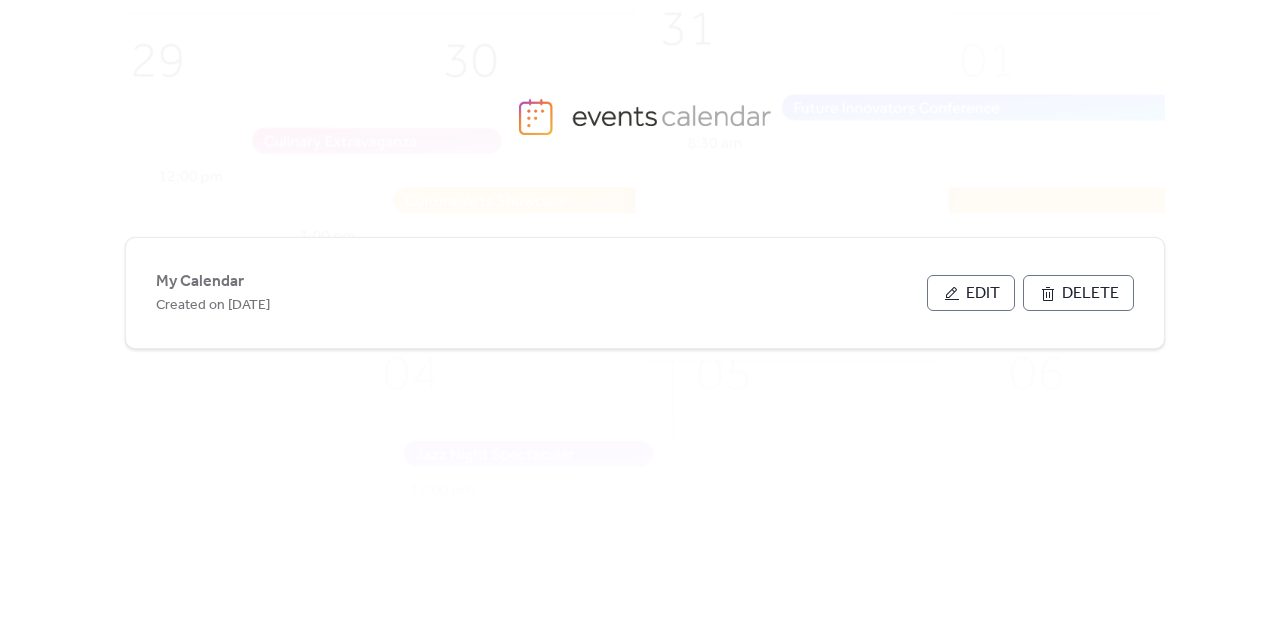 scroll, scrollTop: 0, scrollLeft: 0, axis: both 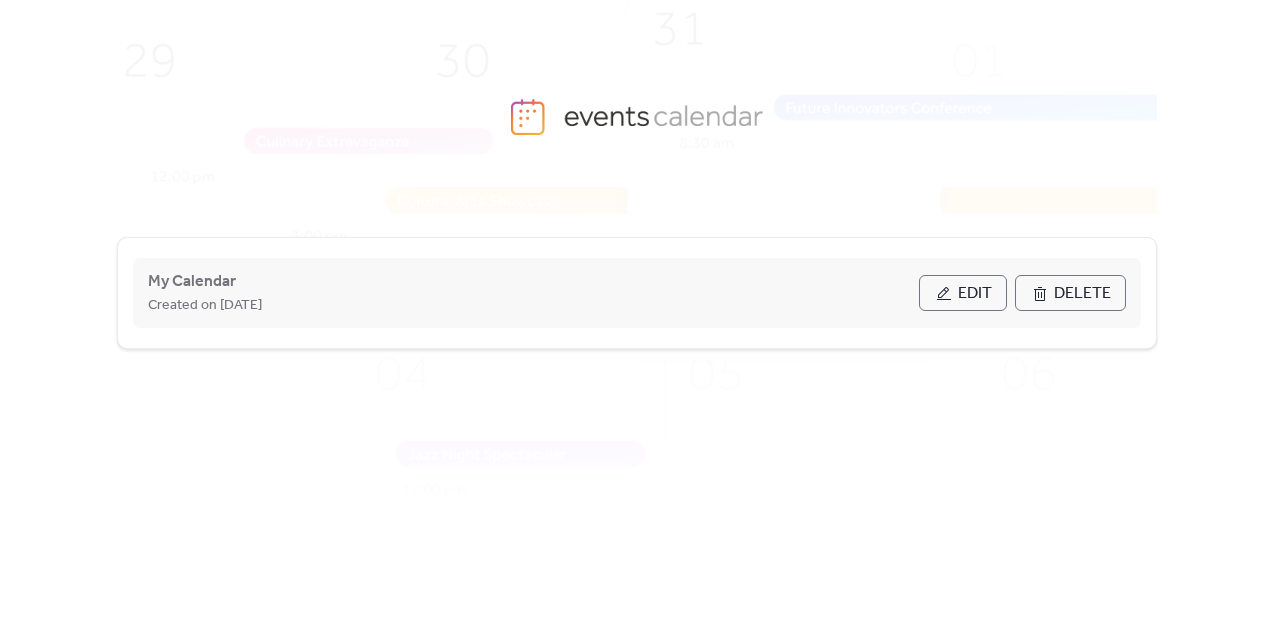 click on "Edit" at bounding box center [975, 294] 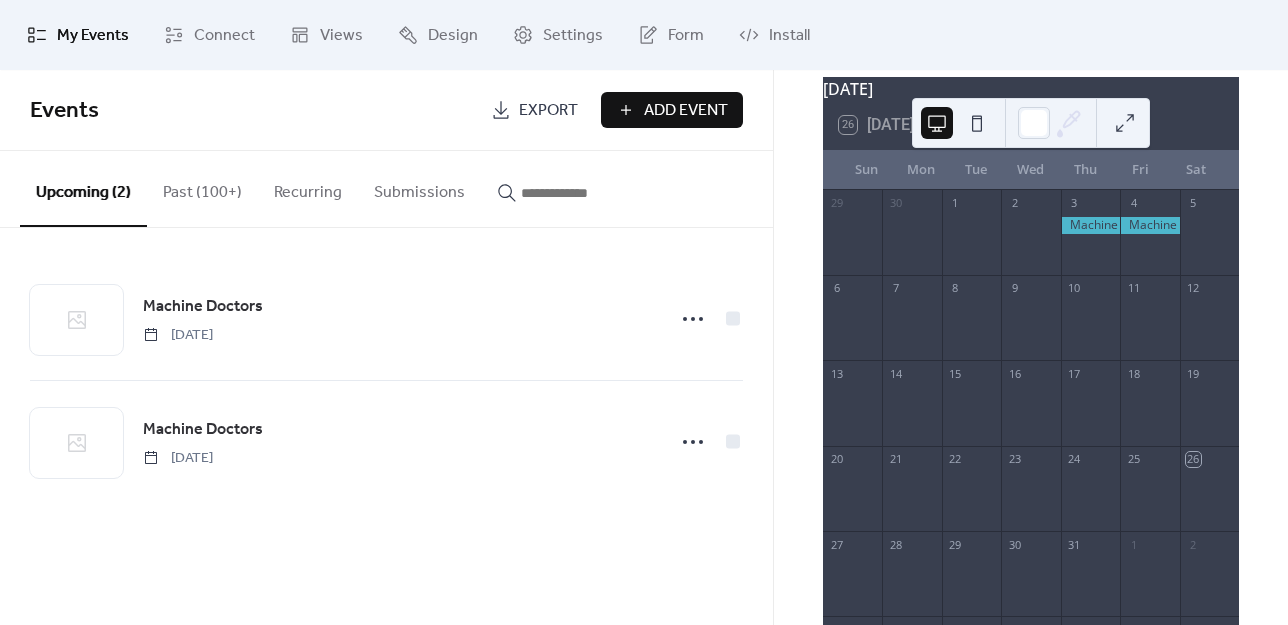 scroll, scrollTop: 0, scrollLeft: 0, axis: both 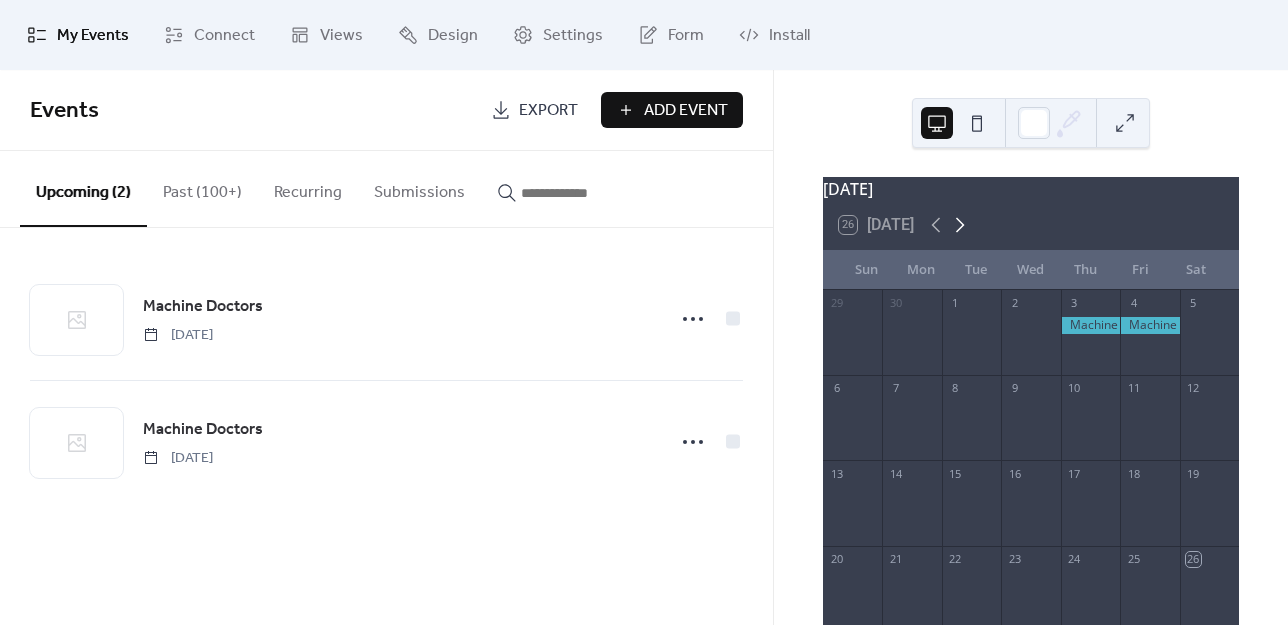 click 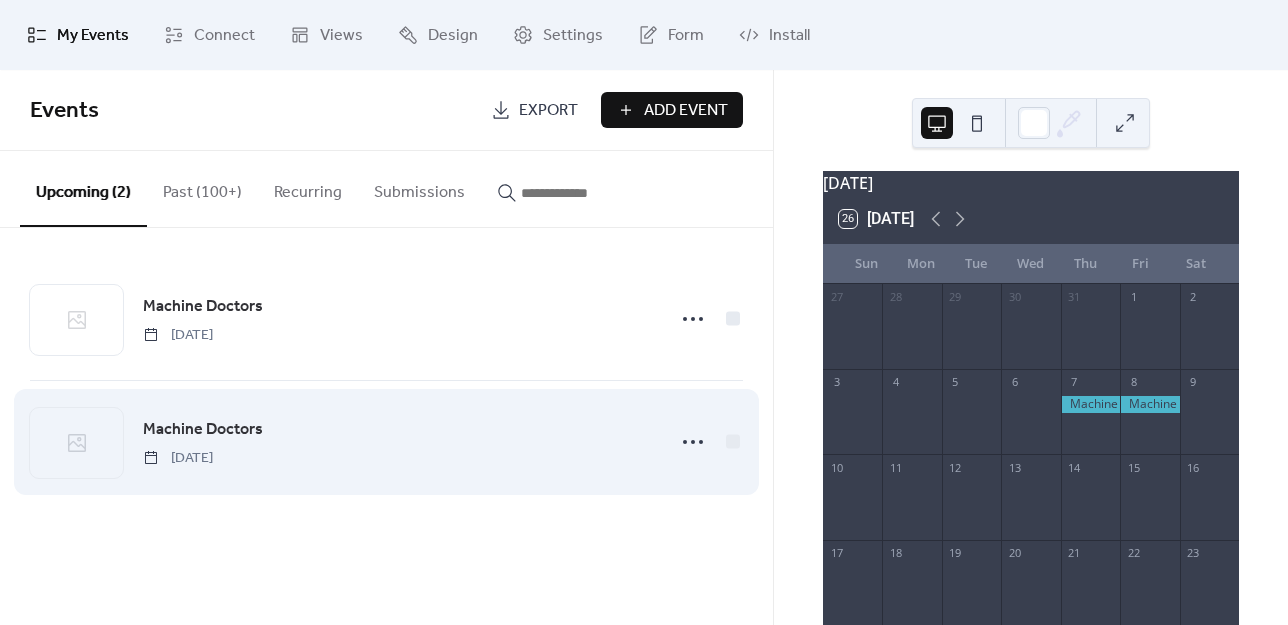scroll, scrollTop: 0, scrollLeft: 0, axis: both 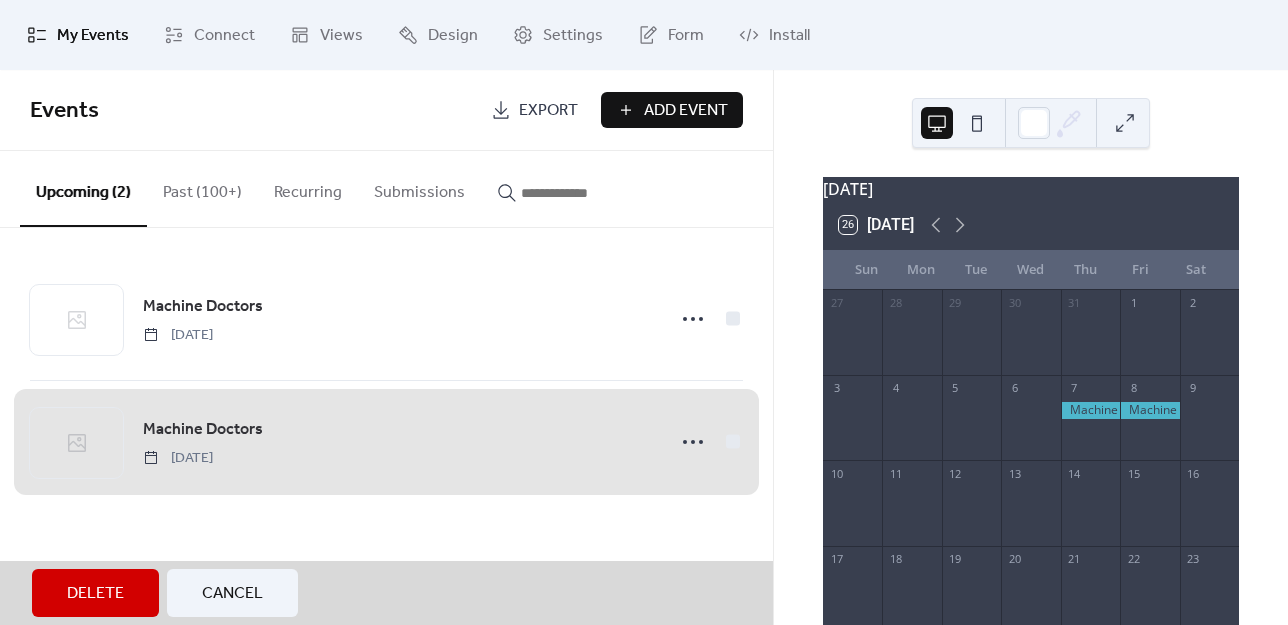 click on "Delete" at bounding box center [95, 594] 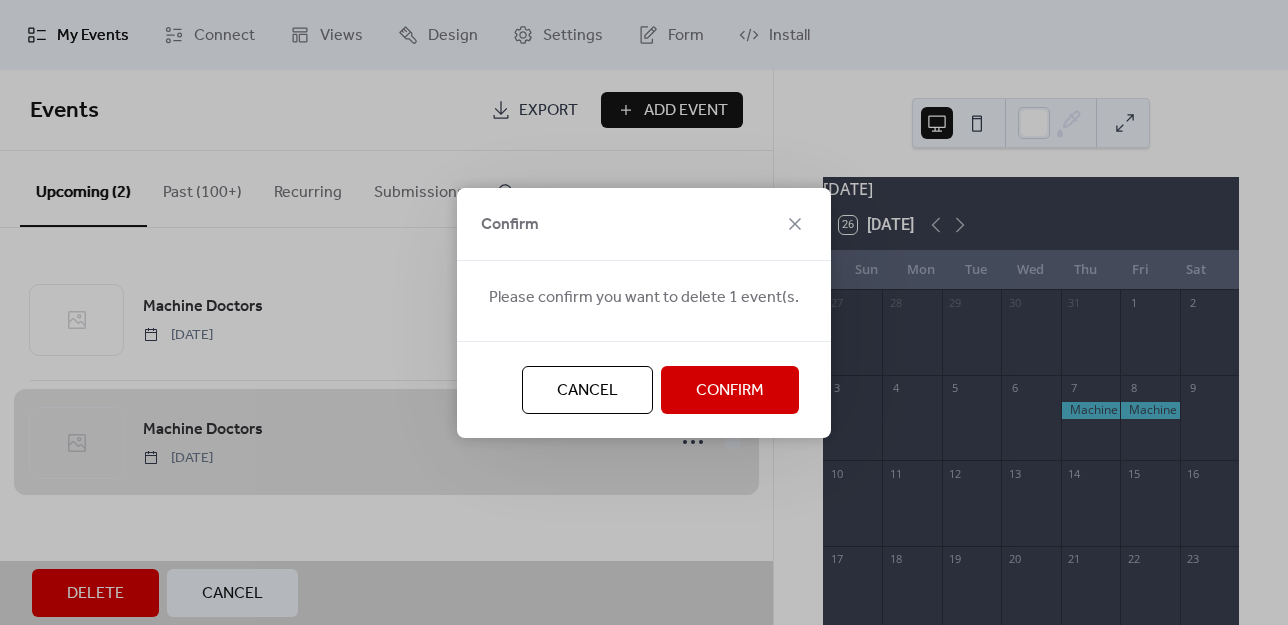 click on "Confirm" at bounding box center [730, 391] 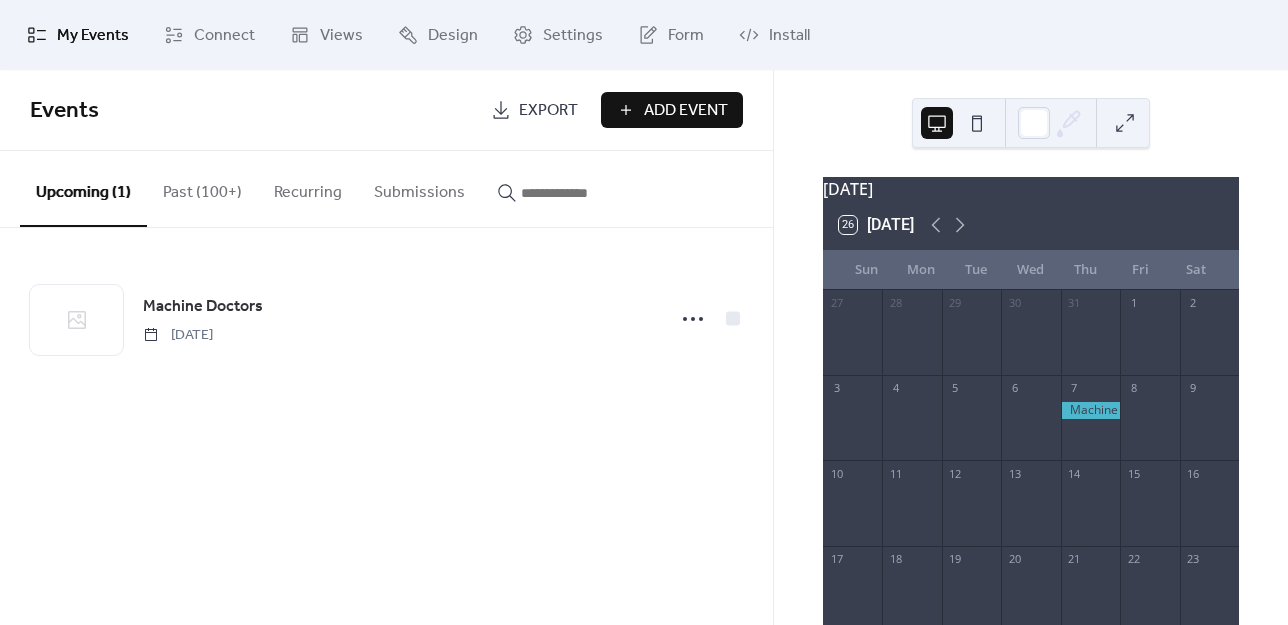 click on "Add Event" at bounding box center (672, 110) 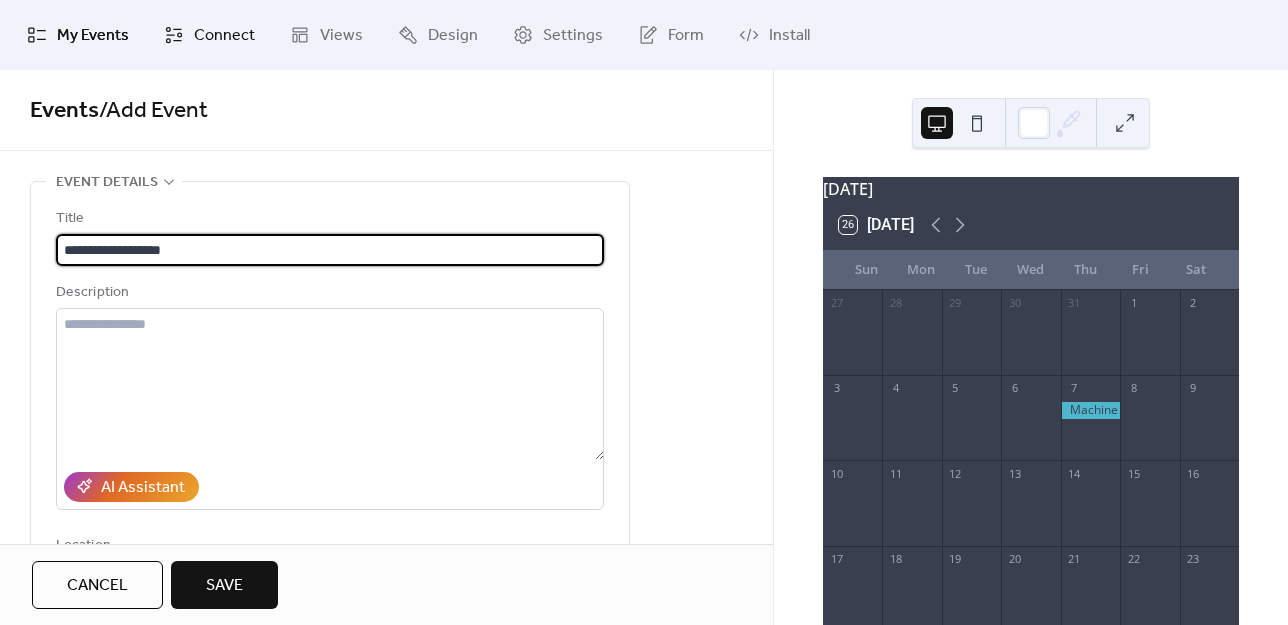 type on "**********" 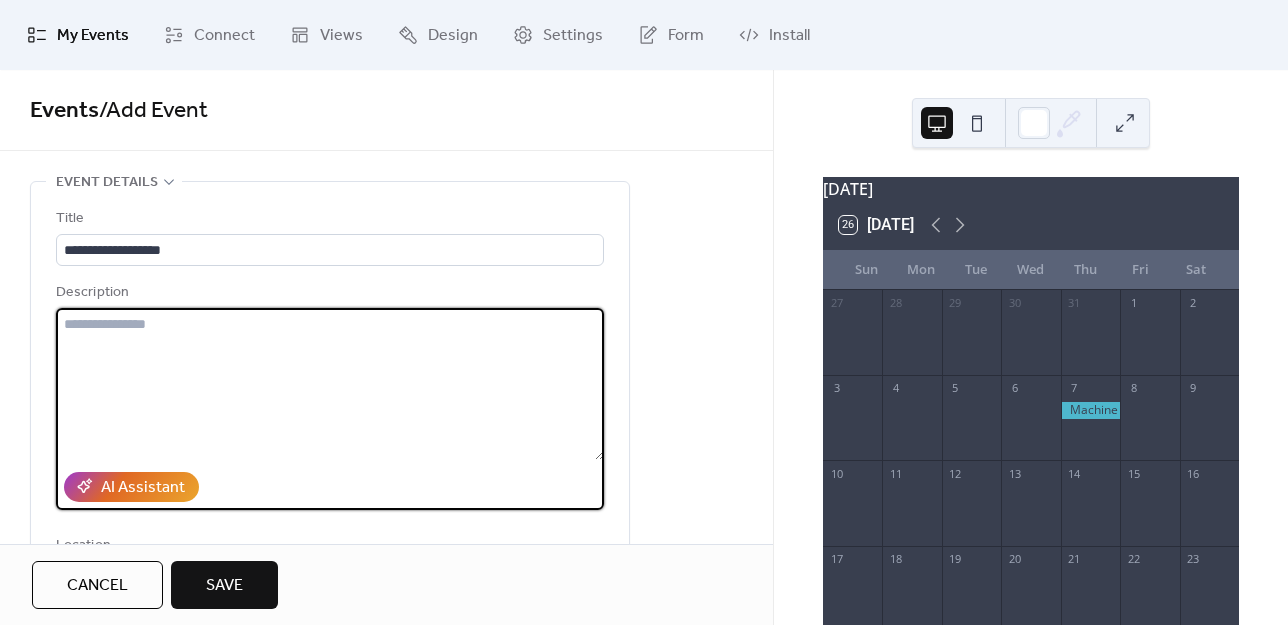 click at bounding box center (330, 384) 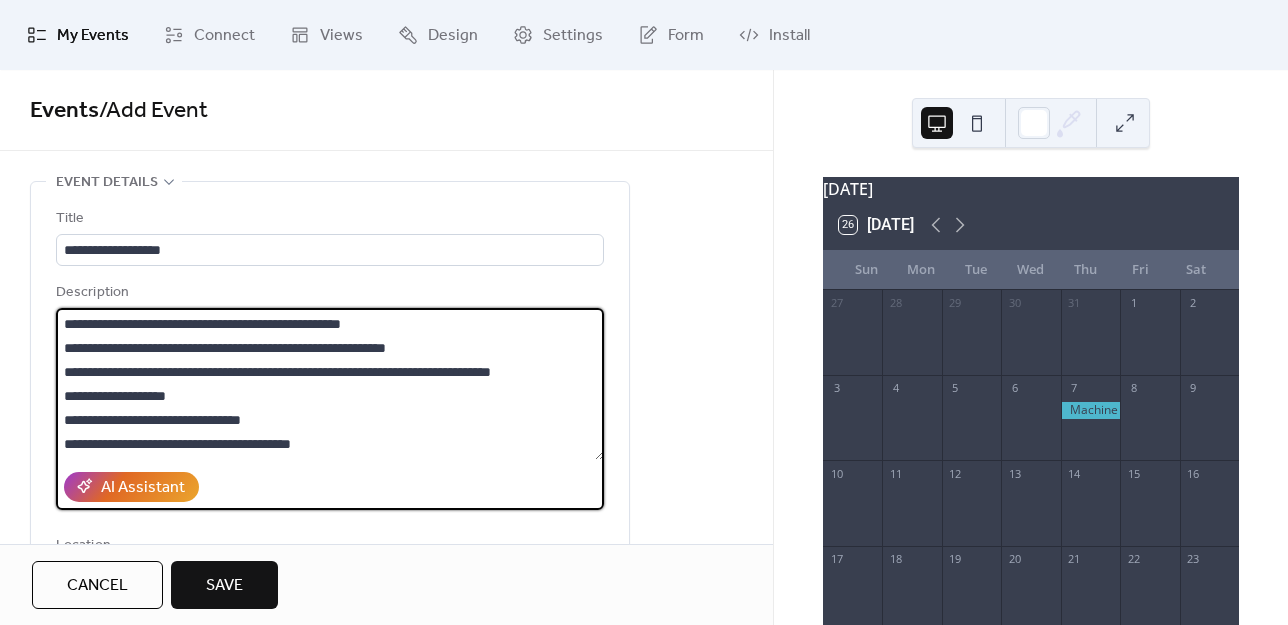 scroll, scrollTop: 21, scrollLeft: 0, axis: vertical 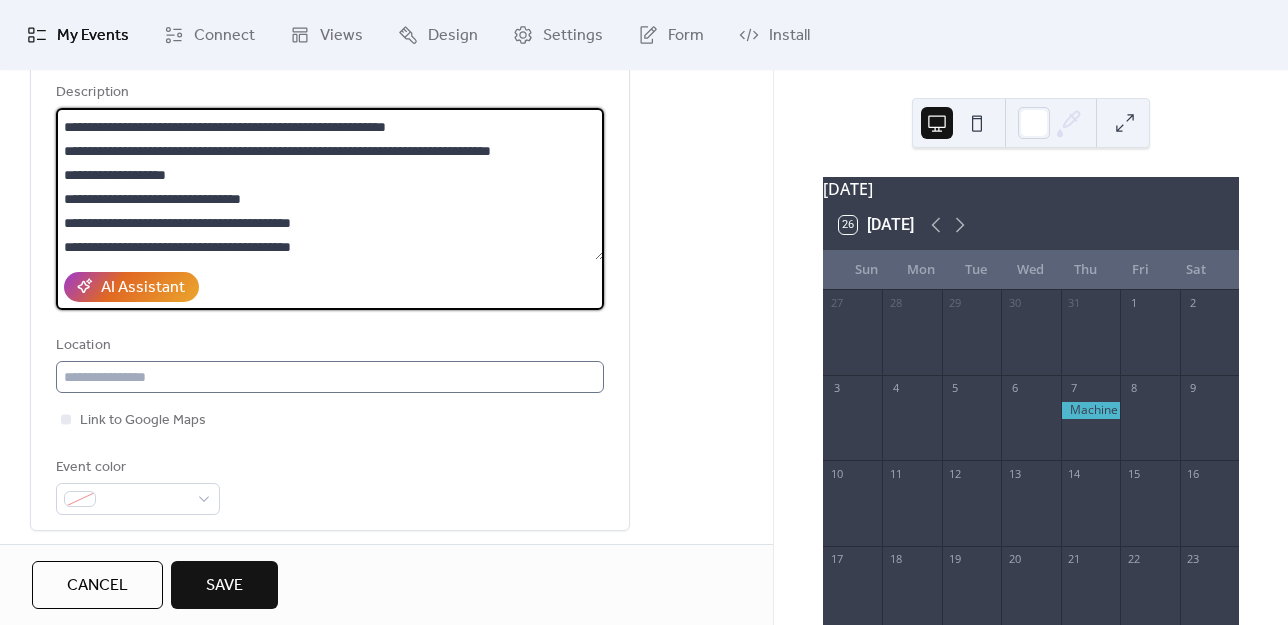 type on "**********" 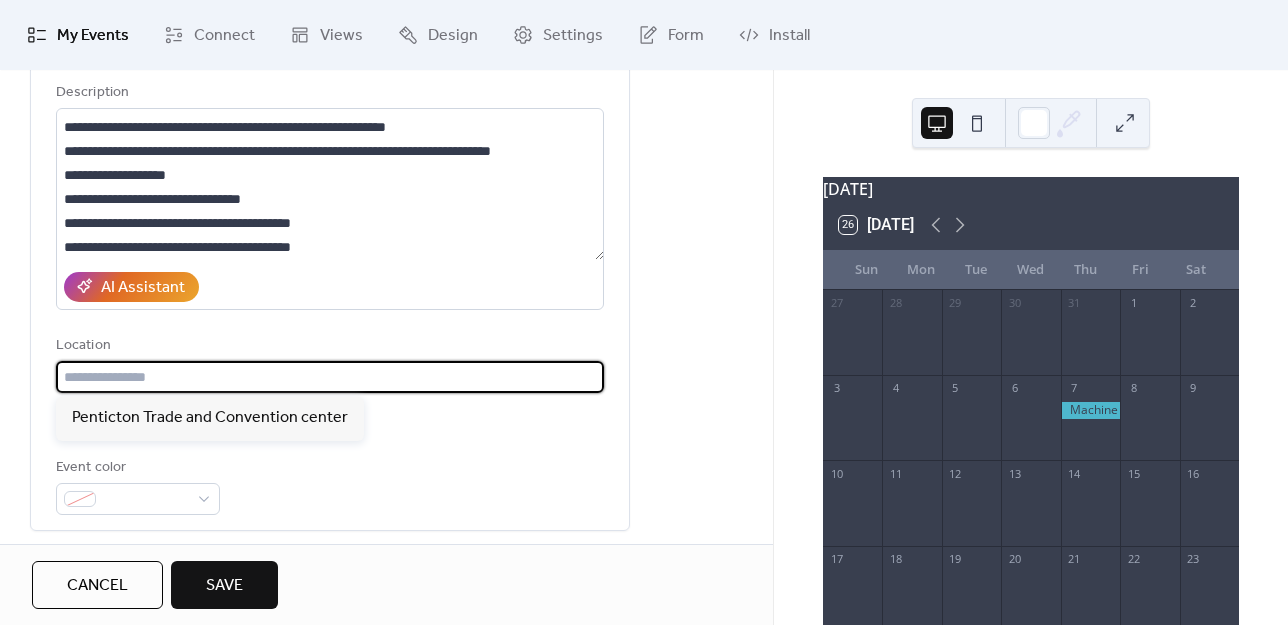click at bounding box center (330, 377) 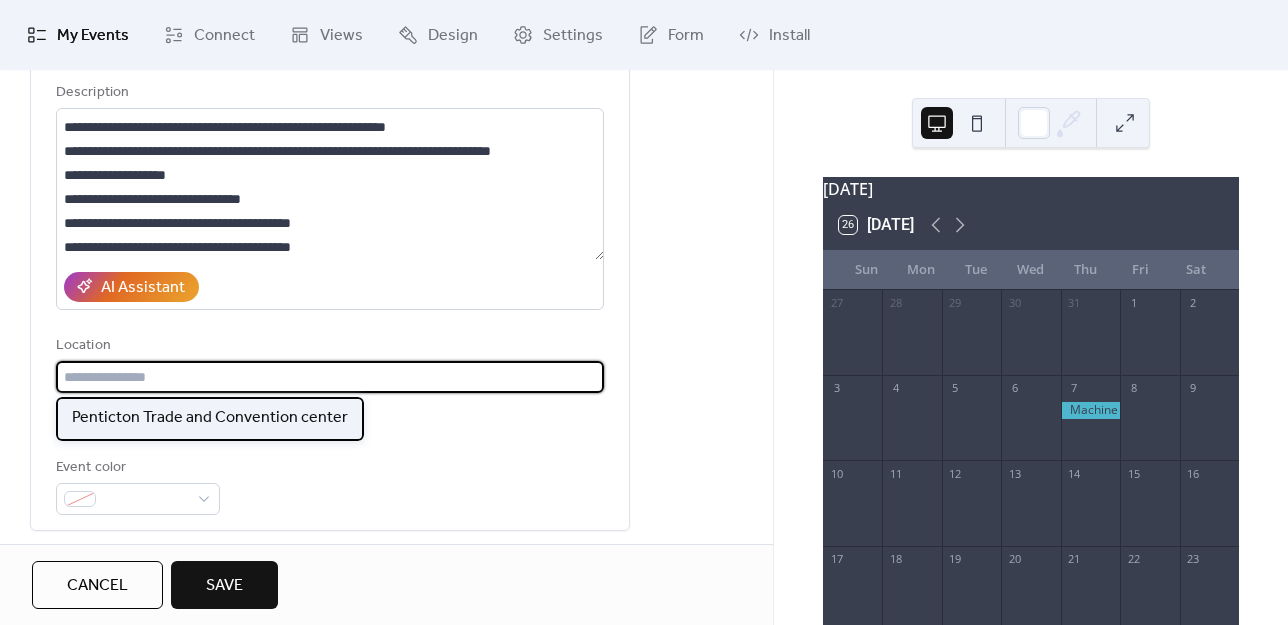 click on "Penticton Trade and Convention center" at bounding box center [210, 418] 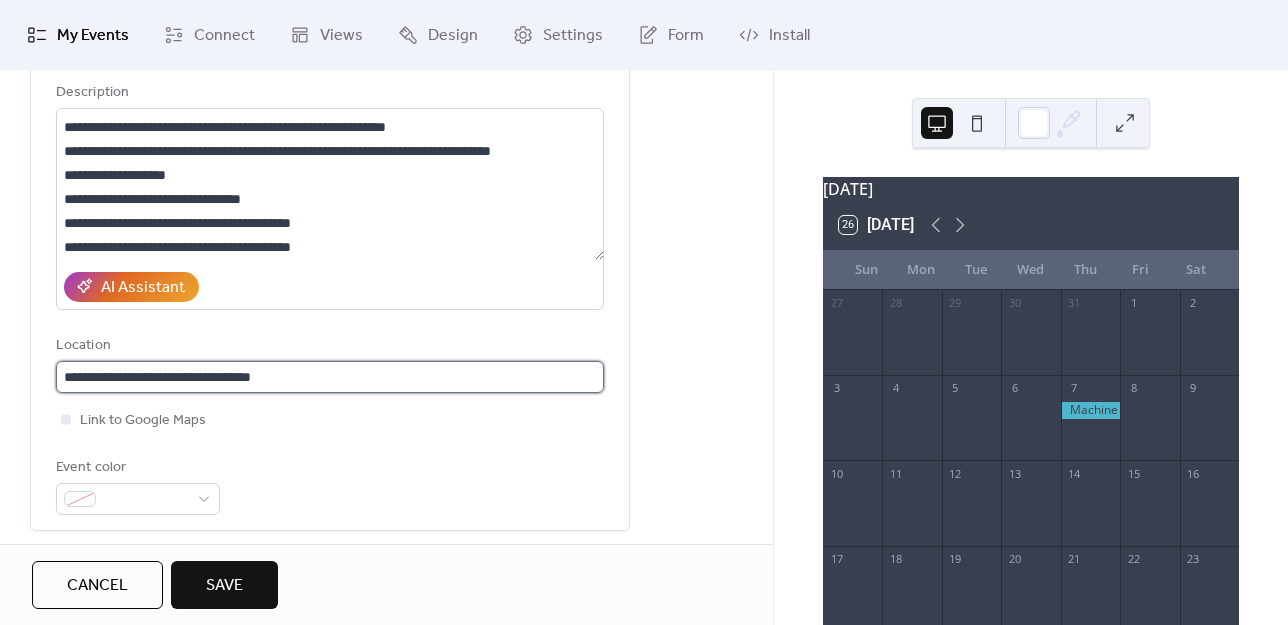 click on "**********" at bounding box center [330, 377] 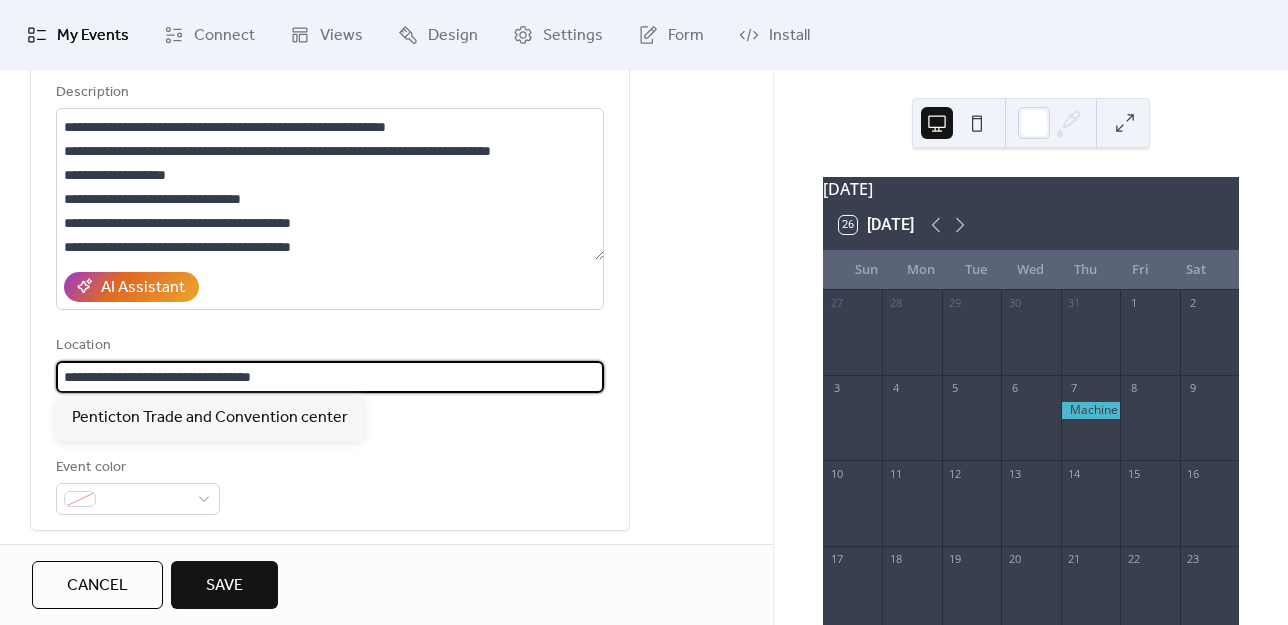 drag, startPoint x: 321, startPoint y: 369, endPoint x: 11, endPoint y: 368, distance: 310.00162 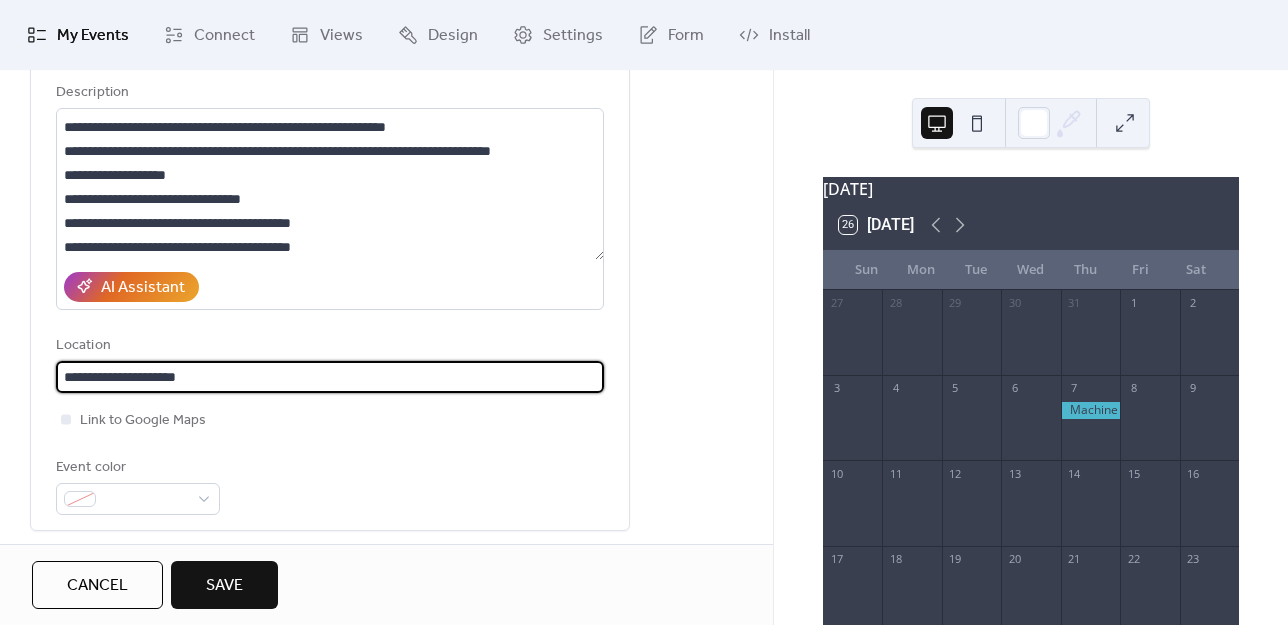 type on "**********" 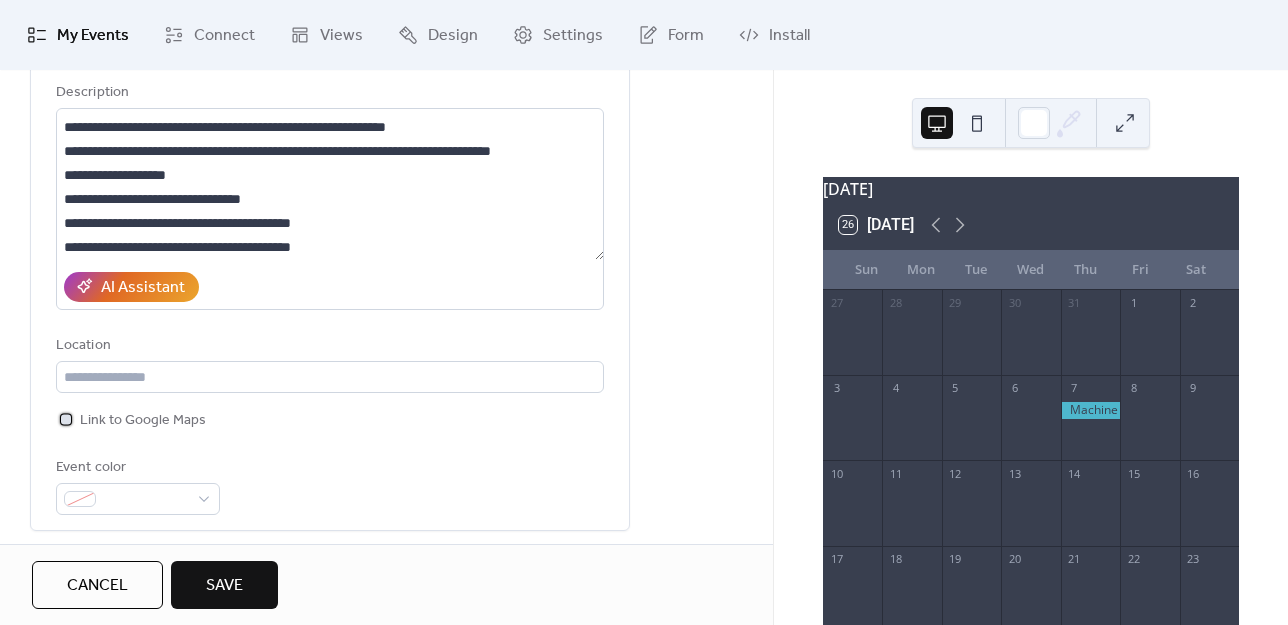 click on "Link to Google Maps" at bounding box center [143, 421] 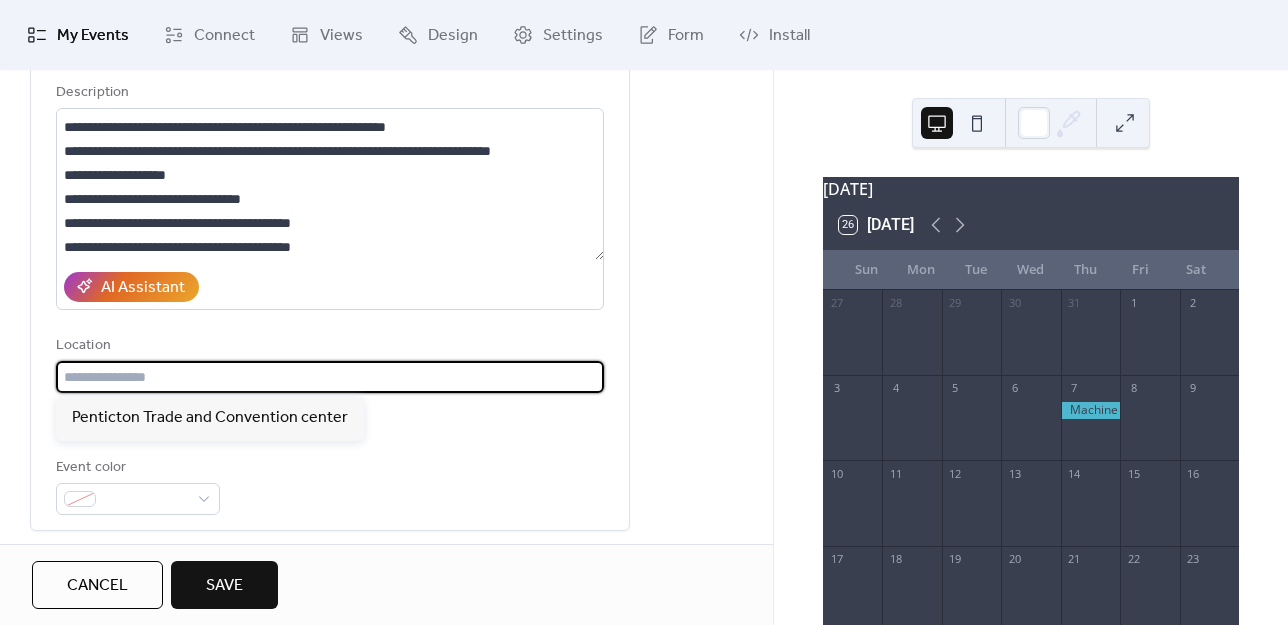 click at bounding box center [330, 377] 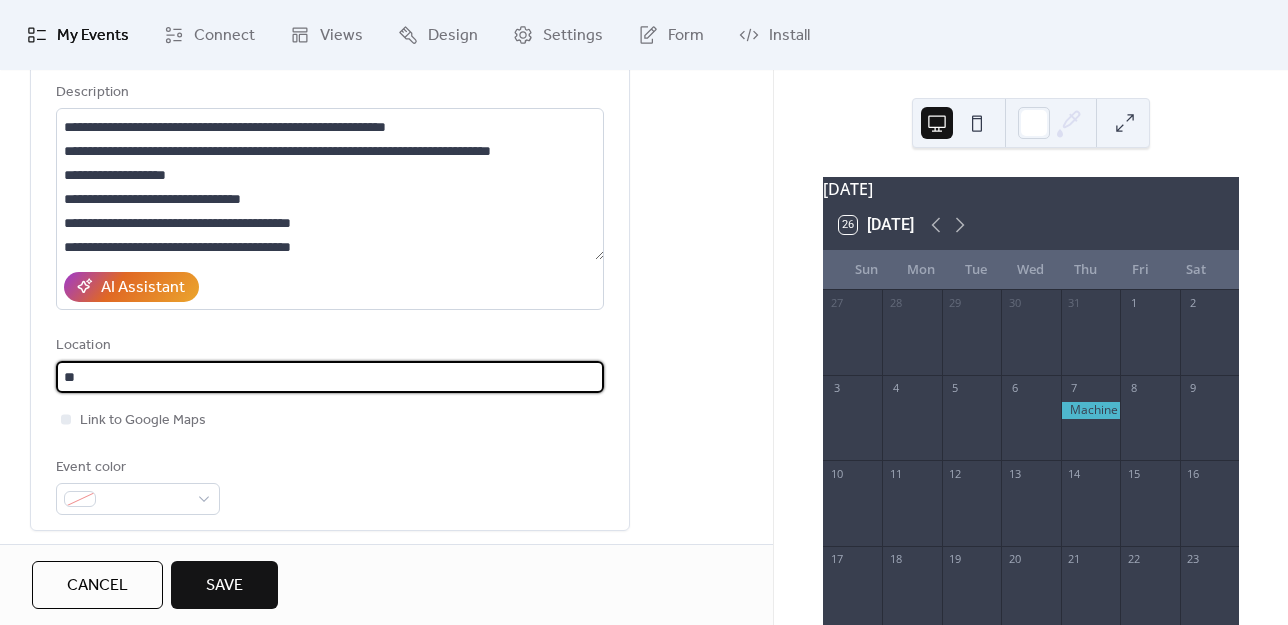 type on "*" 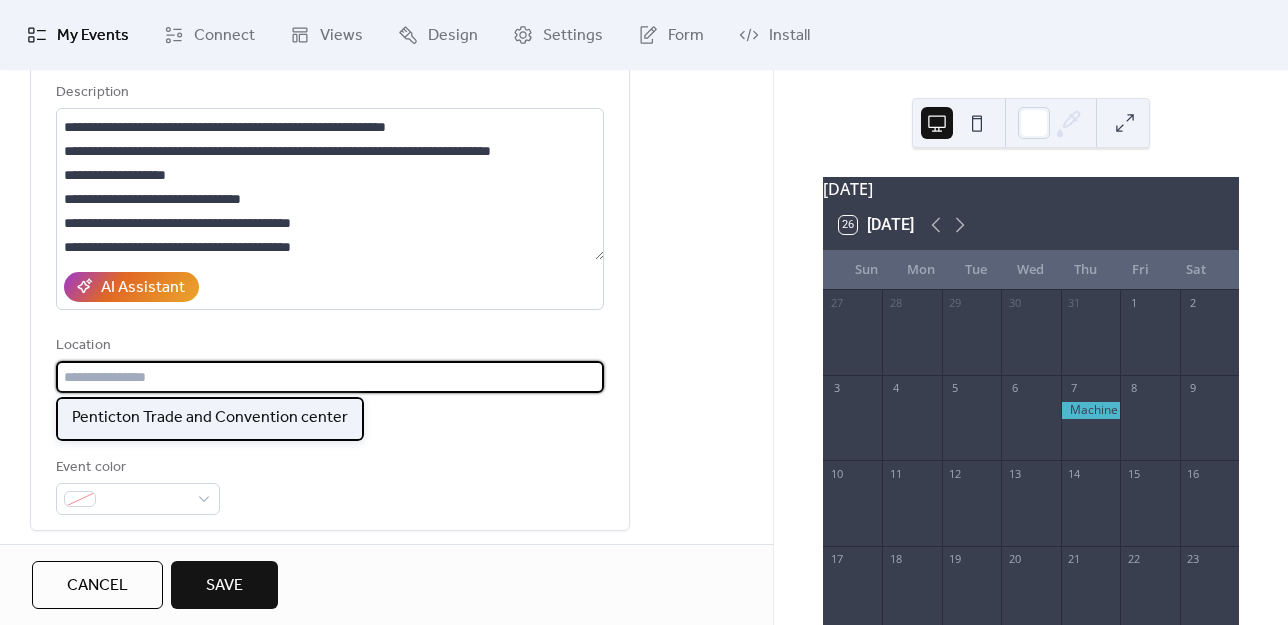 click on "Penticton Trade and Convention center" at bounding box center [210, 418] 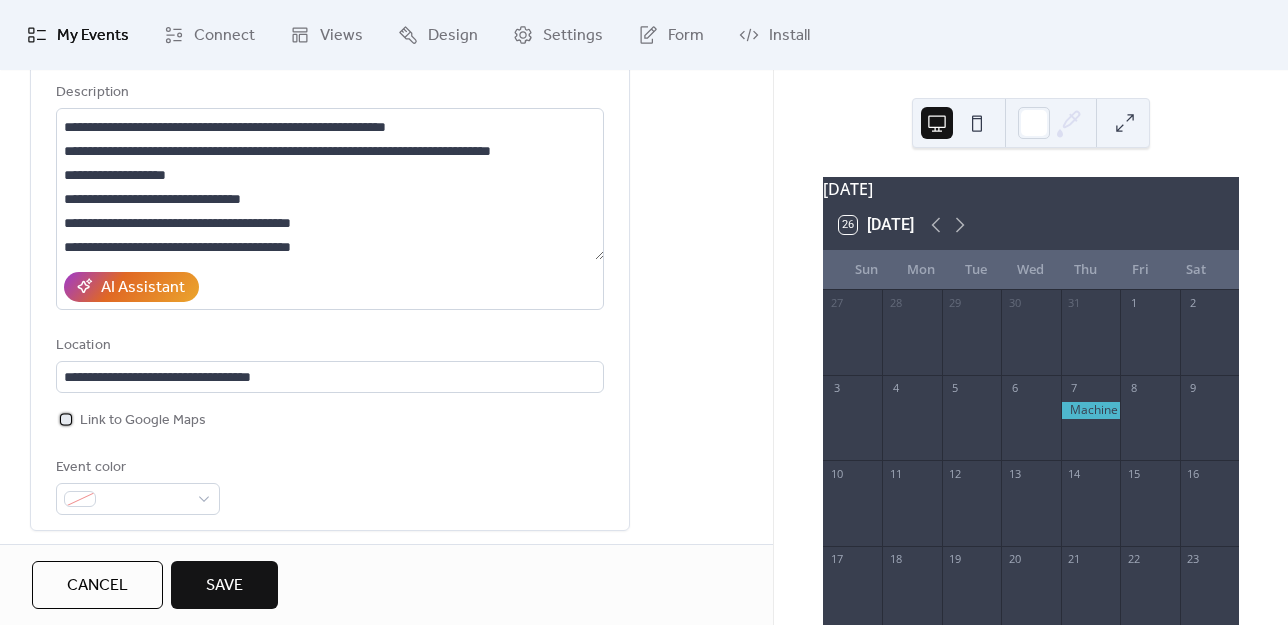 click on "Link to Google Maps" at bounding box center [143, 421] 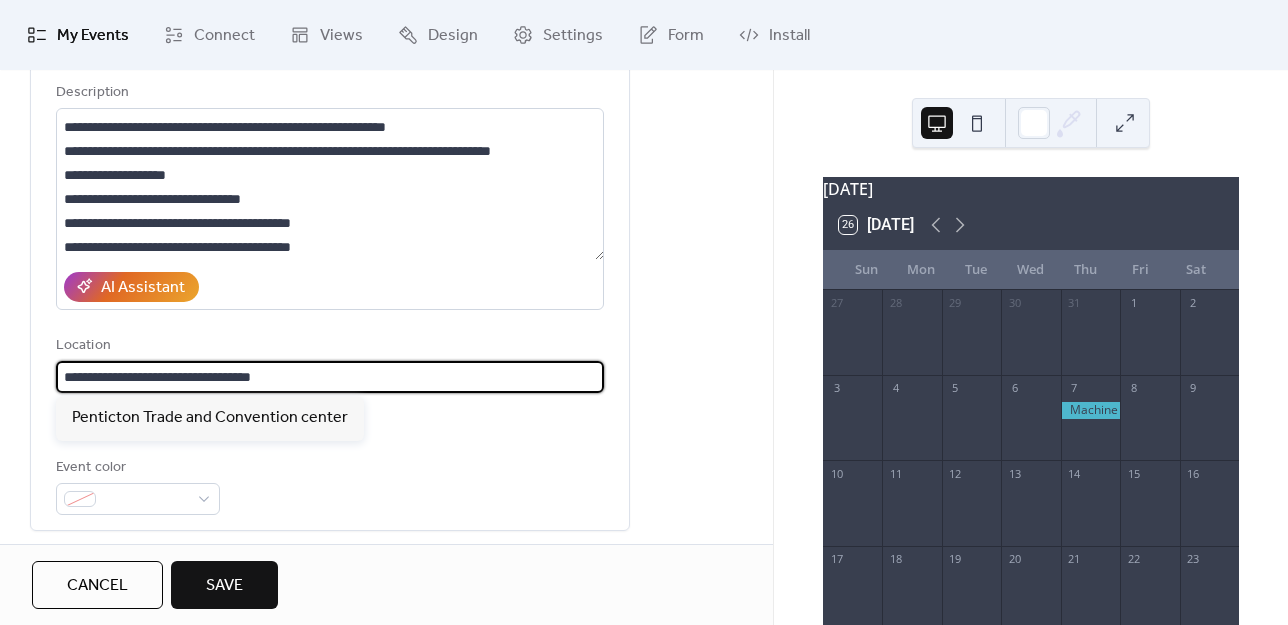 click on "**********" at bounding box center (330, 377) 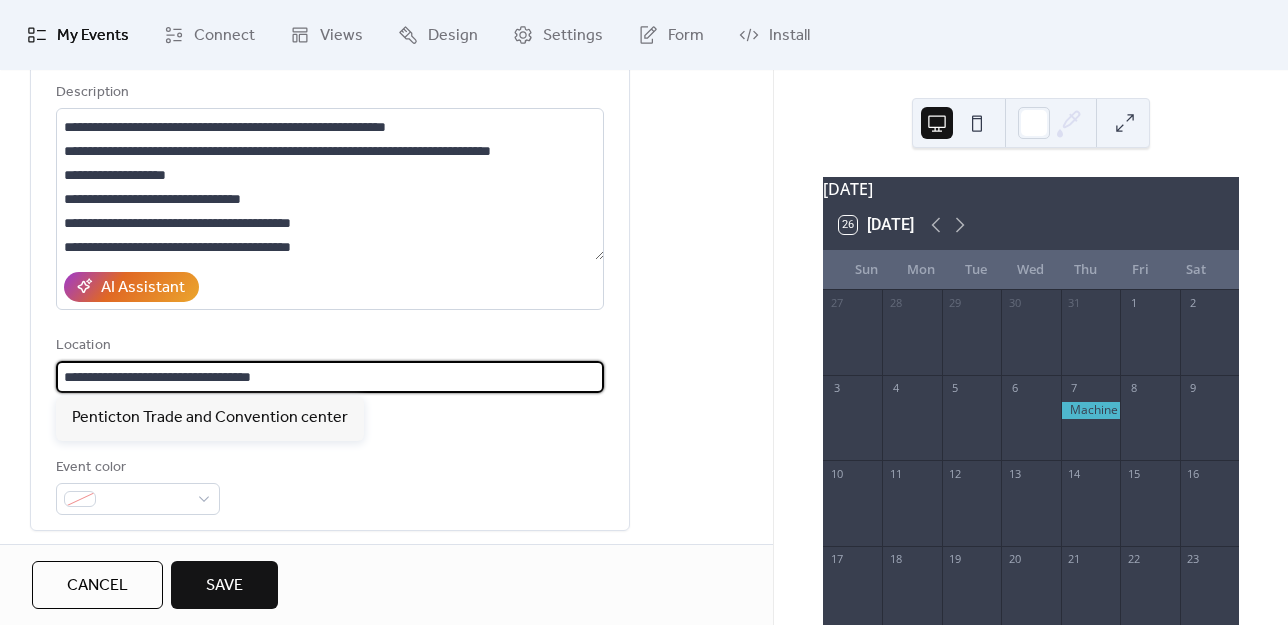 drag, startPoint x: 326, startPoint y: 380, endPoint x: 49, endPoint y: 378, distance: 277.00723 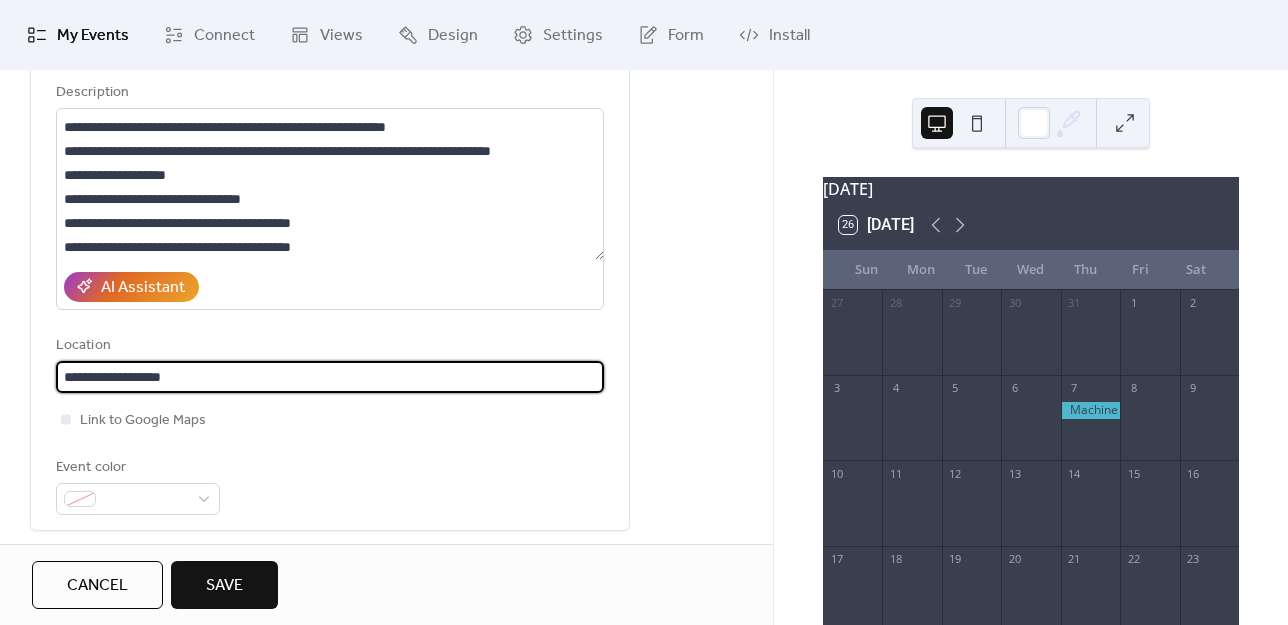 type on "**********" 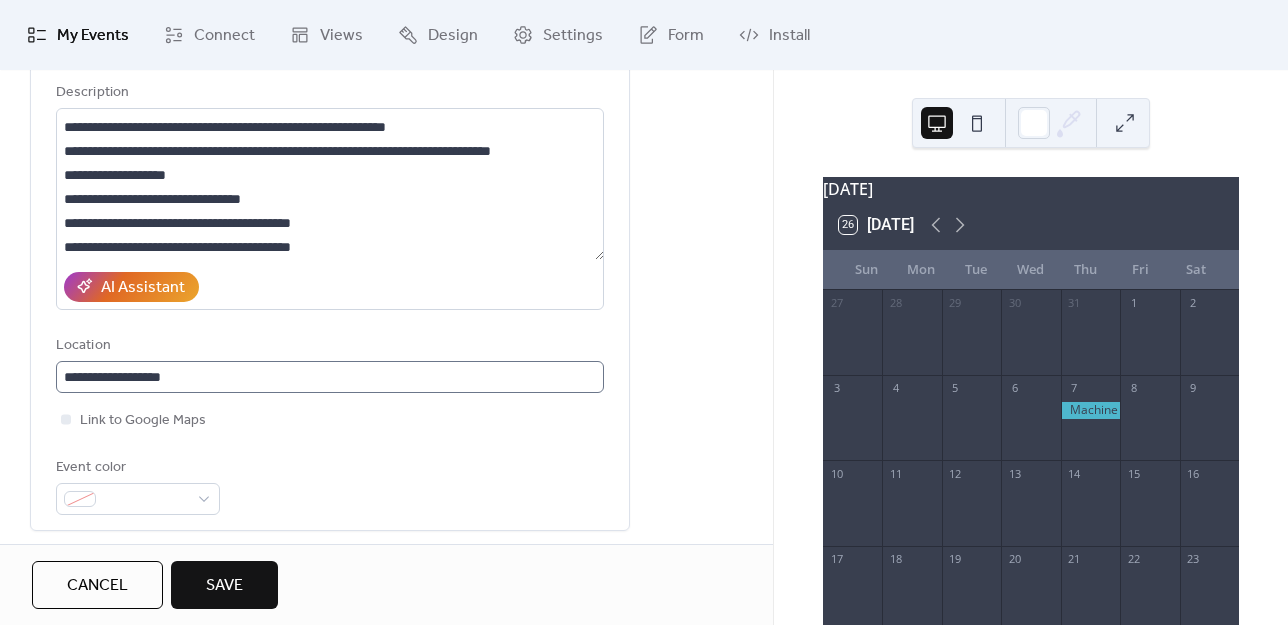 scroll, scrollTop: 1, scrollLeft: 0, axis: vertical 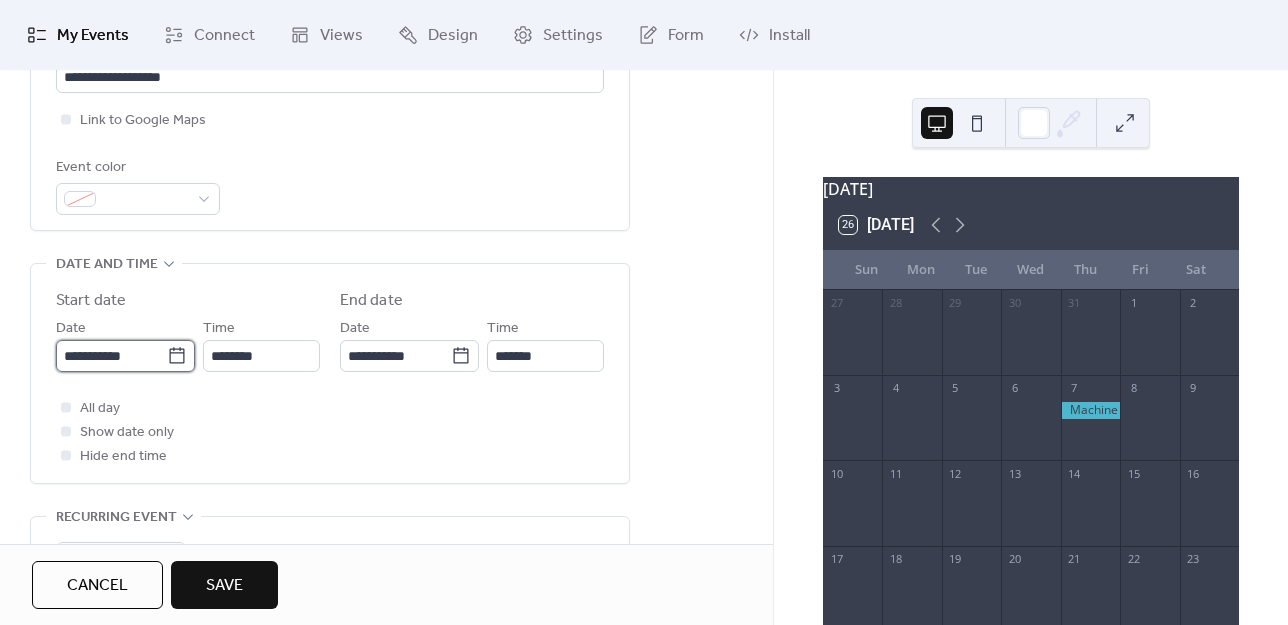 type 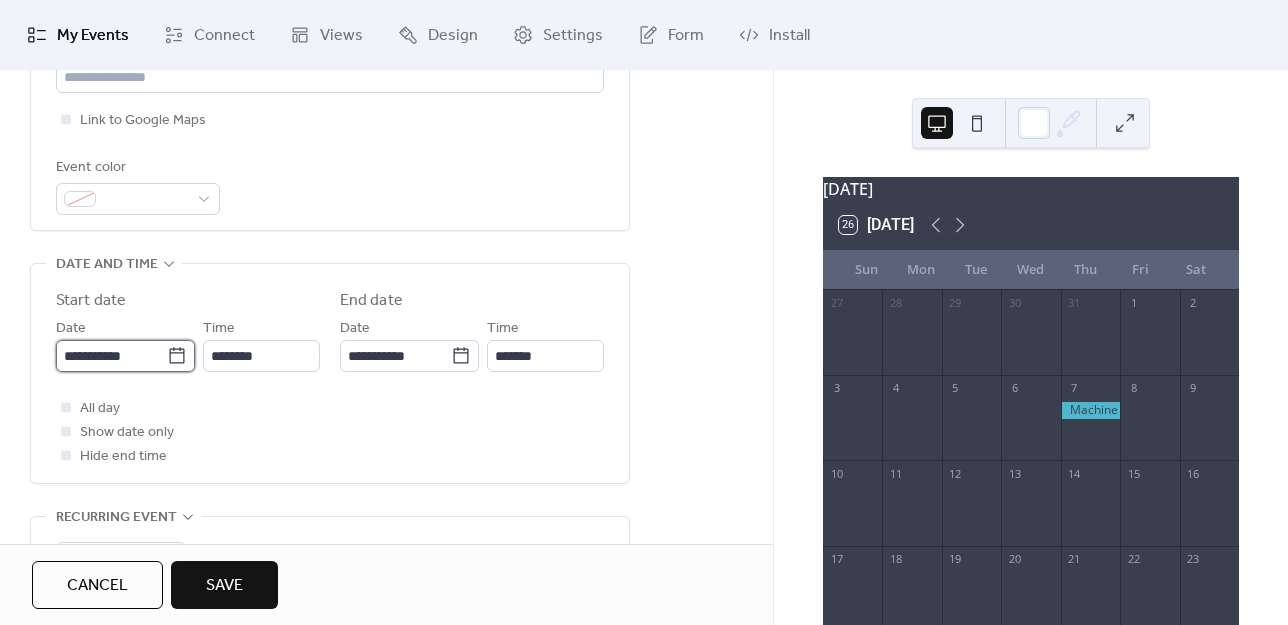 click on "**********" at bounding box center [111, 356] 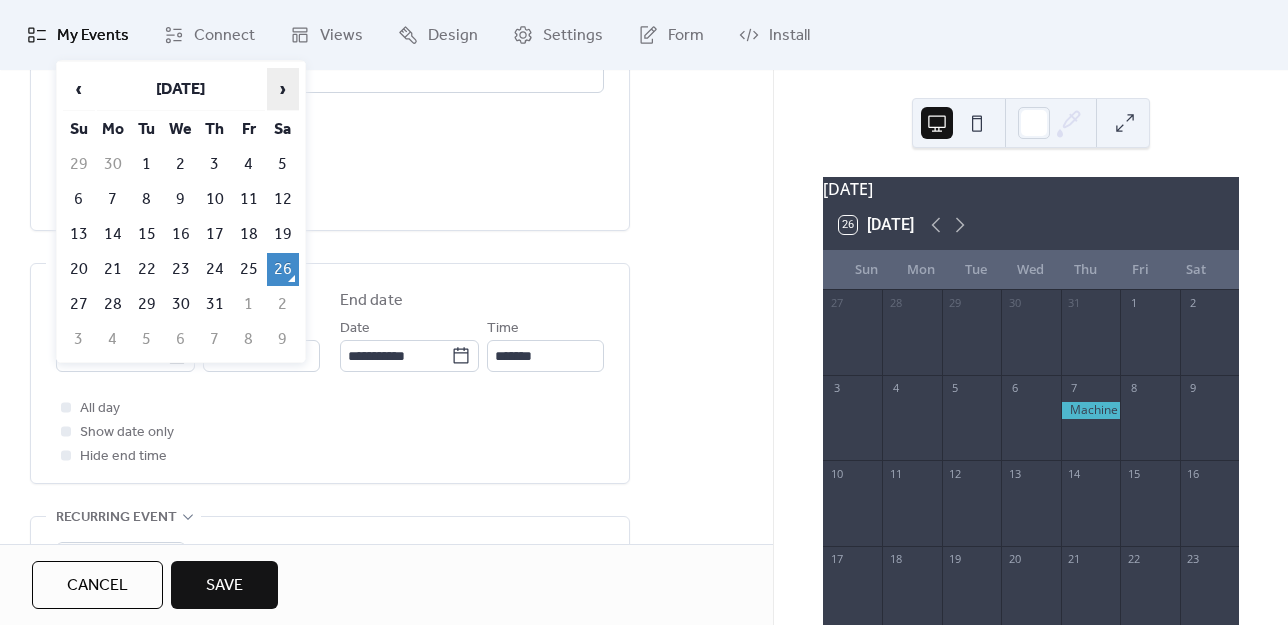drag, startPoint x: 290, startPoint y: 83, endPoint x: 282, endPoint y: 92, distance: 12.0415945 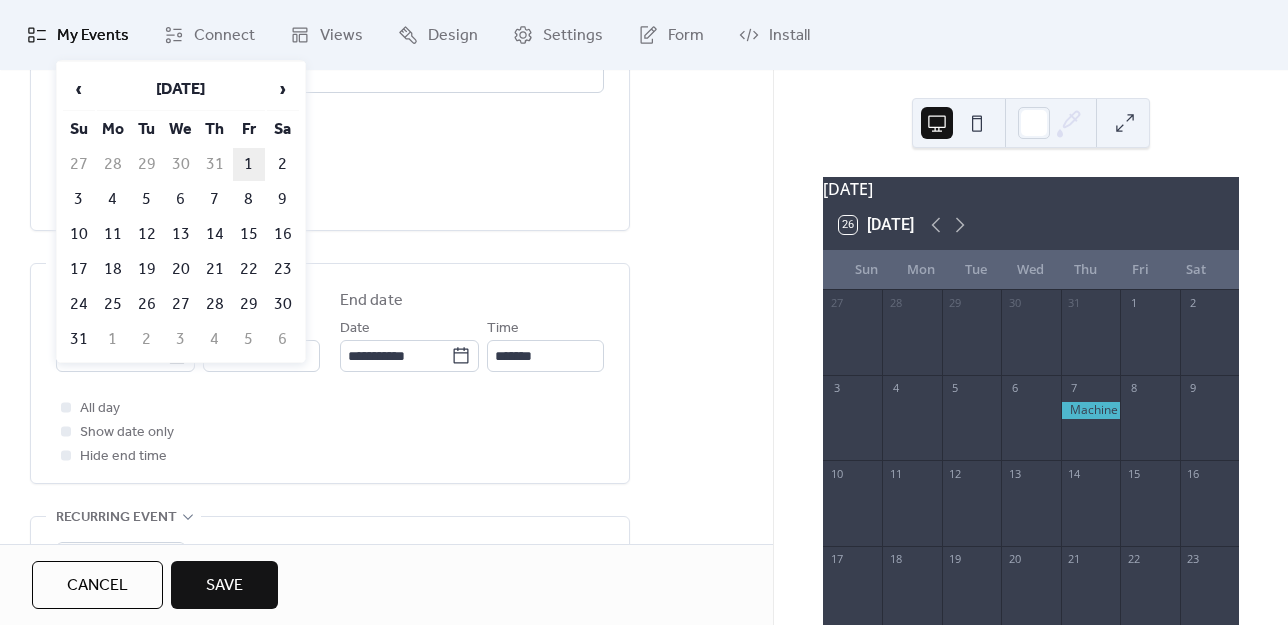 click on "1" at bounding box center (249, 164) 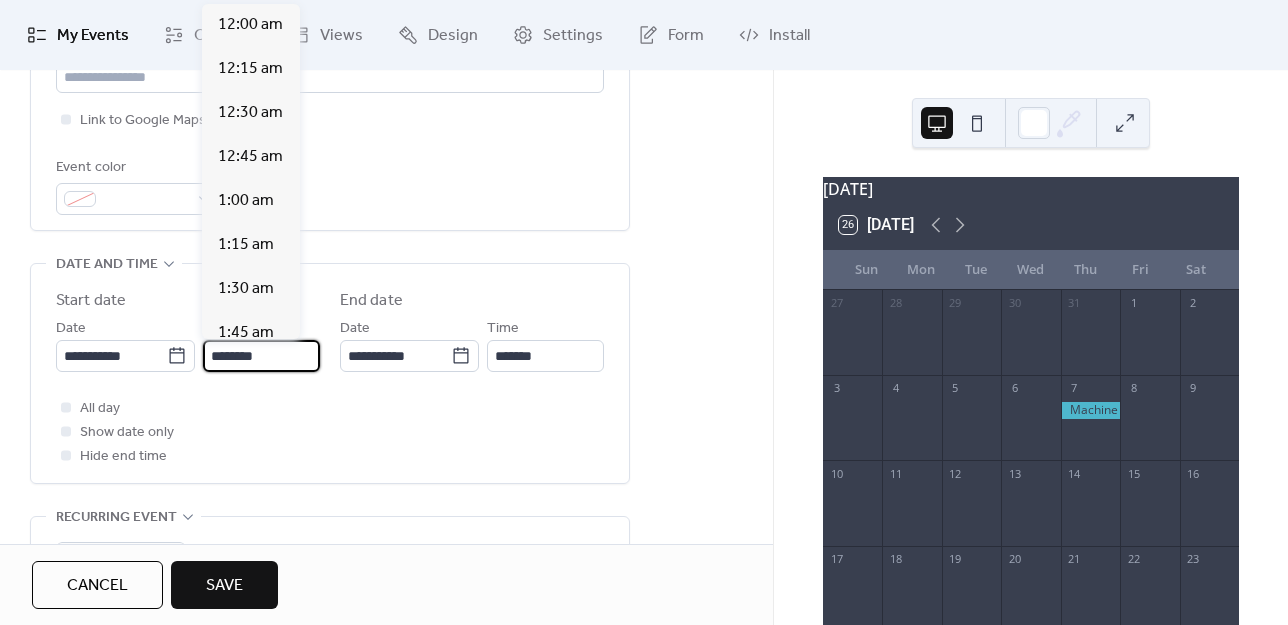 click on "********" at bounding box center [261, 356] 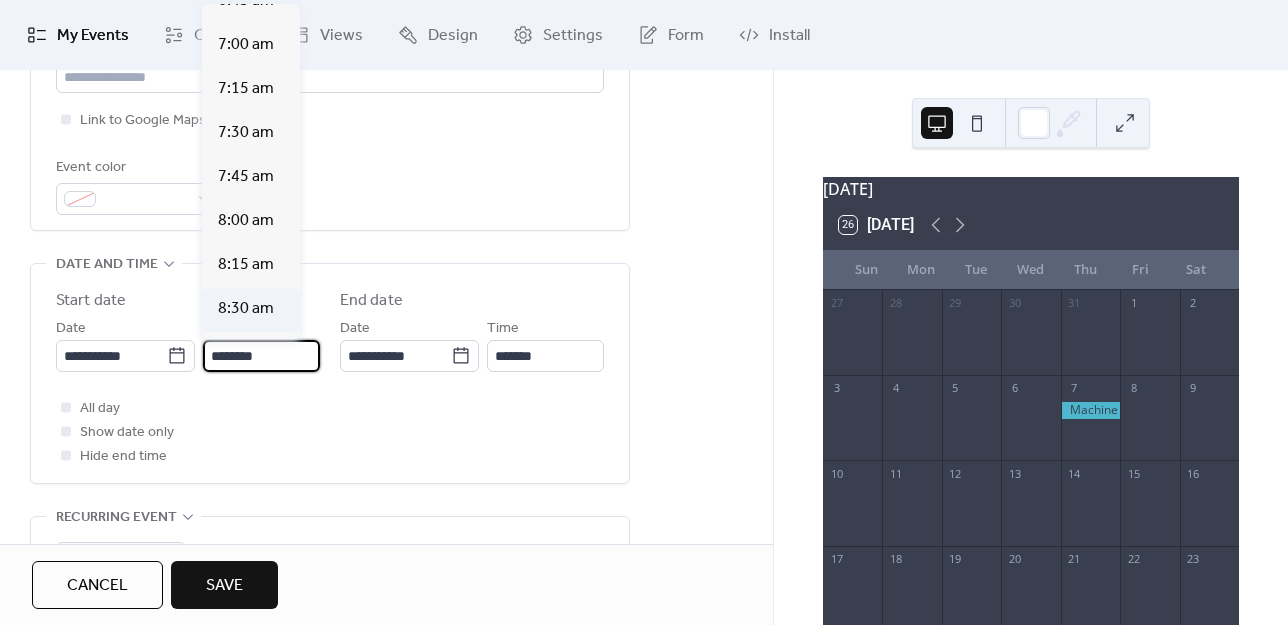 scroll, scrollTop: 1412, scrollLeft: 0, axis: vertical 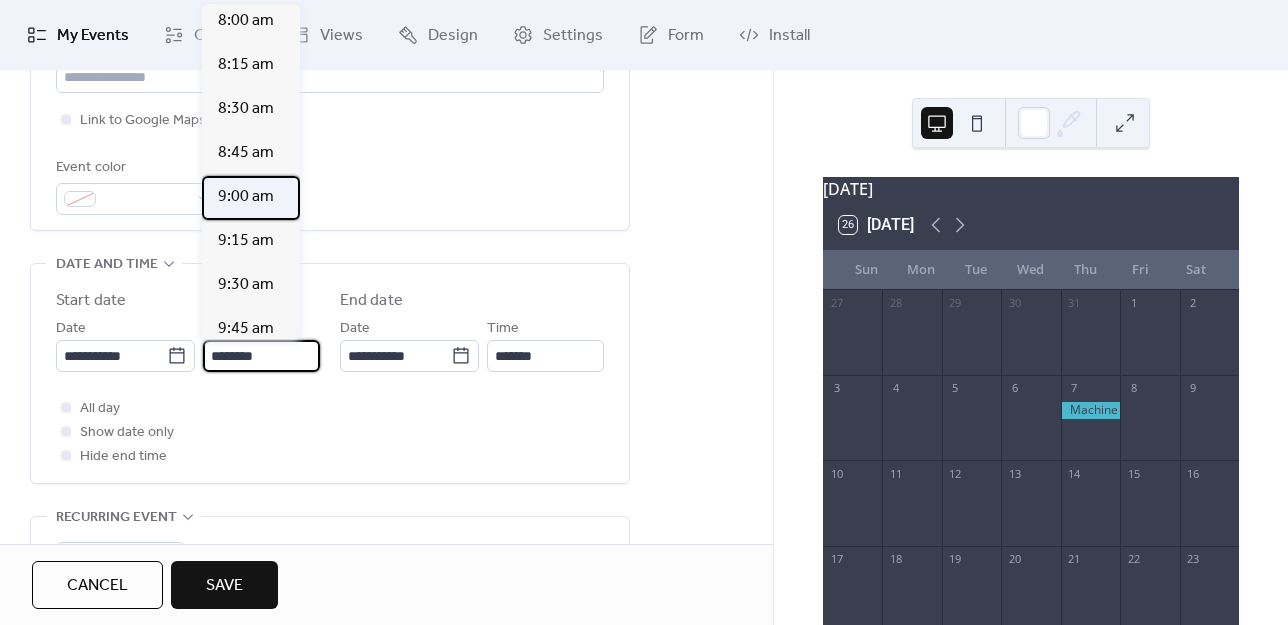 click on "9:00 am" at bounding box center [246, 197] 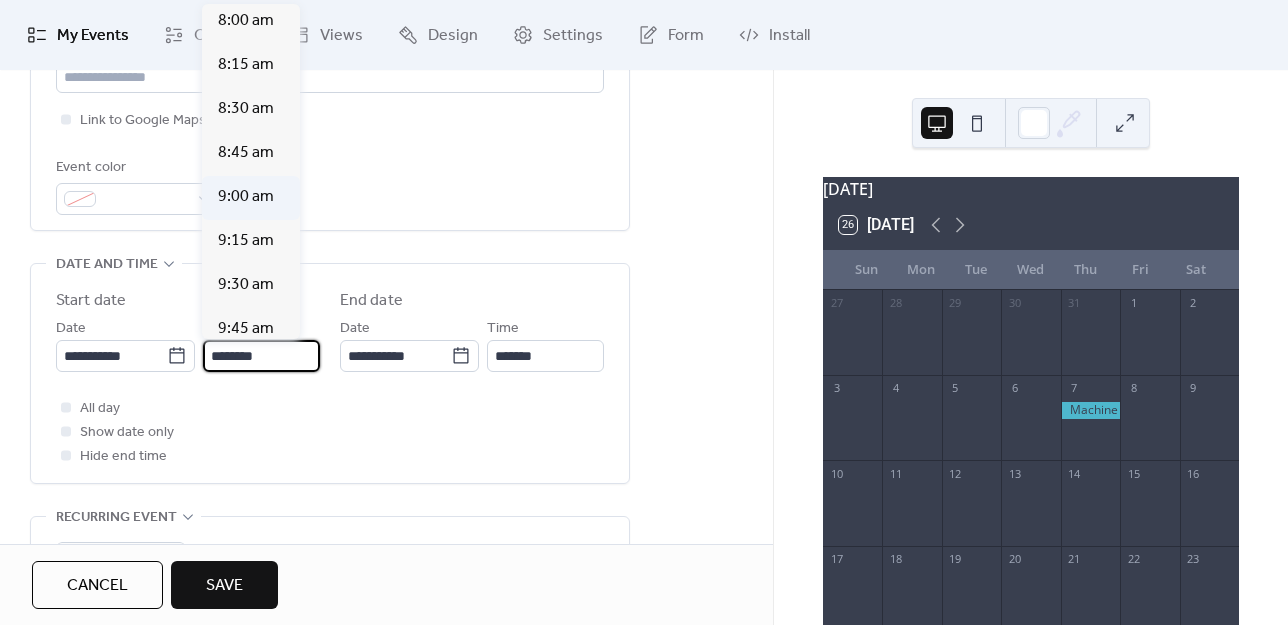 type on "*******" 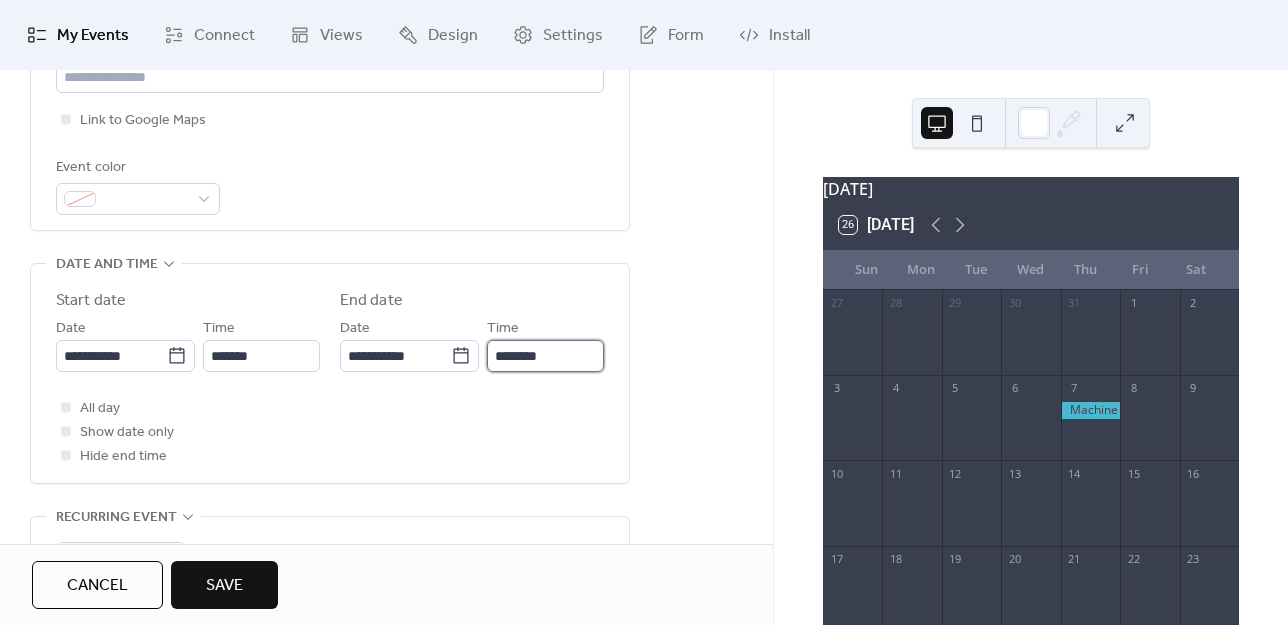 click on "********" at bounding box center [545, 356] 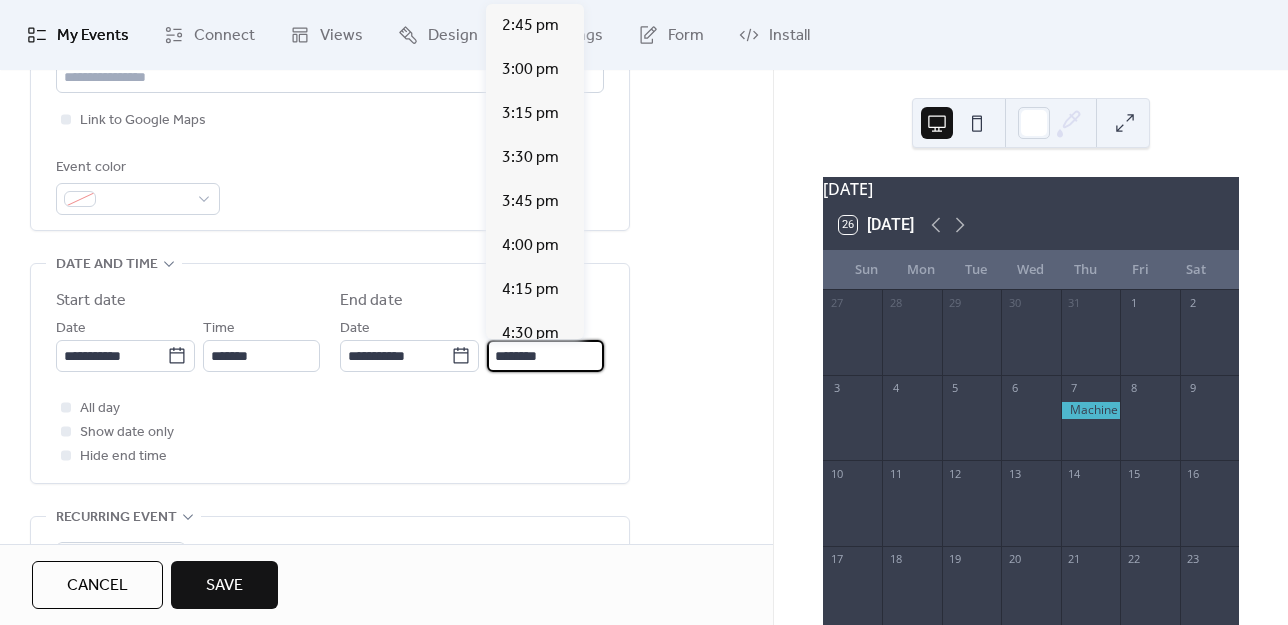 scroll, scrollTop: 1000, scrollLeft: 0, axis: vertical 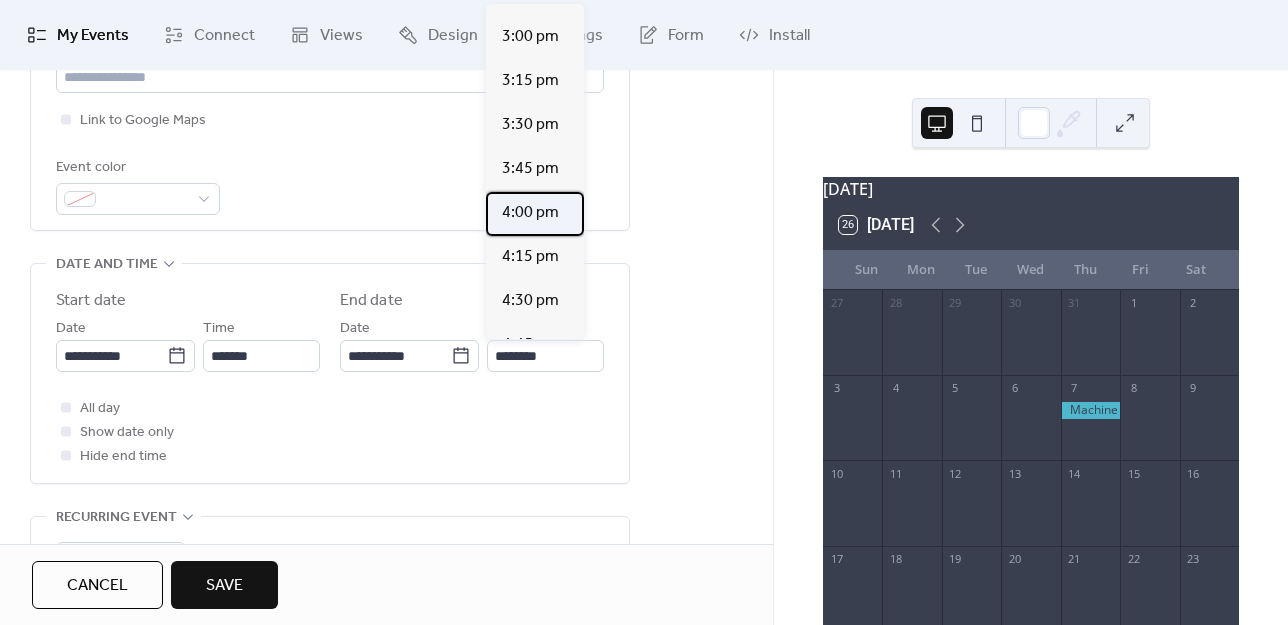 click on "4:00 pm" at bounding box center (530, 213) 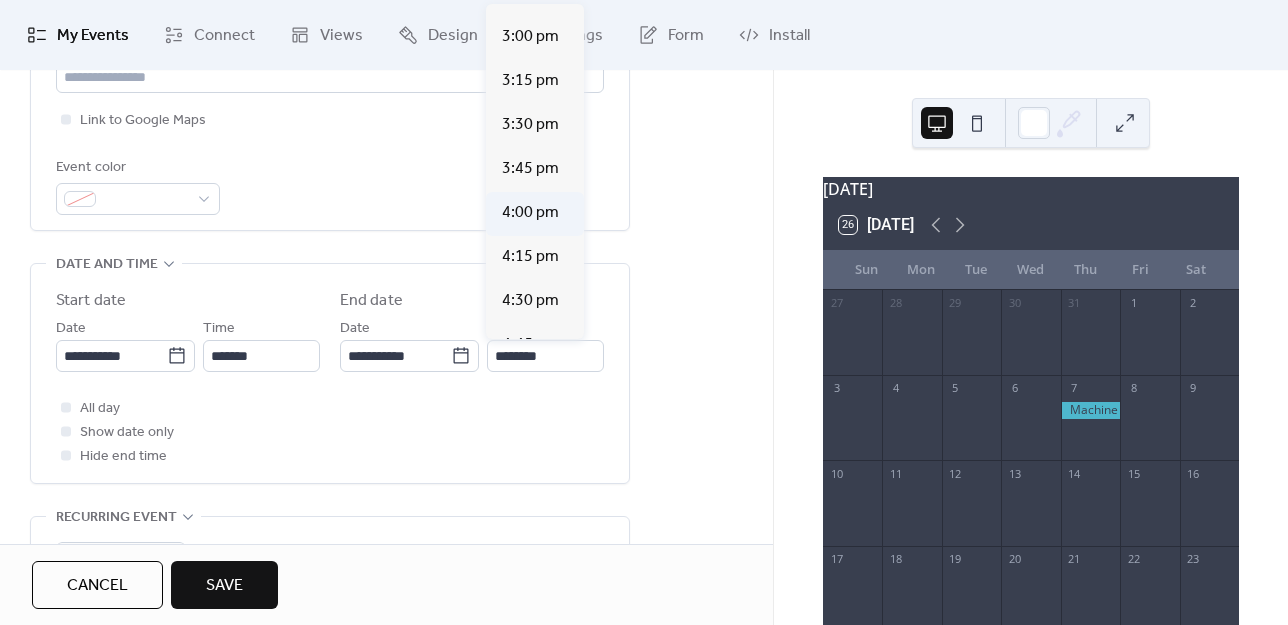 type on "*******" 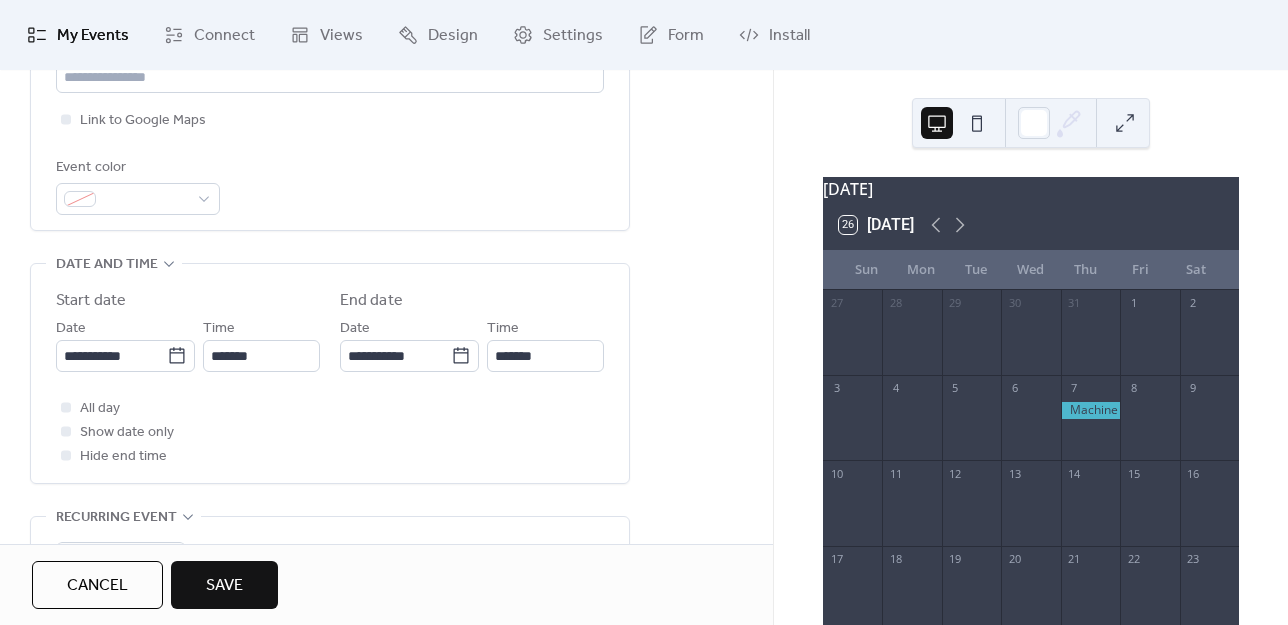 click on "All day Show date only Hide end time" at bounding box center (330, 432) 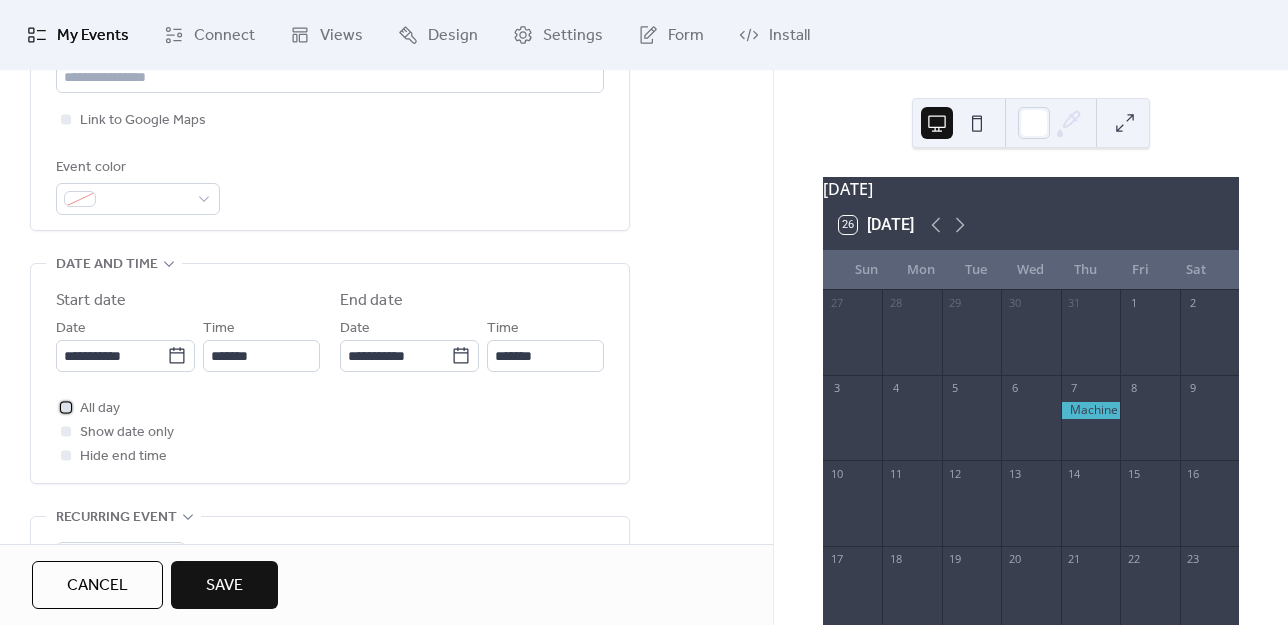 click at bounding box center (66, 407) 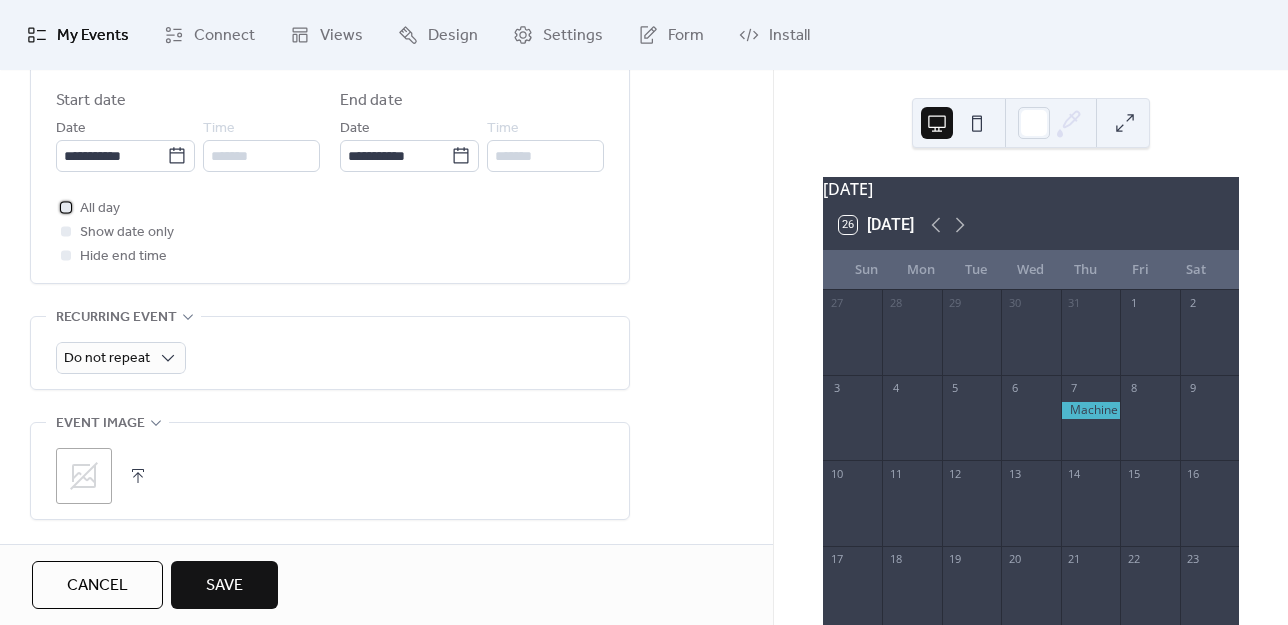 scroll, scrollTop: 918, scrollLeft: 0, axis: vertical 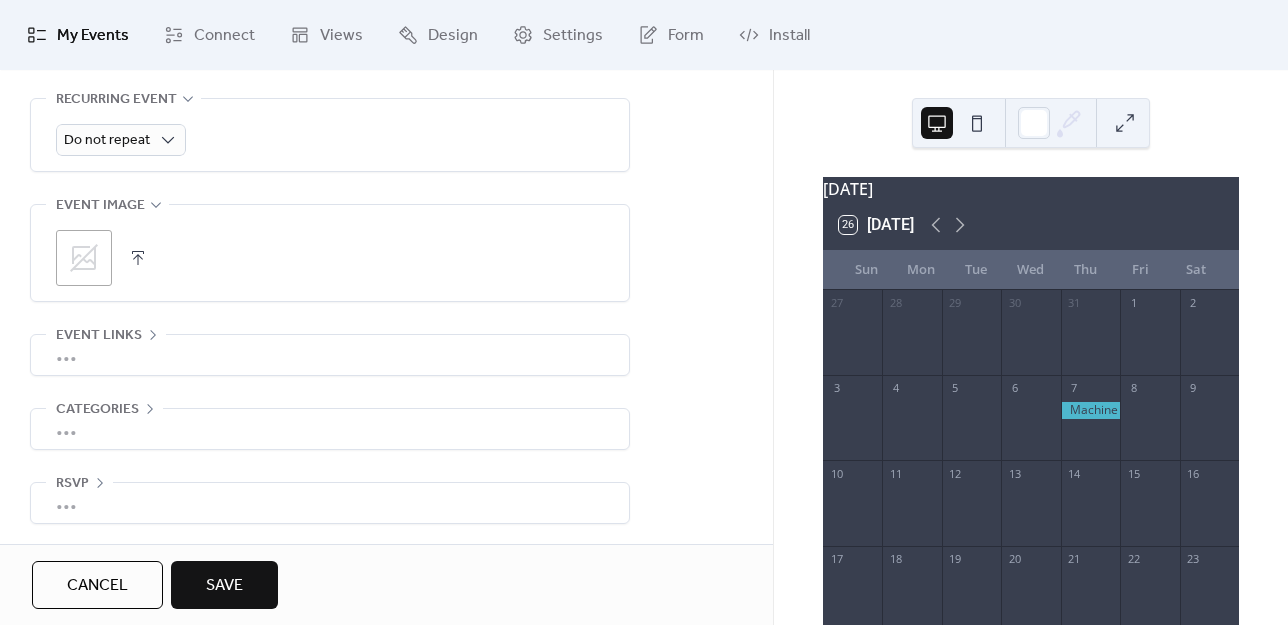 click on "Save" at bounding box center (224, 586) 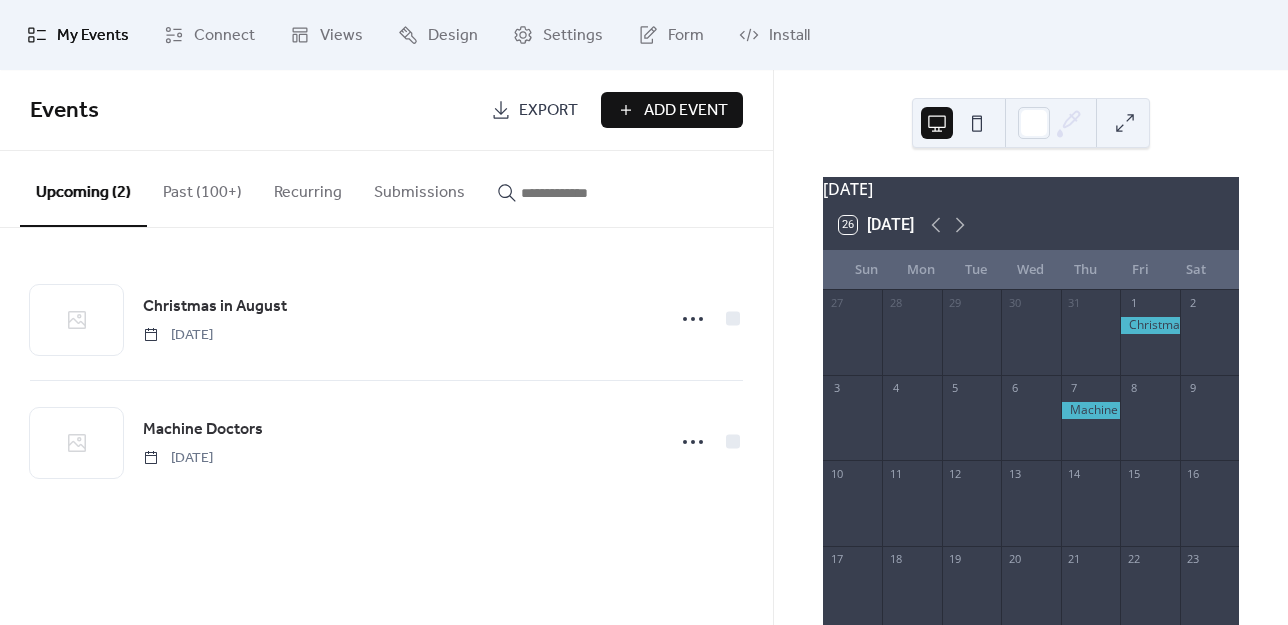 click on "Add Event" at bounding box center [686, 111] 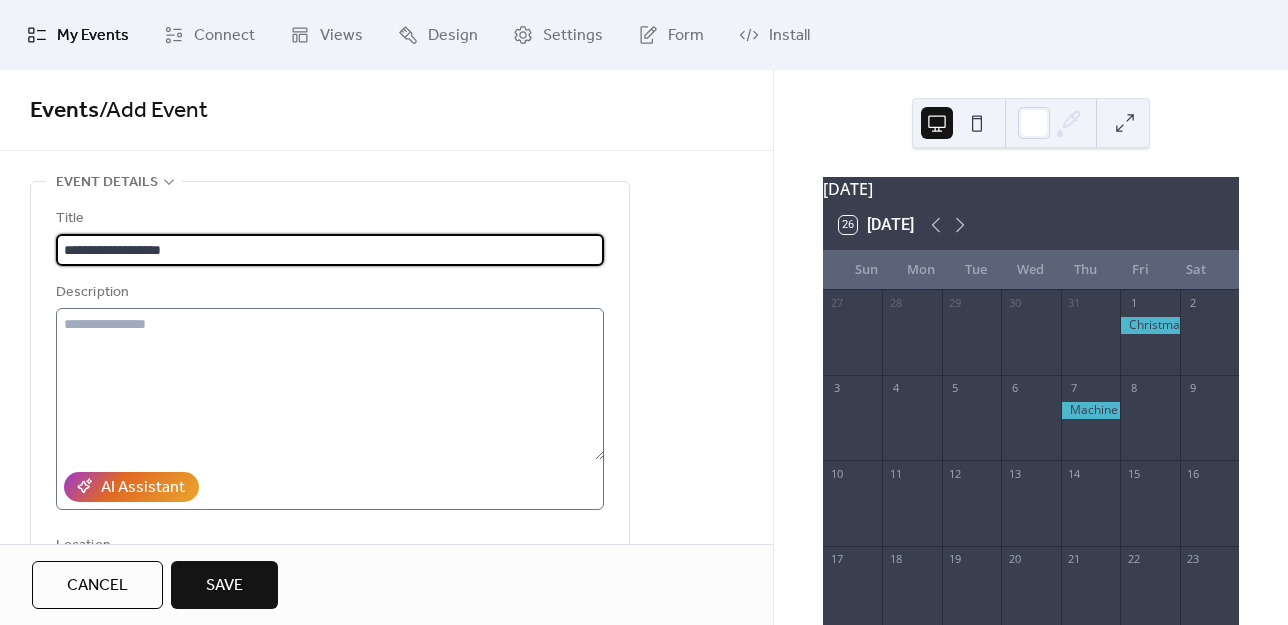 type on "**********" 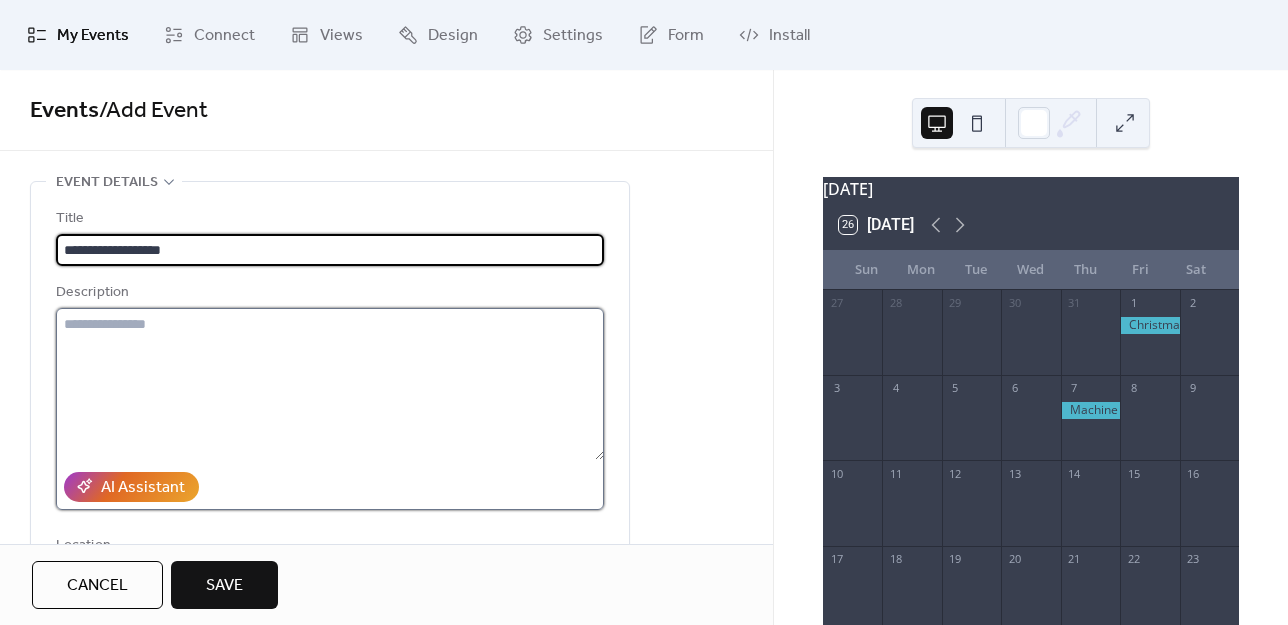 click at bounding box center [330, 384] 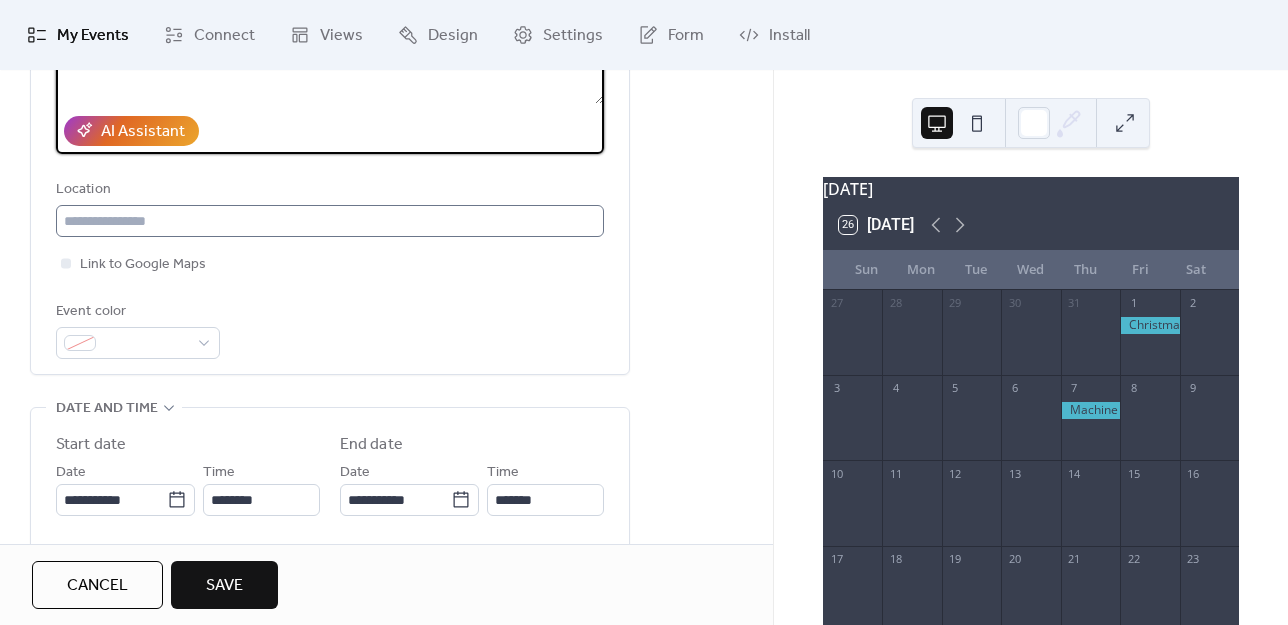 scroll, scrollTop: 400, scrollLeft: 0, axis: vertical 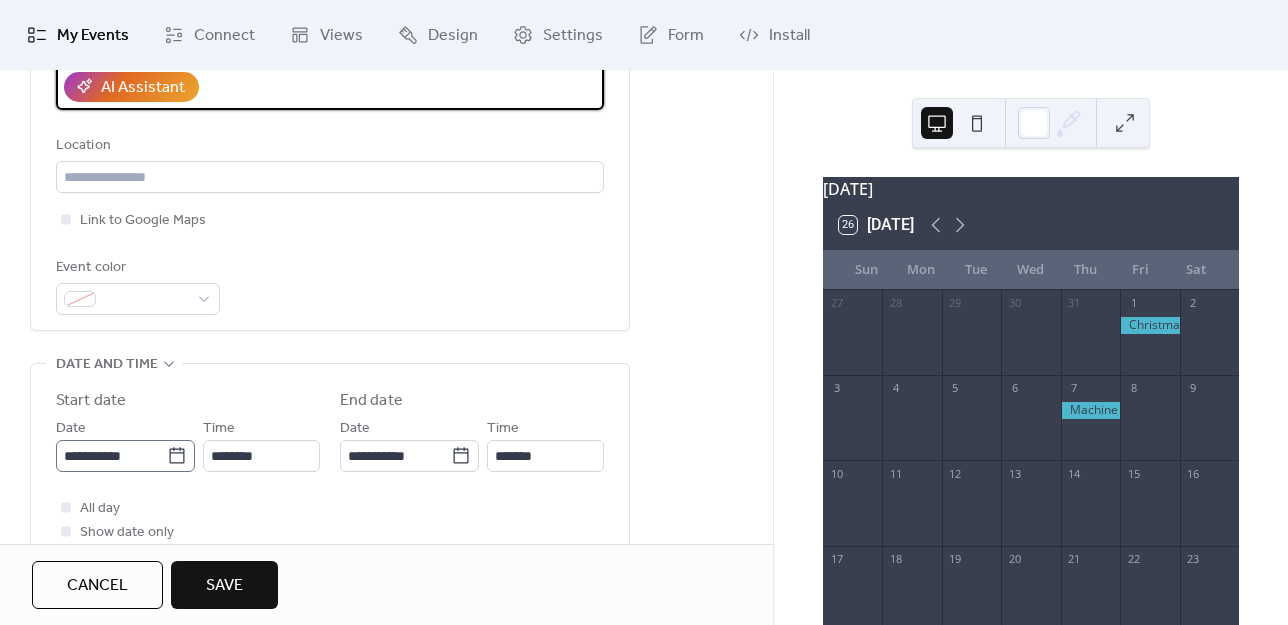 type on "**********" 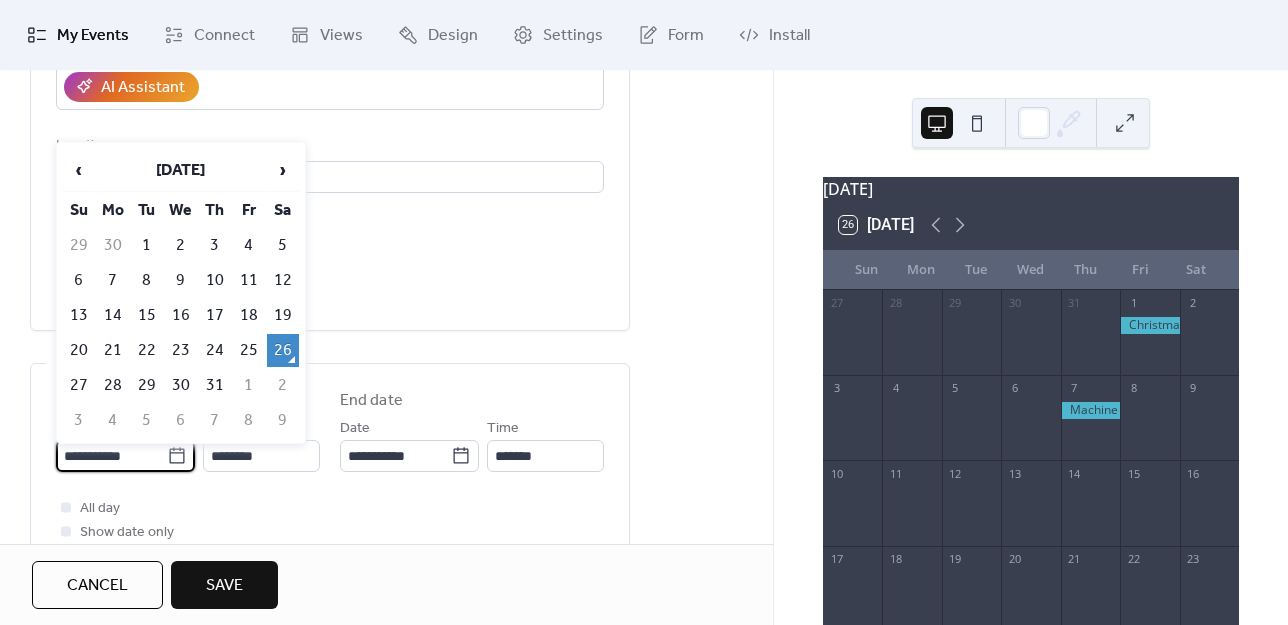 click on "**********" at bounding box center (111, 456) 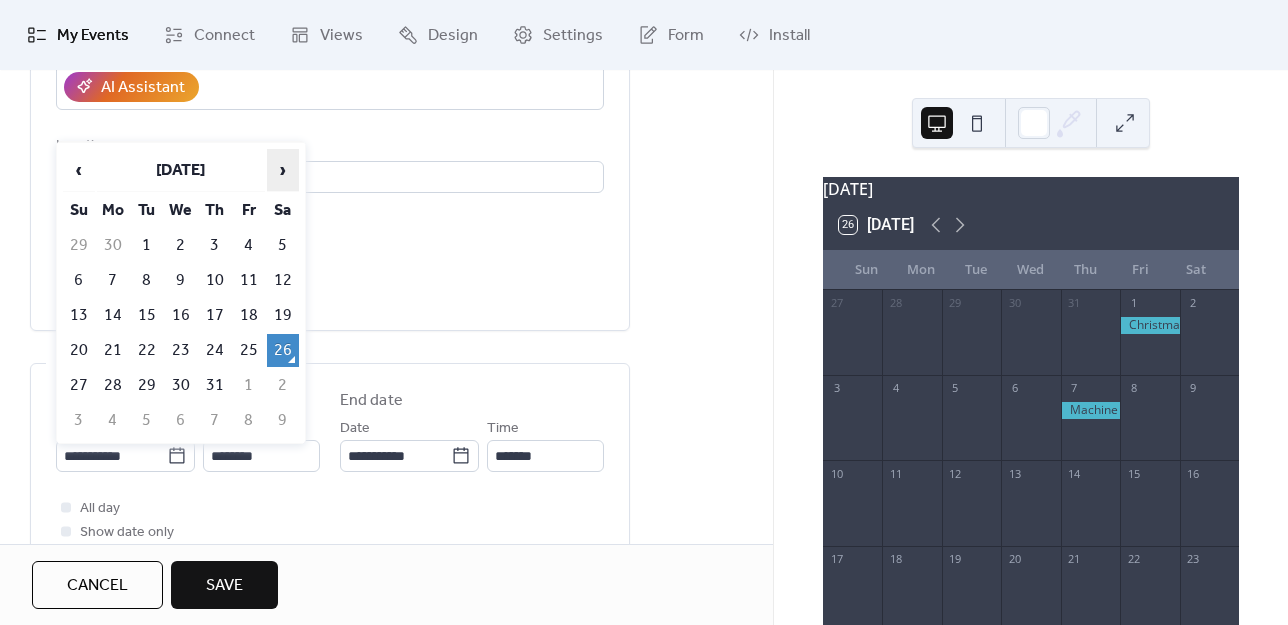 click on "›" at bounding box center (283, 170) 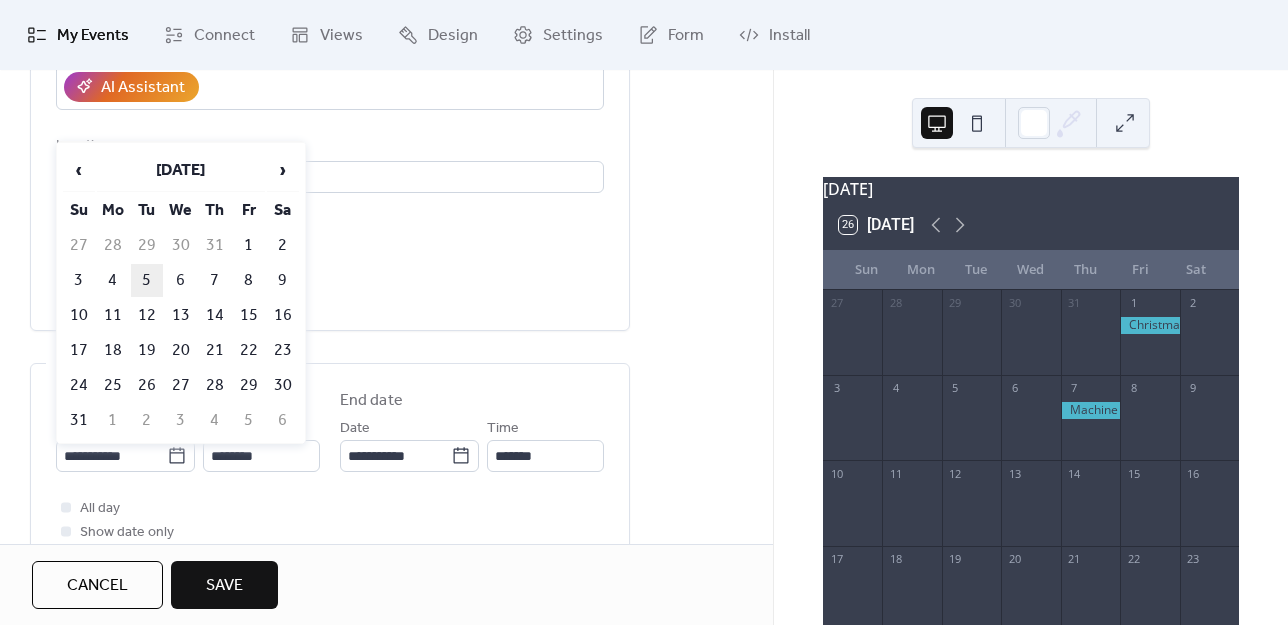 click on "5" at bounding box center (147, 280) 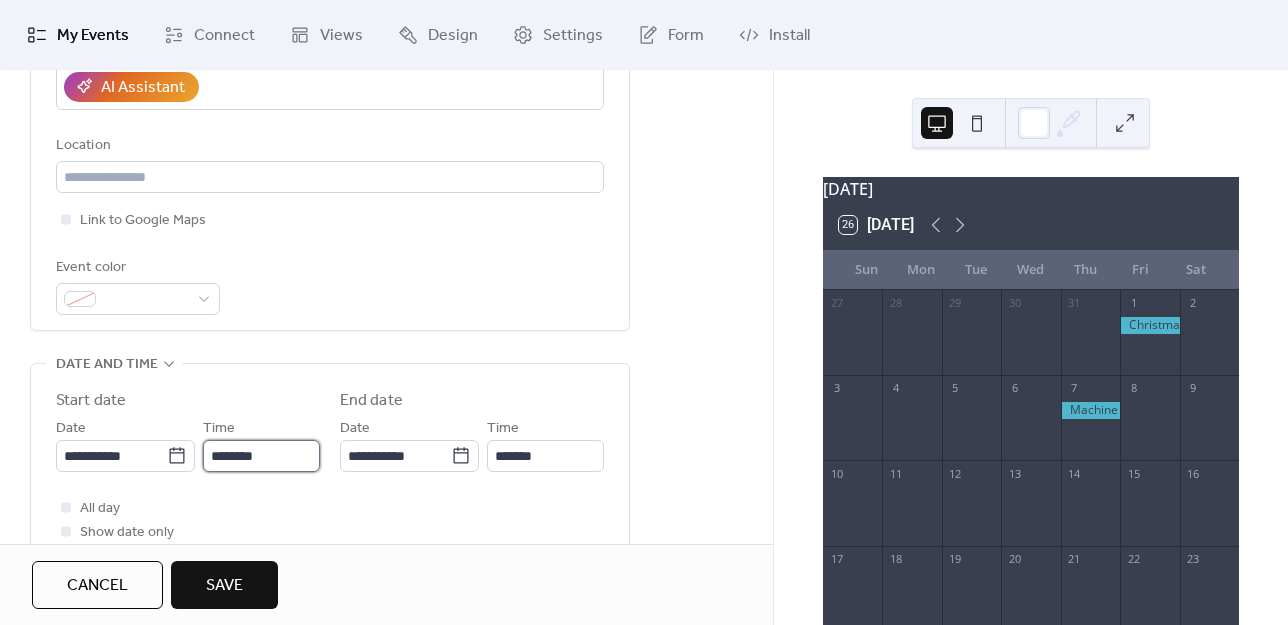 click on "********" at bounding box center [261, 456] 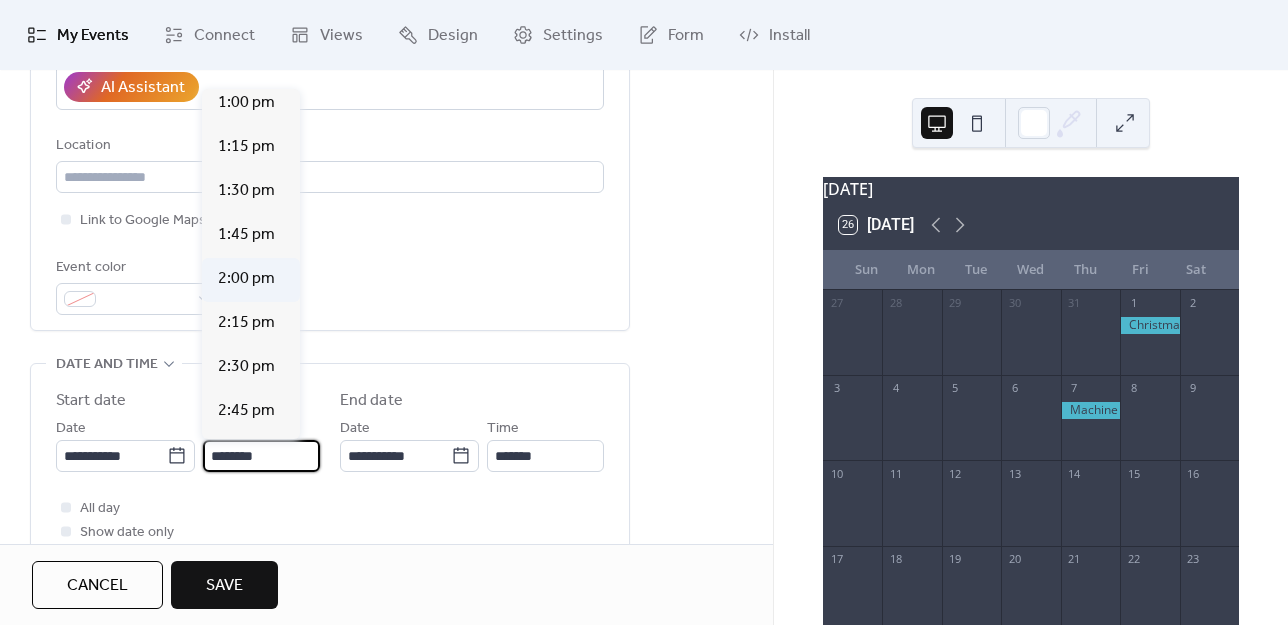 scroll, scrollTop: 2312, scrollLeft: 0, axis: vertical 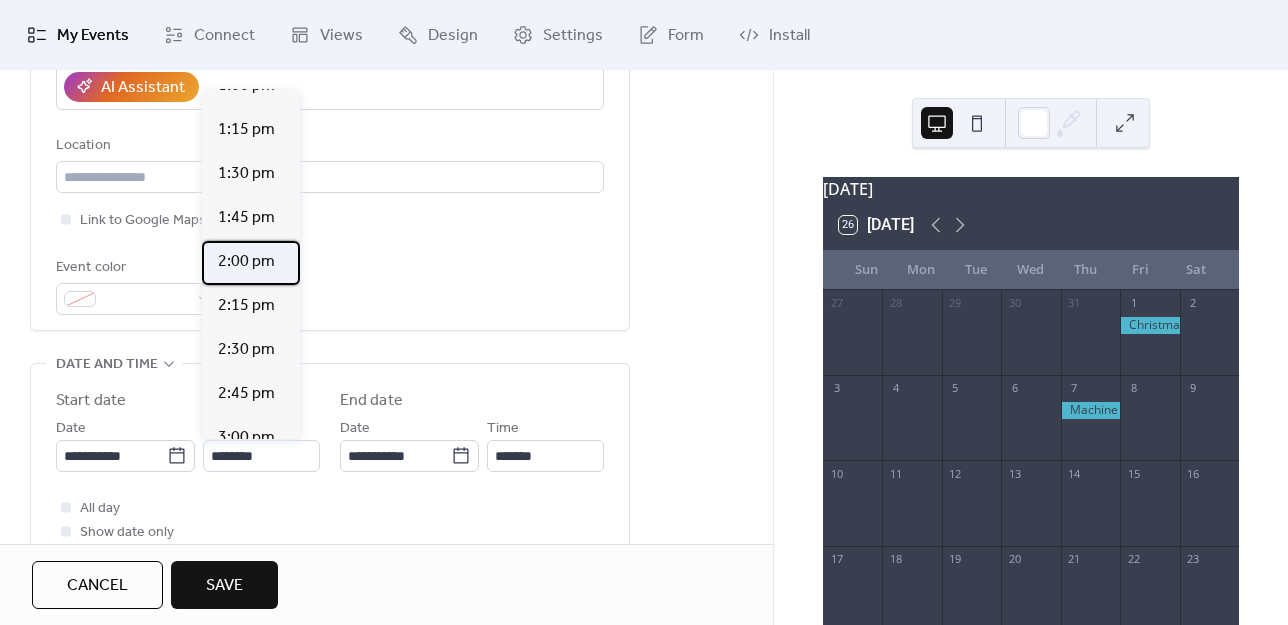 click on "2:00 pm" at bounding box center (246, 262) 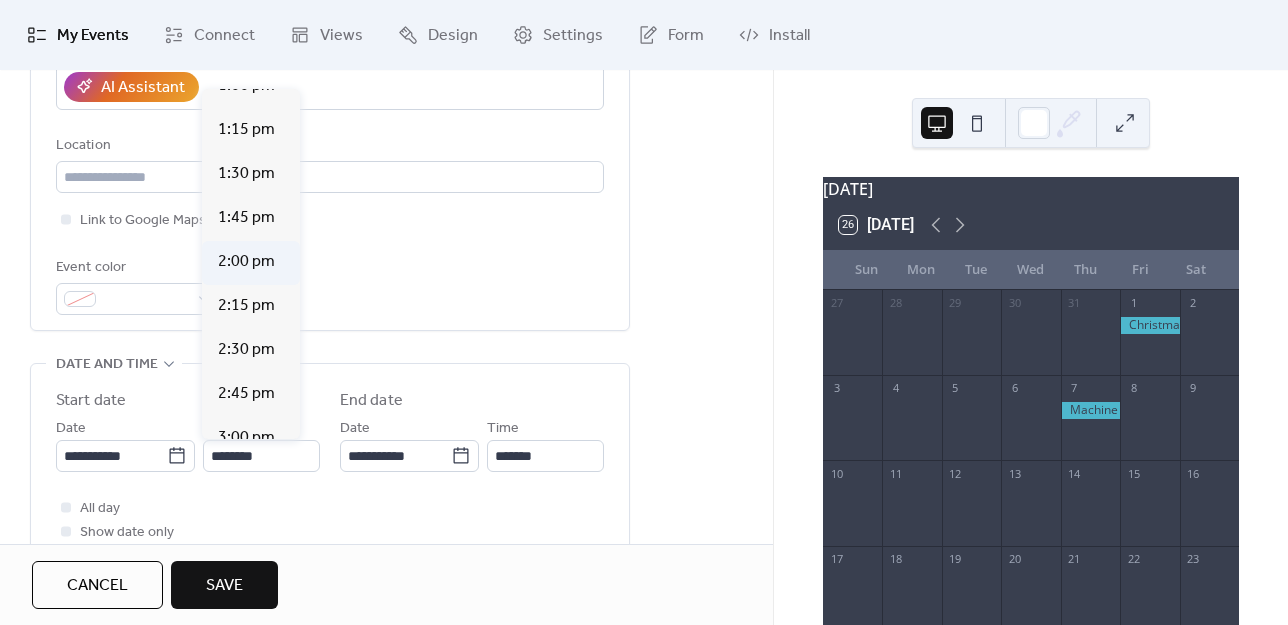 type on "*******" 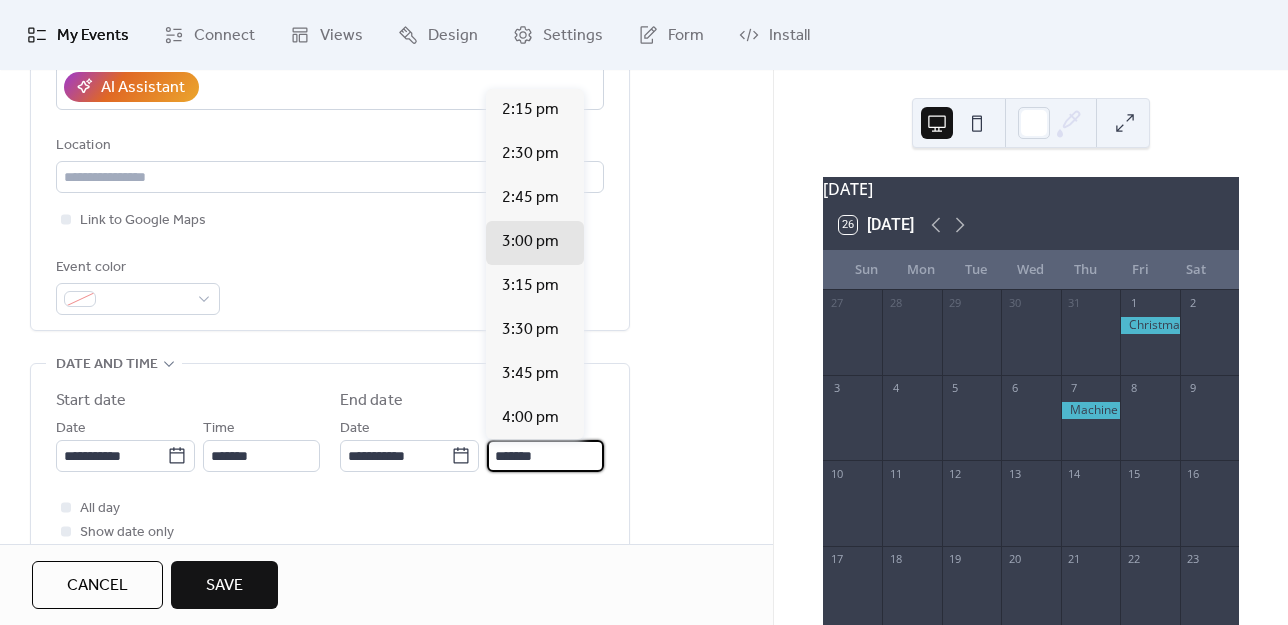 click on "*******" at bounding box center (545, 456) 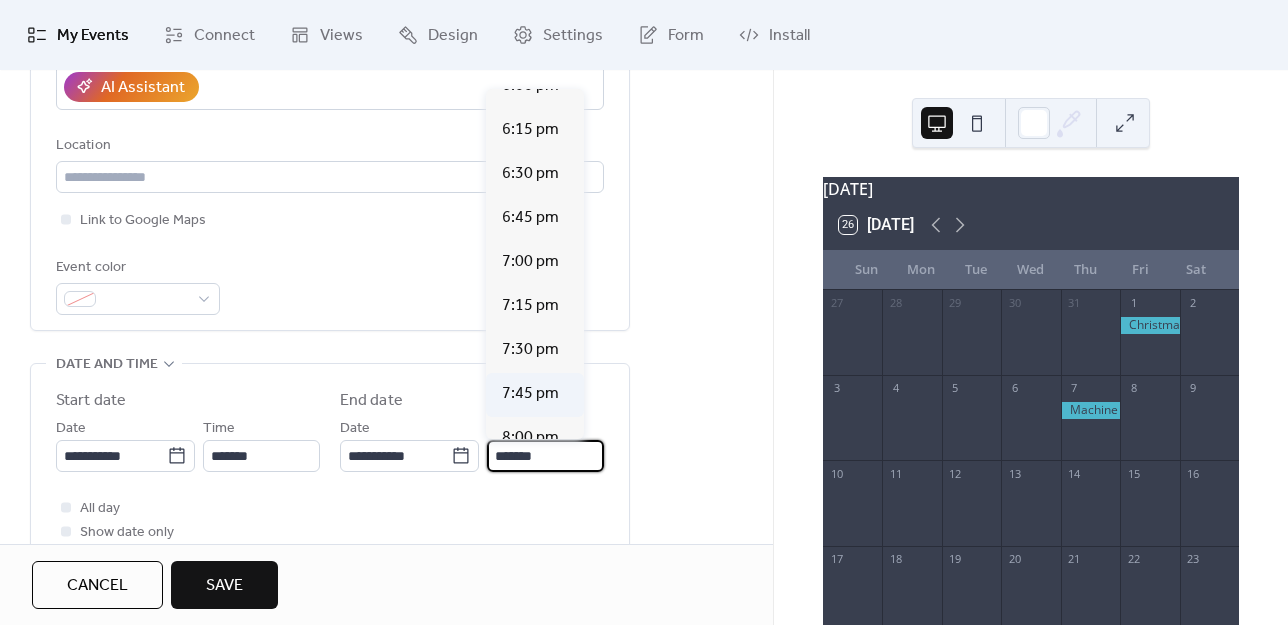scroll, scrollTop: 800, scrollLeft: 0, axis: vertical 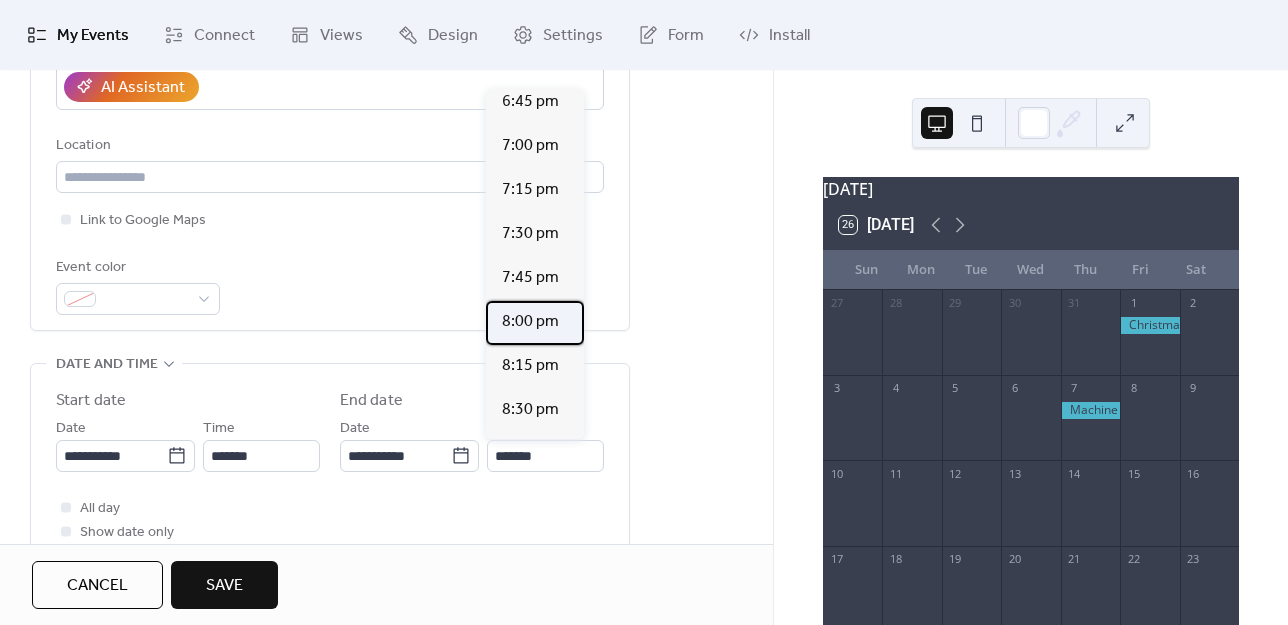 click on "8:00 pm" at bounding box center (530, 322) 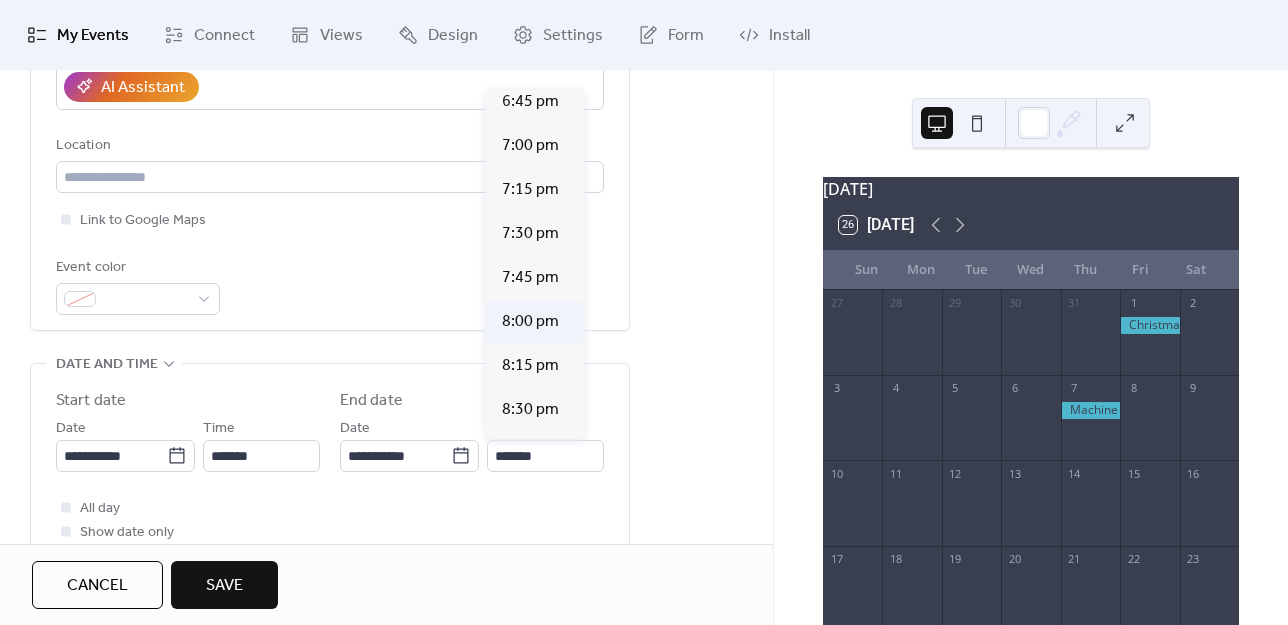 type on "*******" 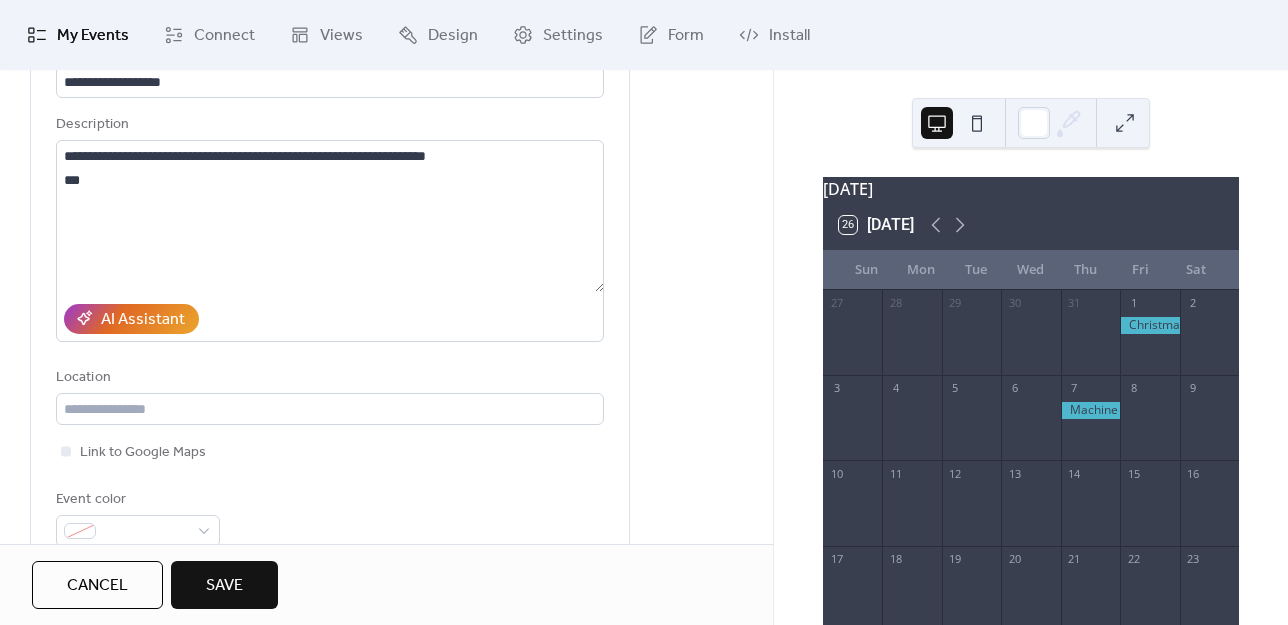 scroll, scrollTop: 100, scrollLeft: 0, axis: vertical 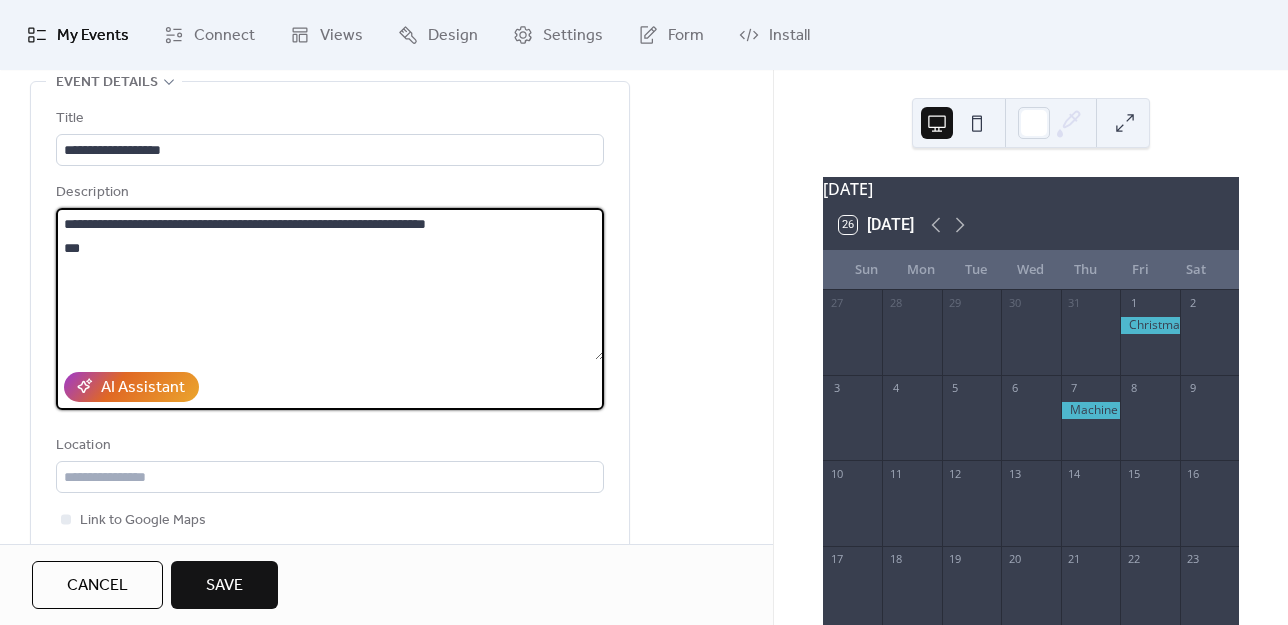 click on "**********" at bounding box center [330, 284] 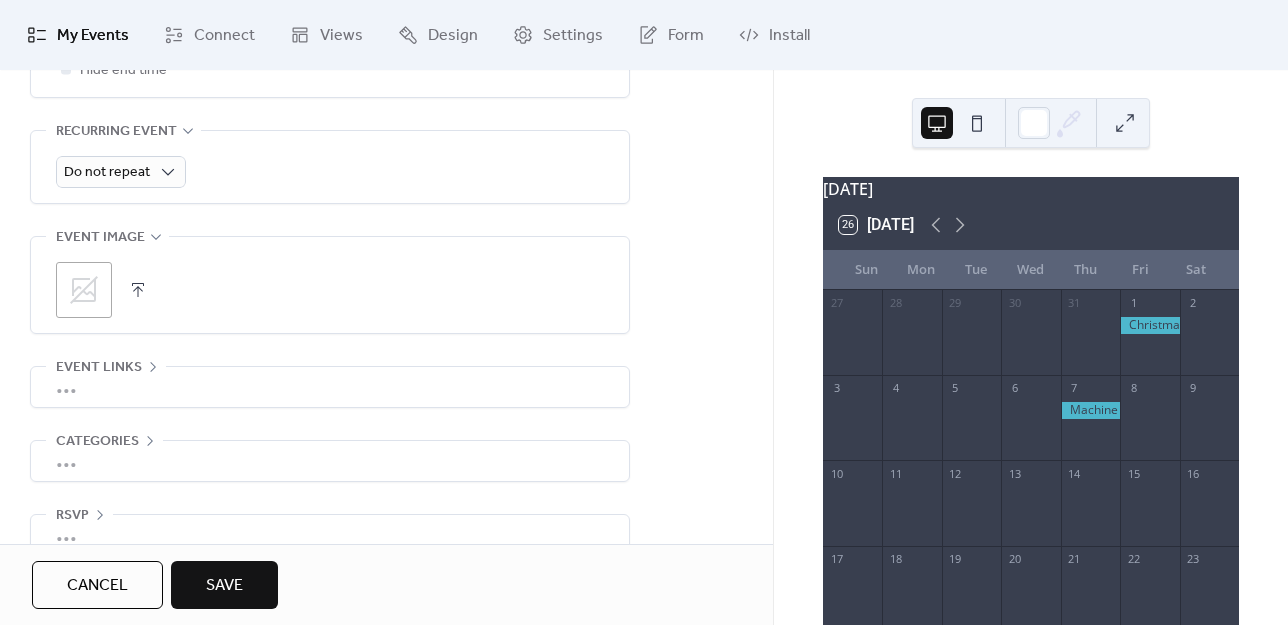 scroll, scrollTop: 918, scrollLeft: 0, axis: vertical 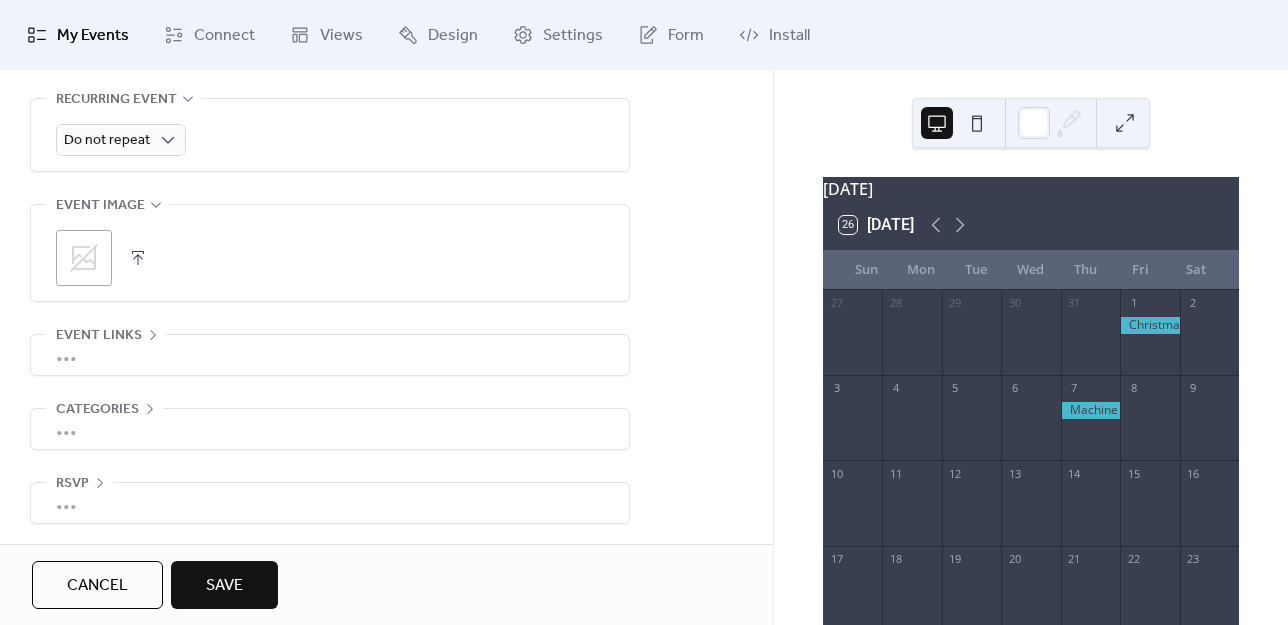type on "**********" 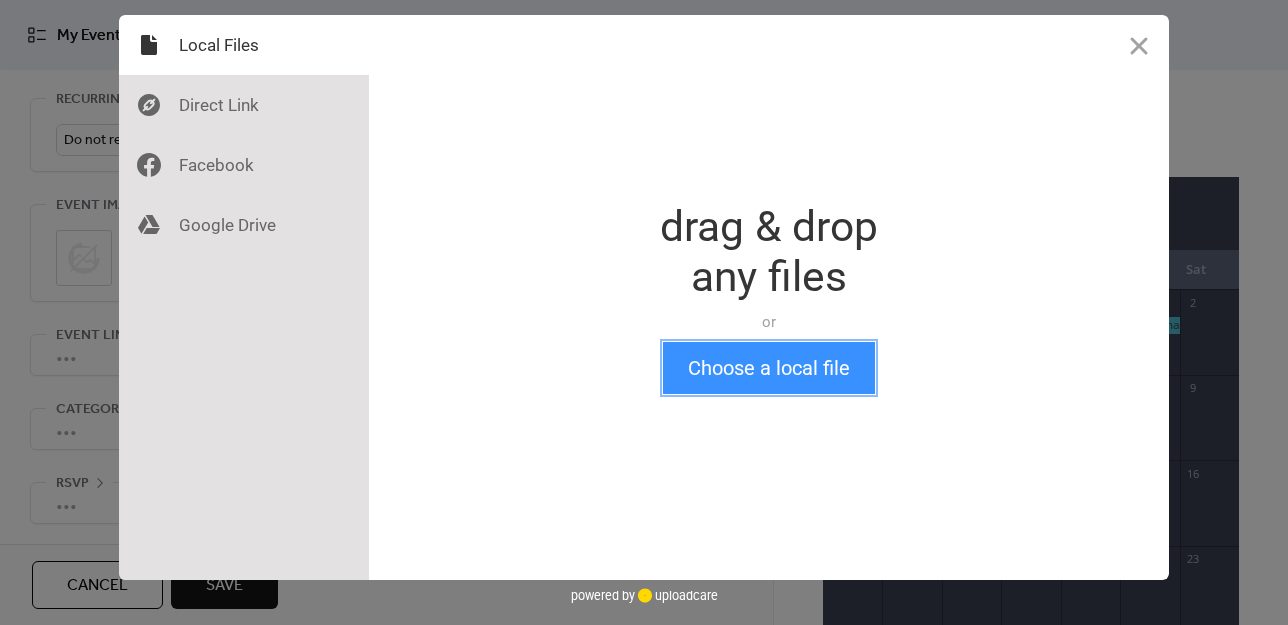 click on "Choose a local file" at bounding box center [769, 368] 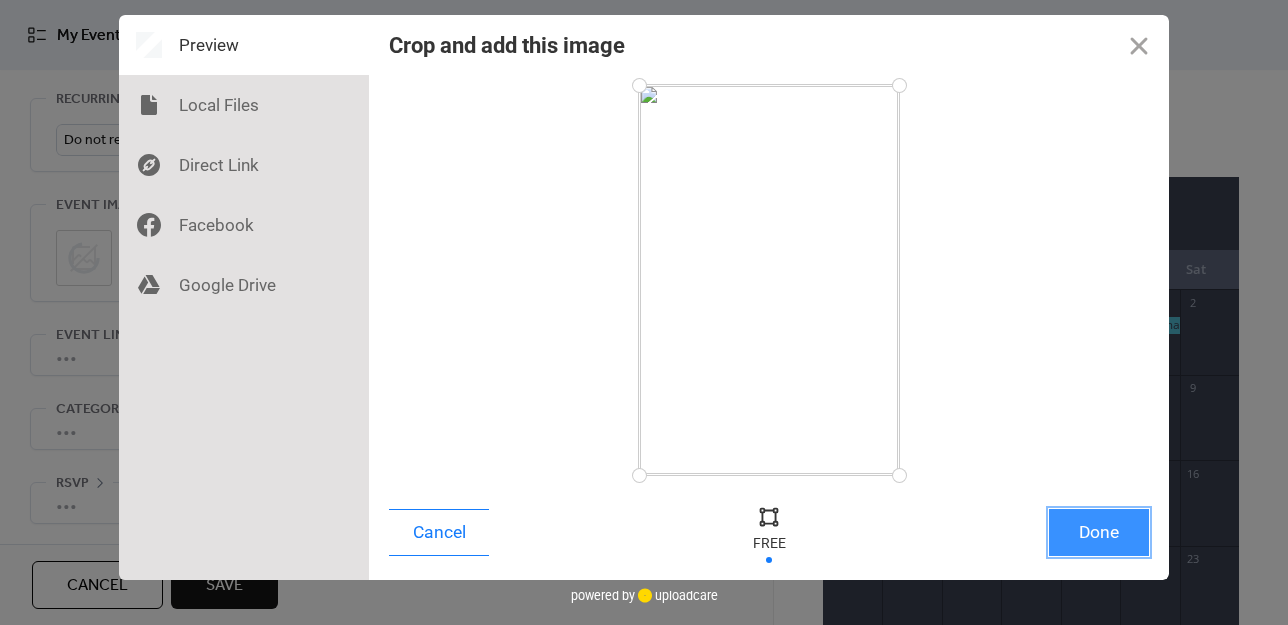 click on "Done" at bounding box center (1099, 532) 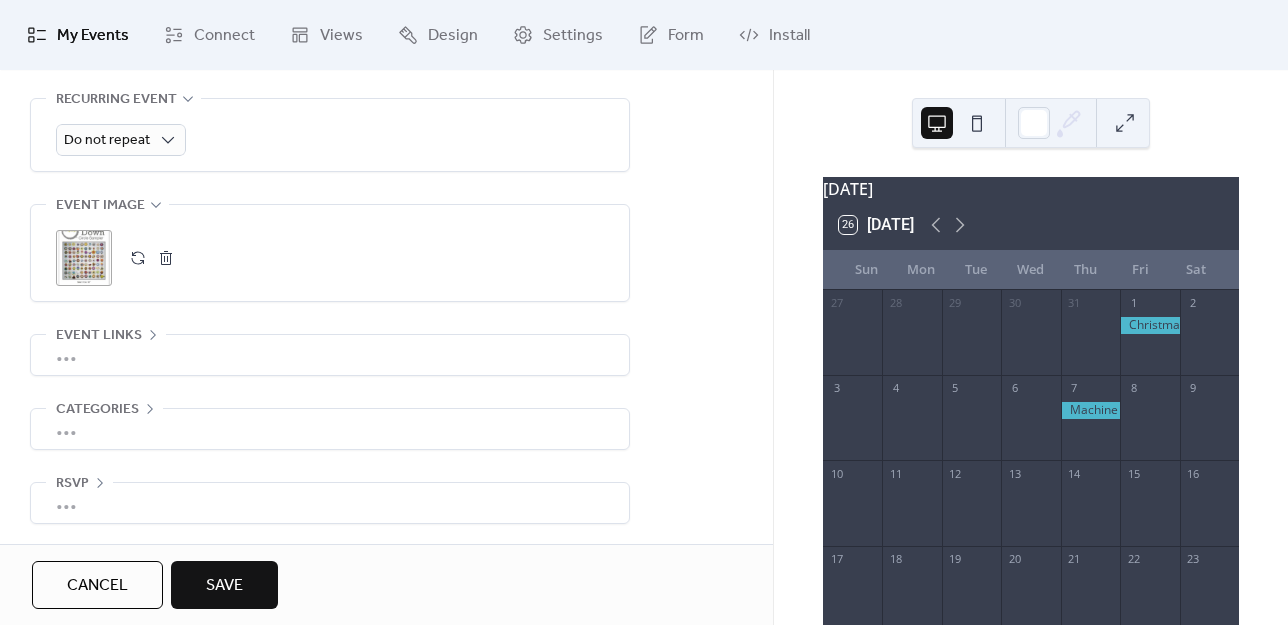 click on "Save" at bounding box center [224, 585] 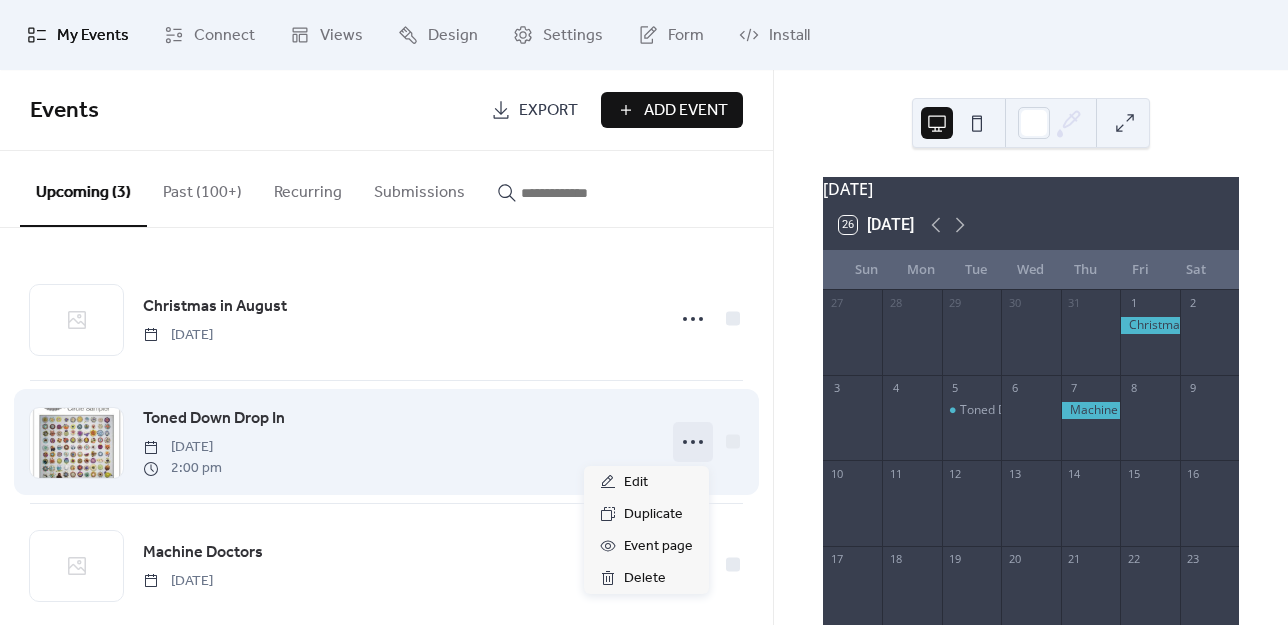 click 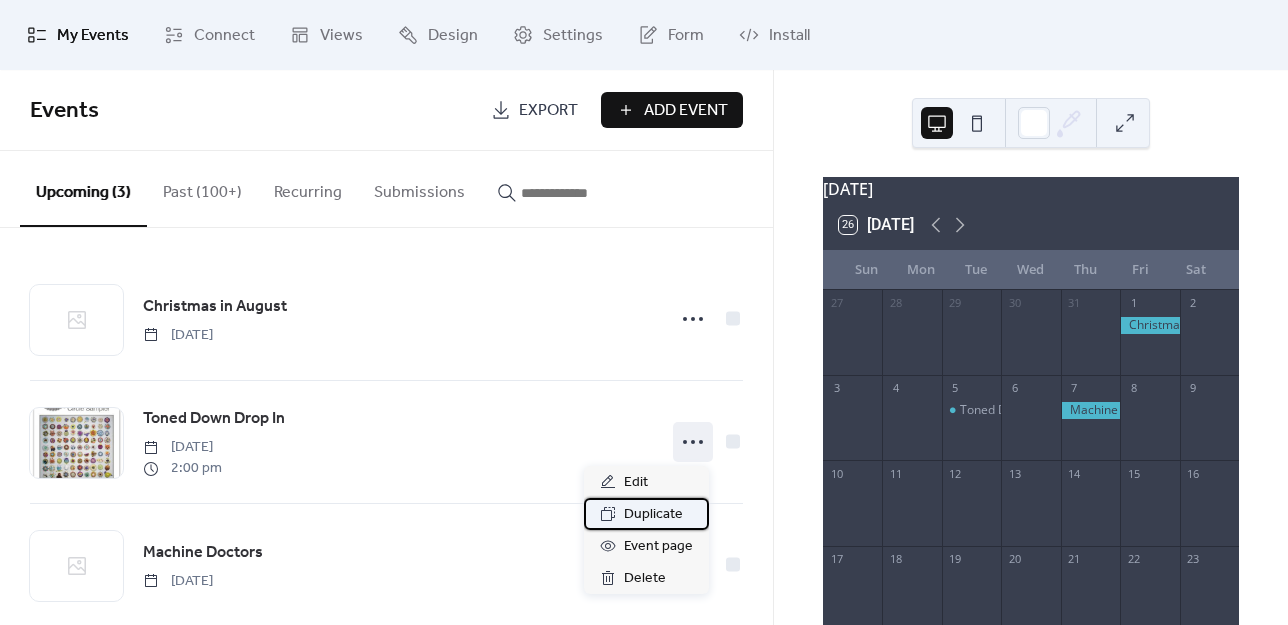 click on "Duplicate" at bounding box center (653, 515) 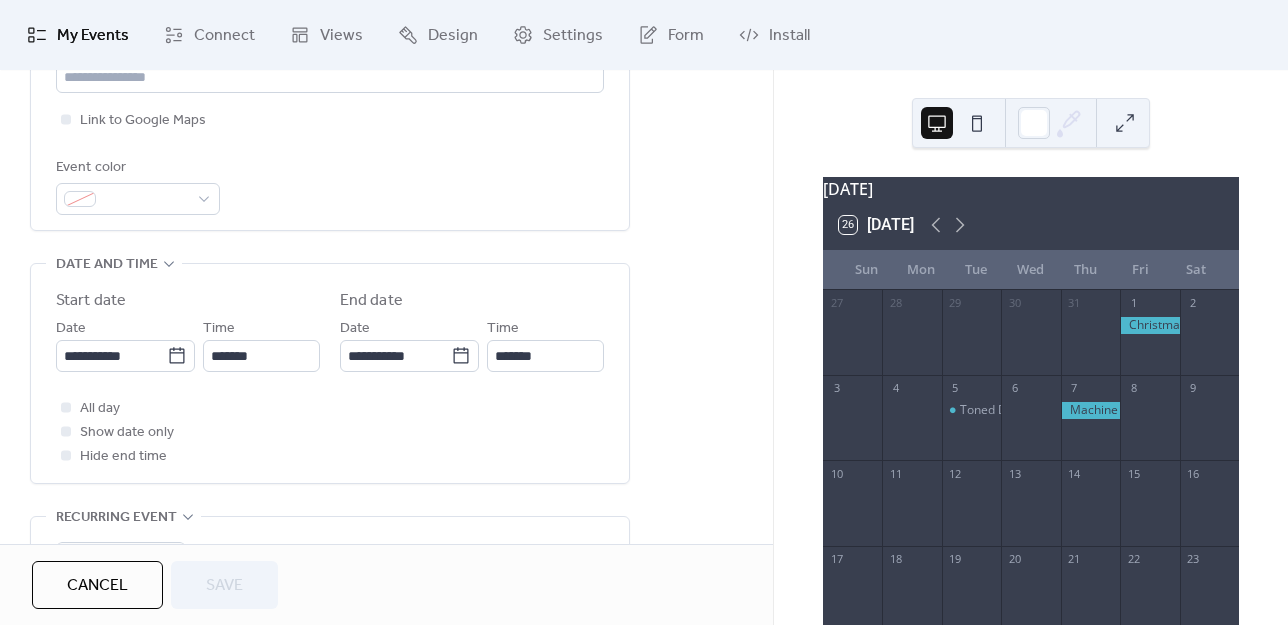scroll, scrollTop: 700, scrollLeft: 0, axis: vertical 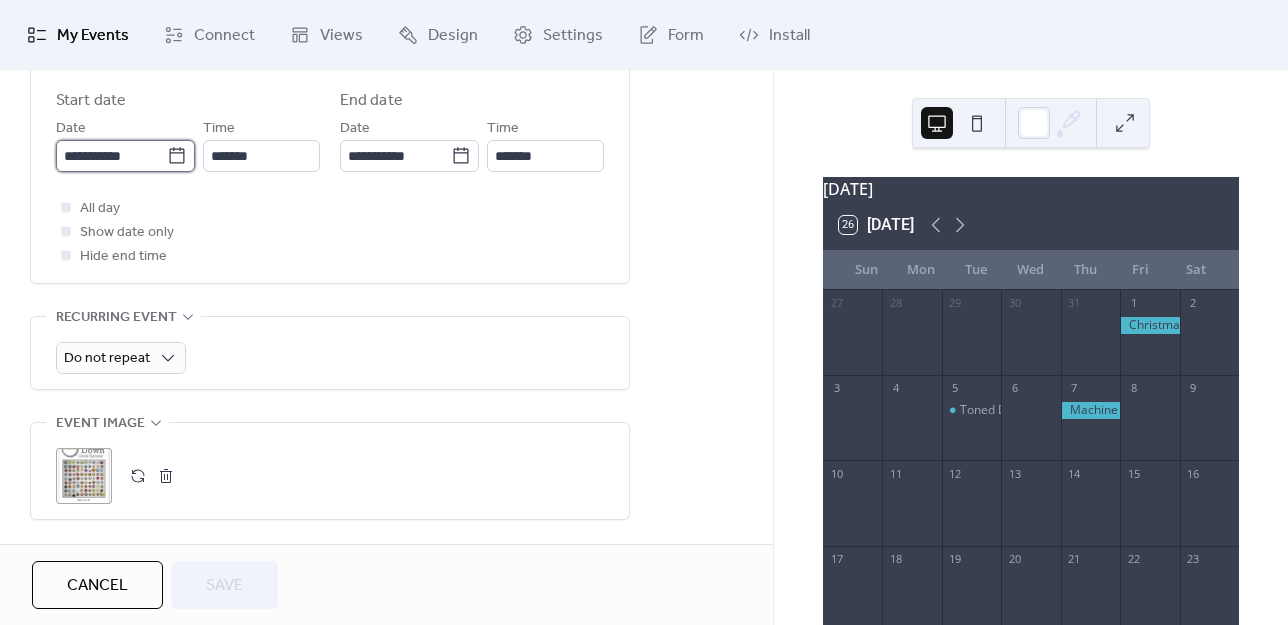 click on "**********" at bounding box center [111, 156] 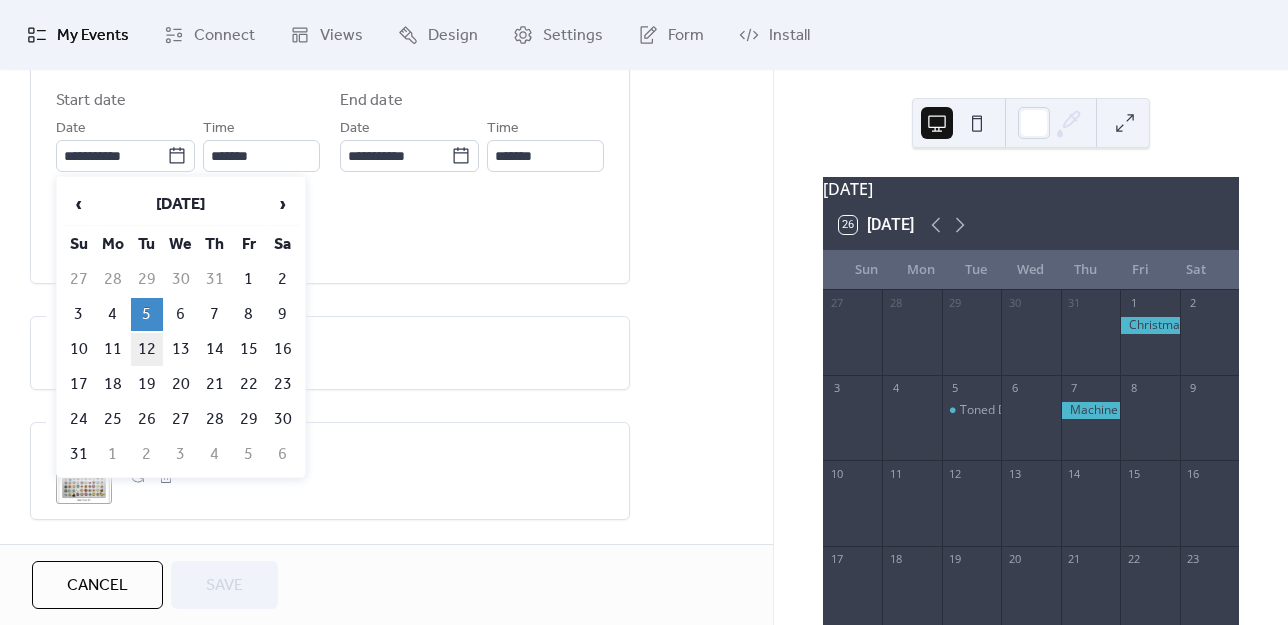 click on "12" at bounding box center (147, 349) 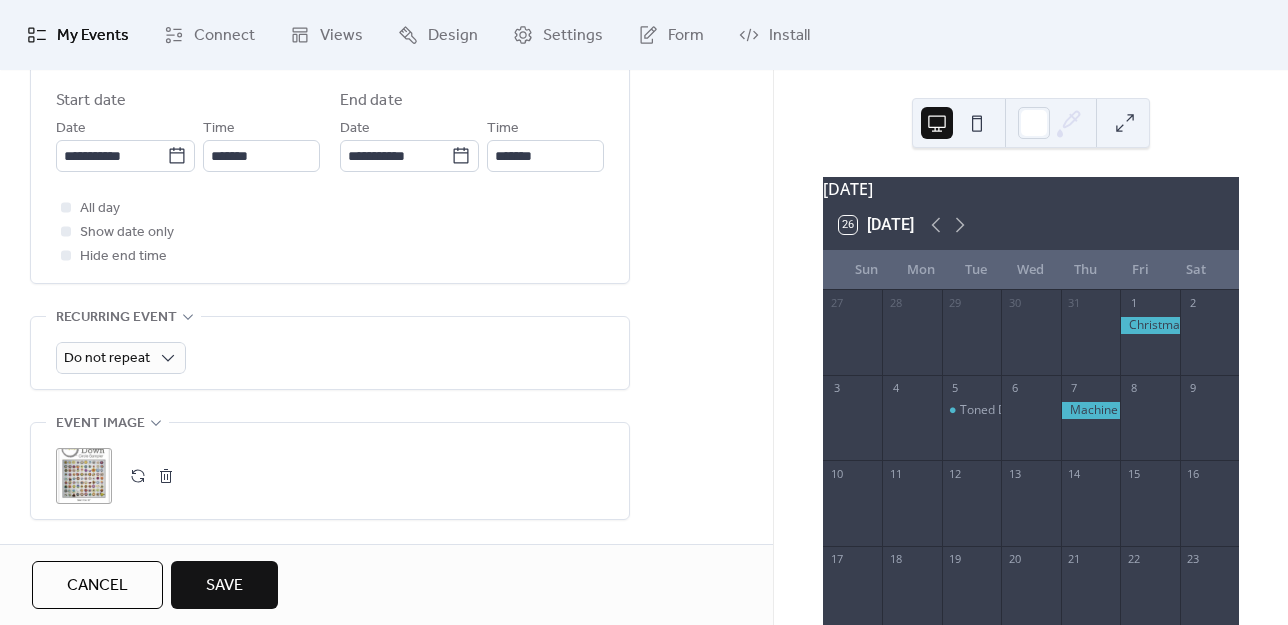 click on "Save" at bounding box center [224, 586] 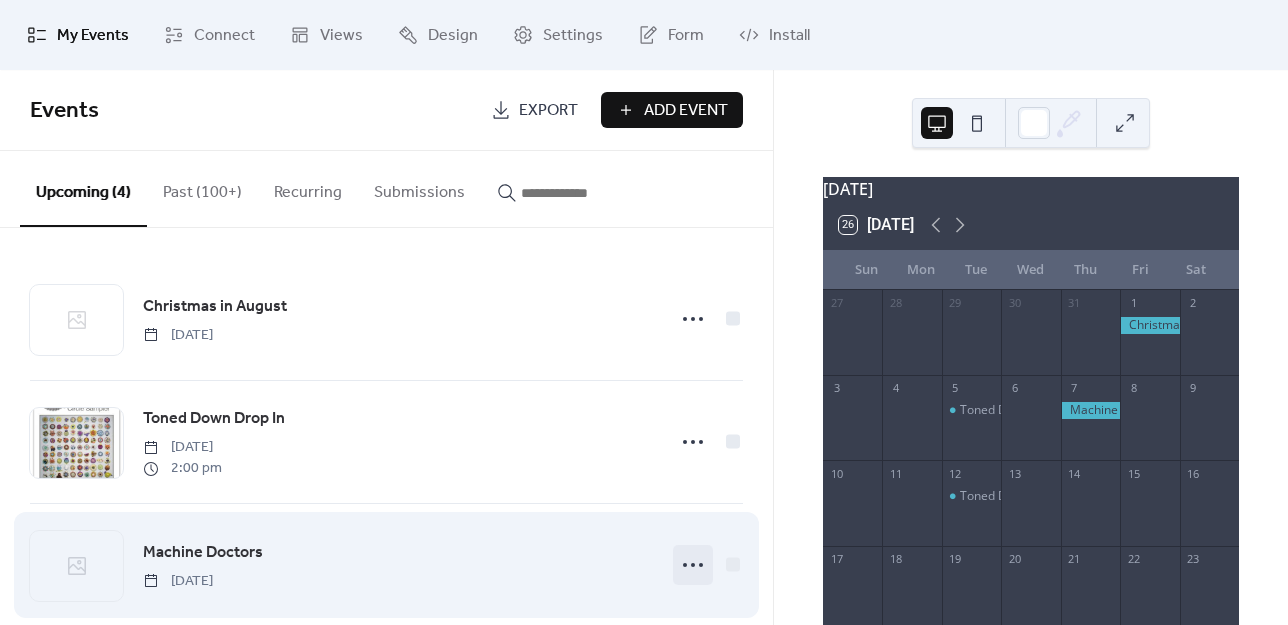 scroll, scrollTop: 153, scrollLeft: 0, axis: vertical 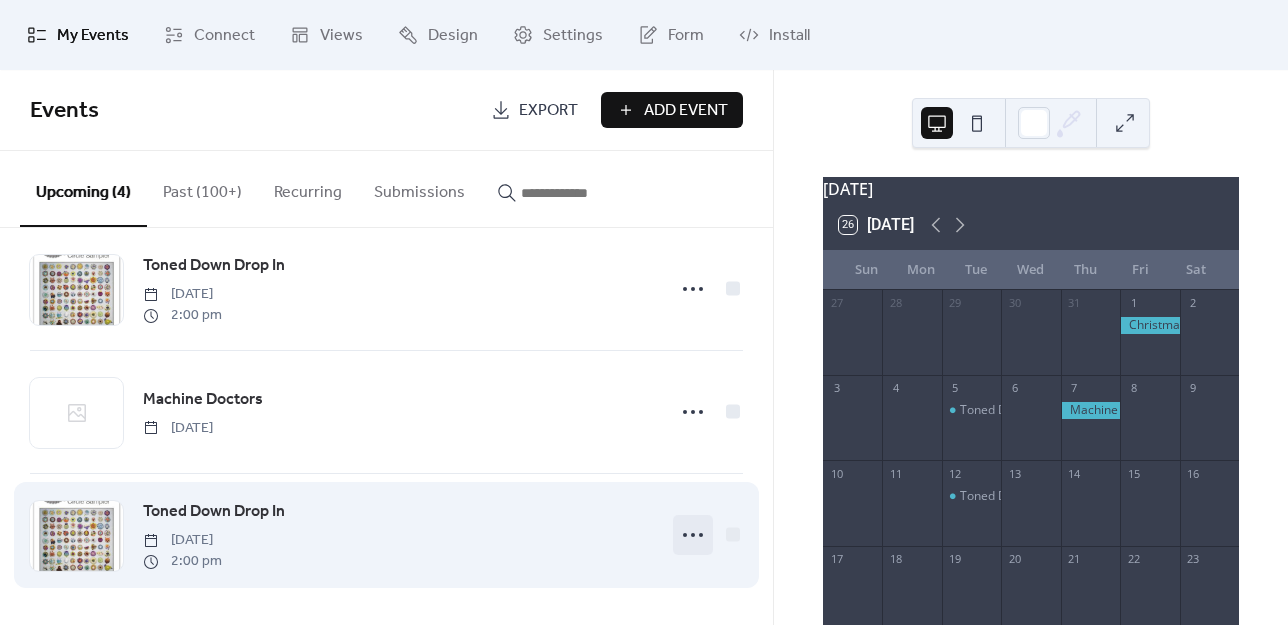 click 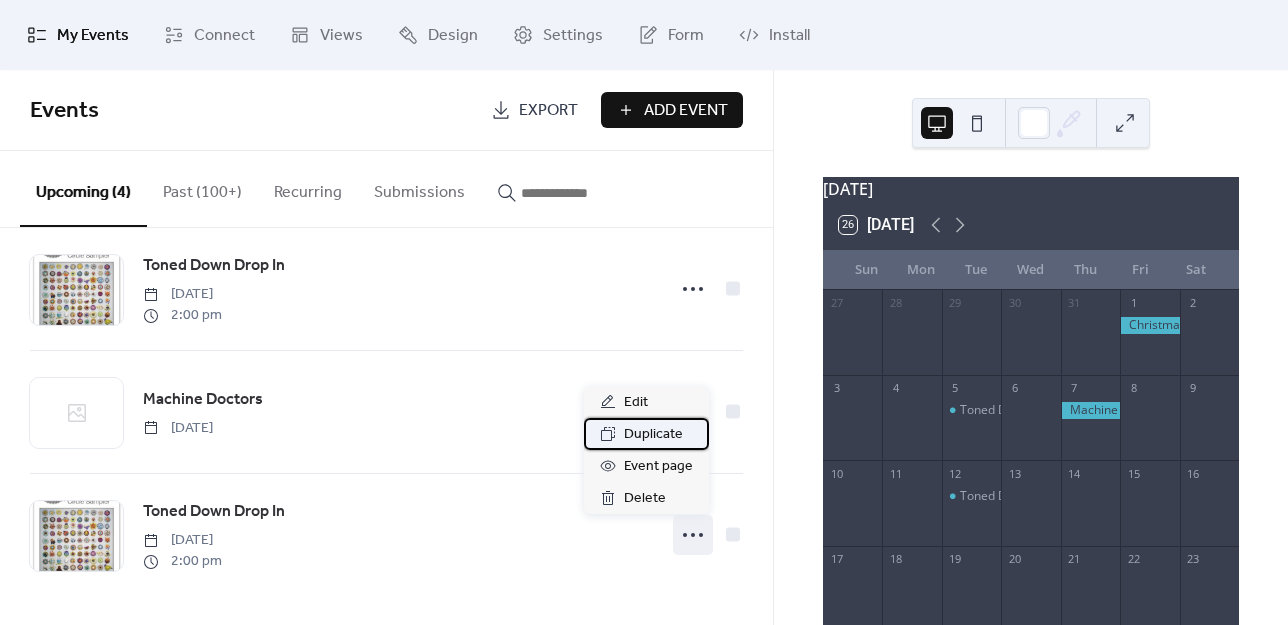 click on "Duplicate" at bounding box center (653, 435) 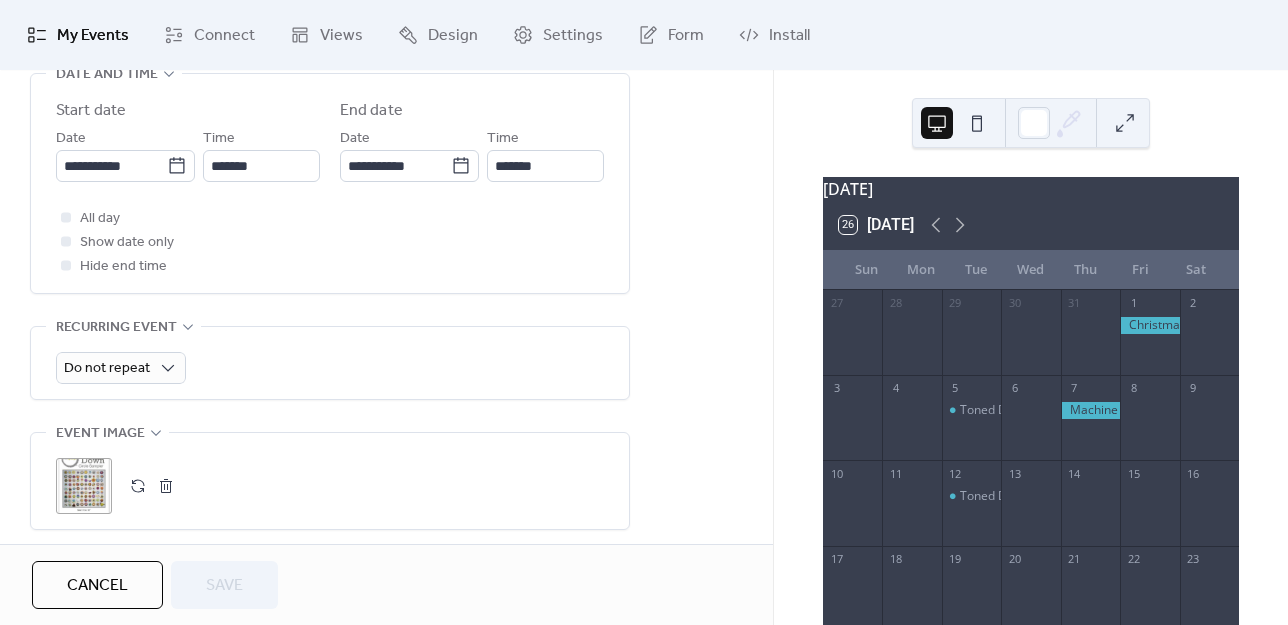 scroll, scrollTop: 618, scrollLeft: 0, axis: vertical 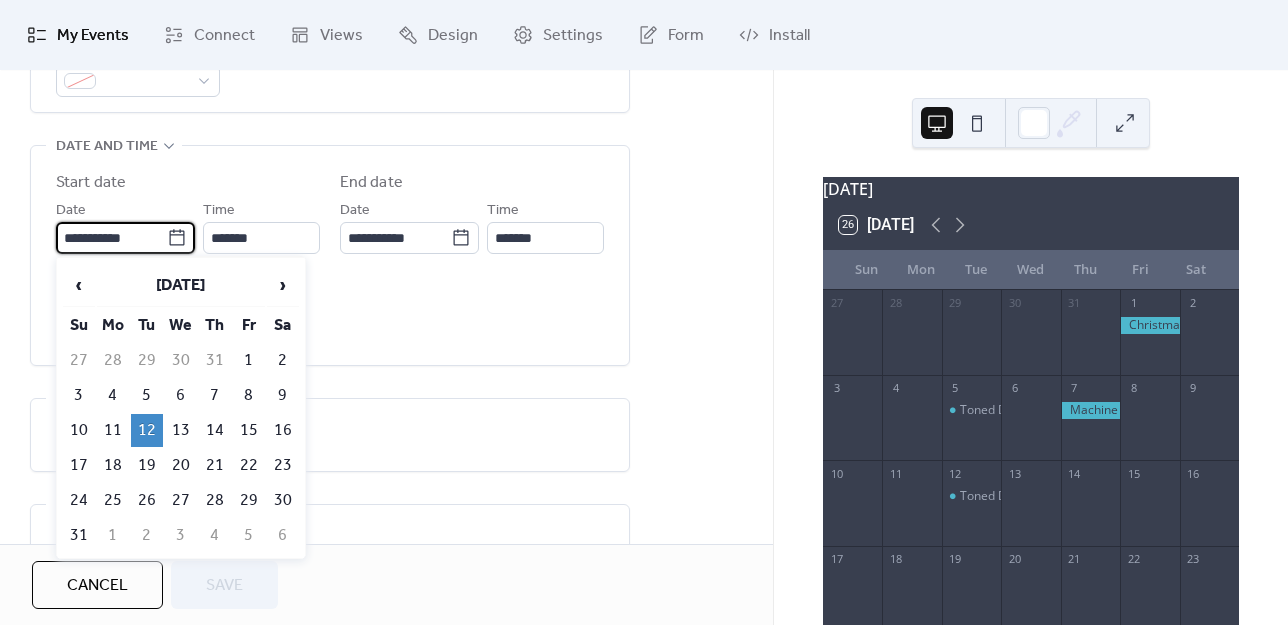 click on "**********" at bounding box center (111, 238) 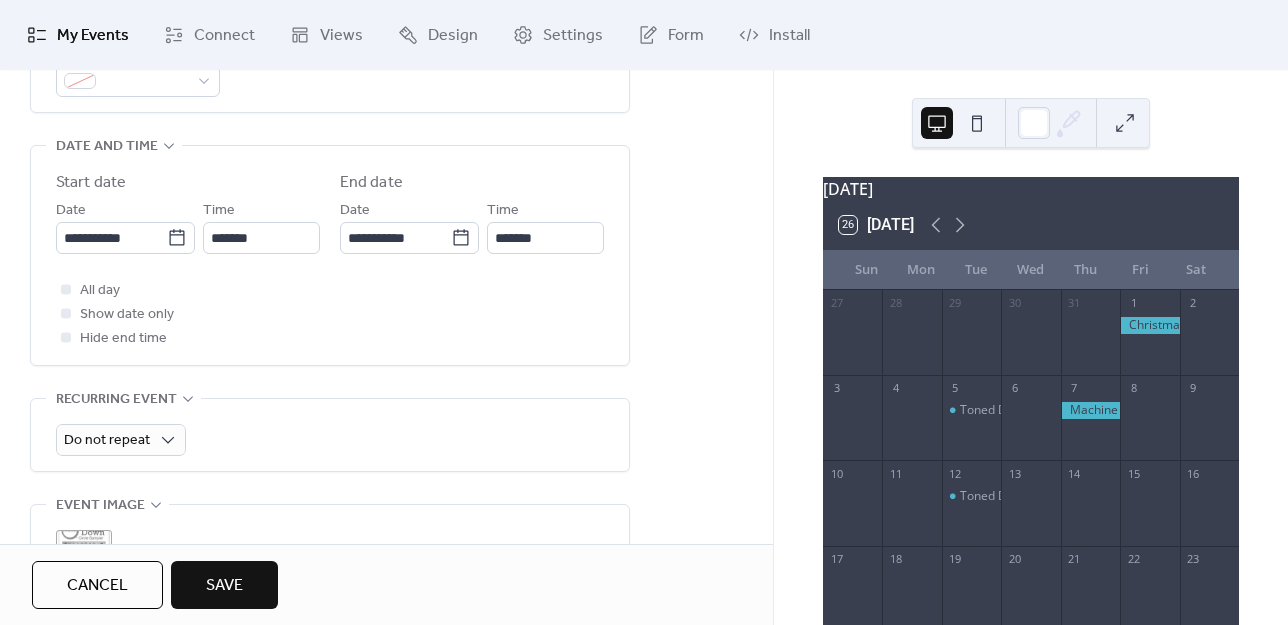 type on "**********" 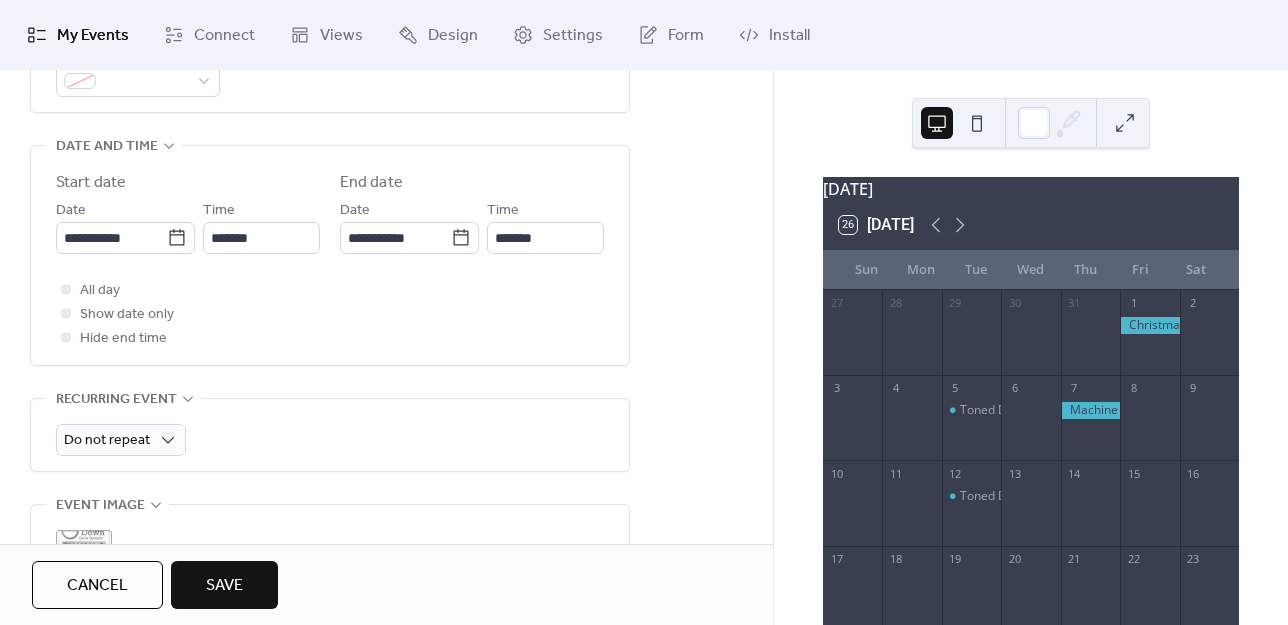 type on "**********" 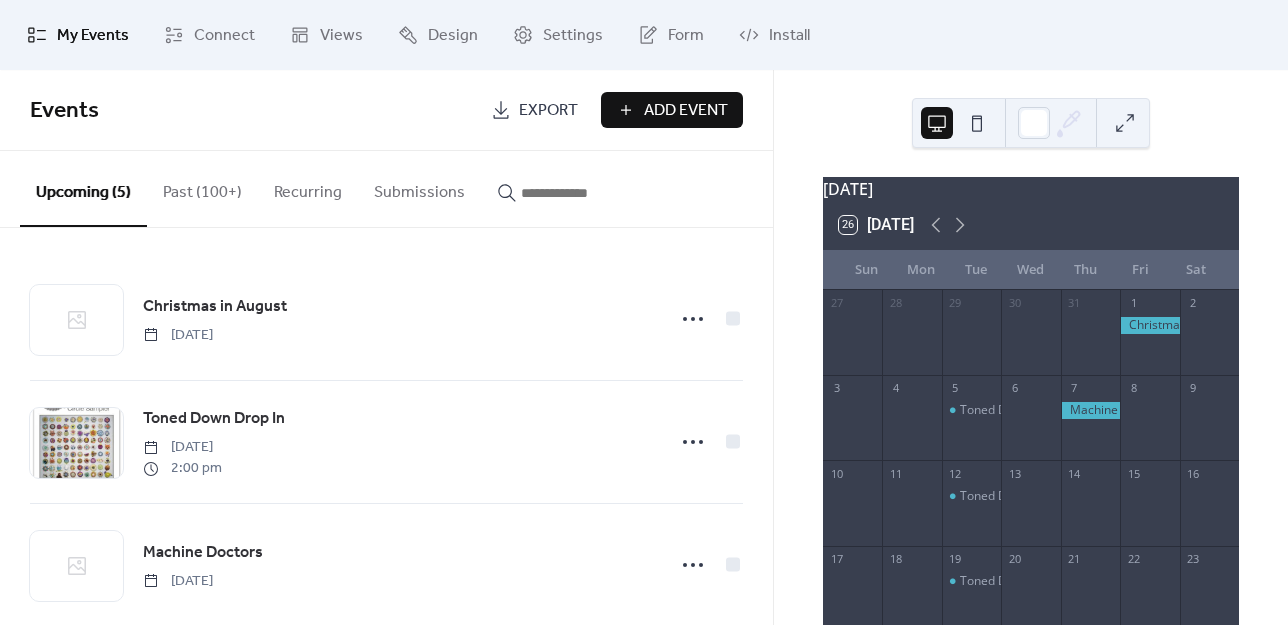 click on "Add Event" at bounding box center (686, 111) 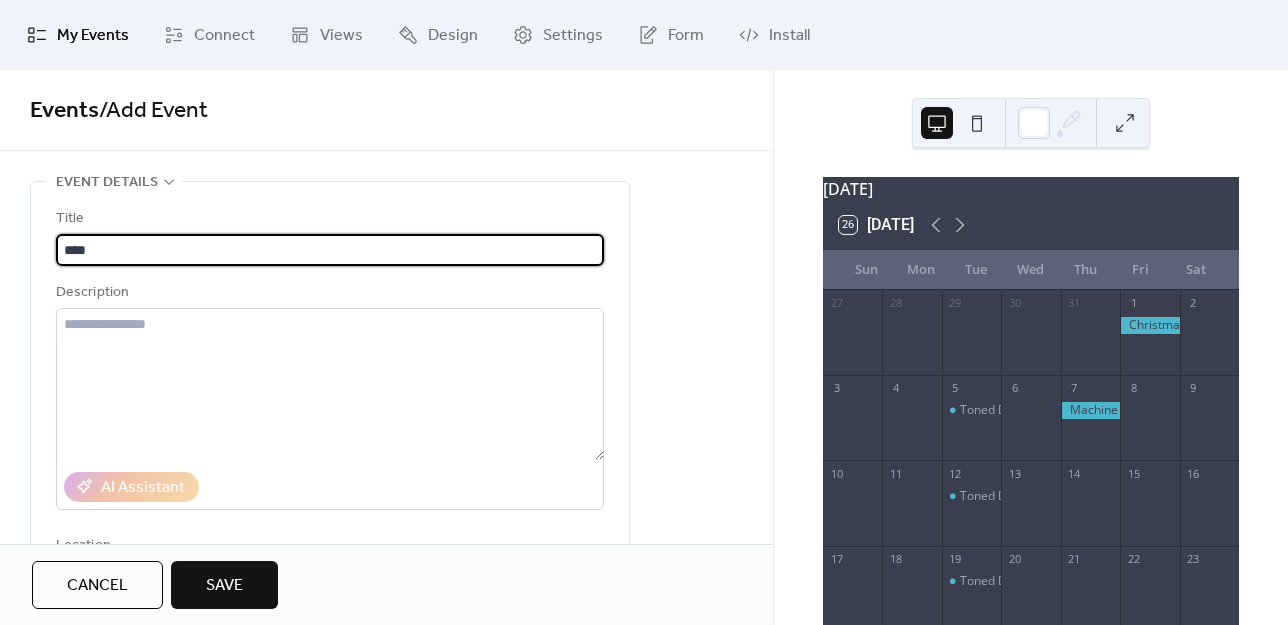 type on "**********" 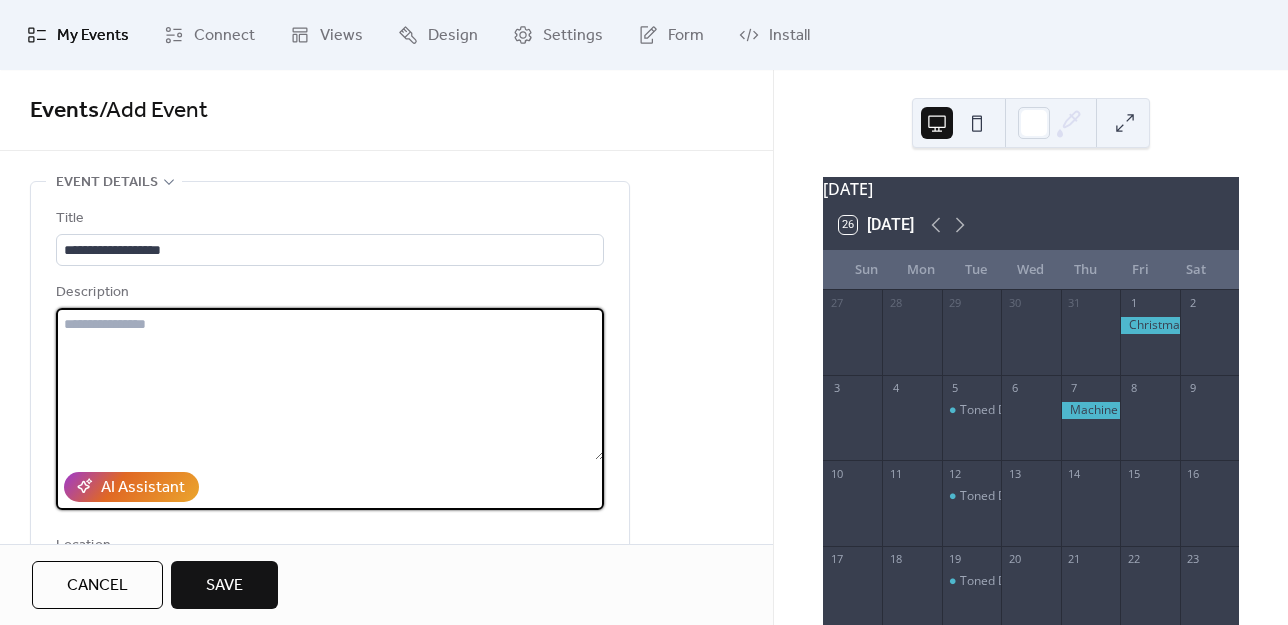 click at bounding box center (330, 384) 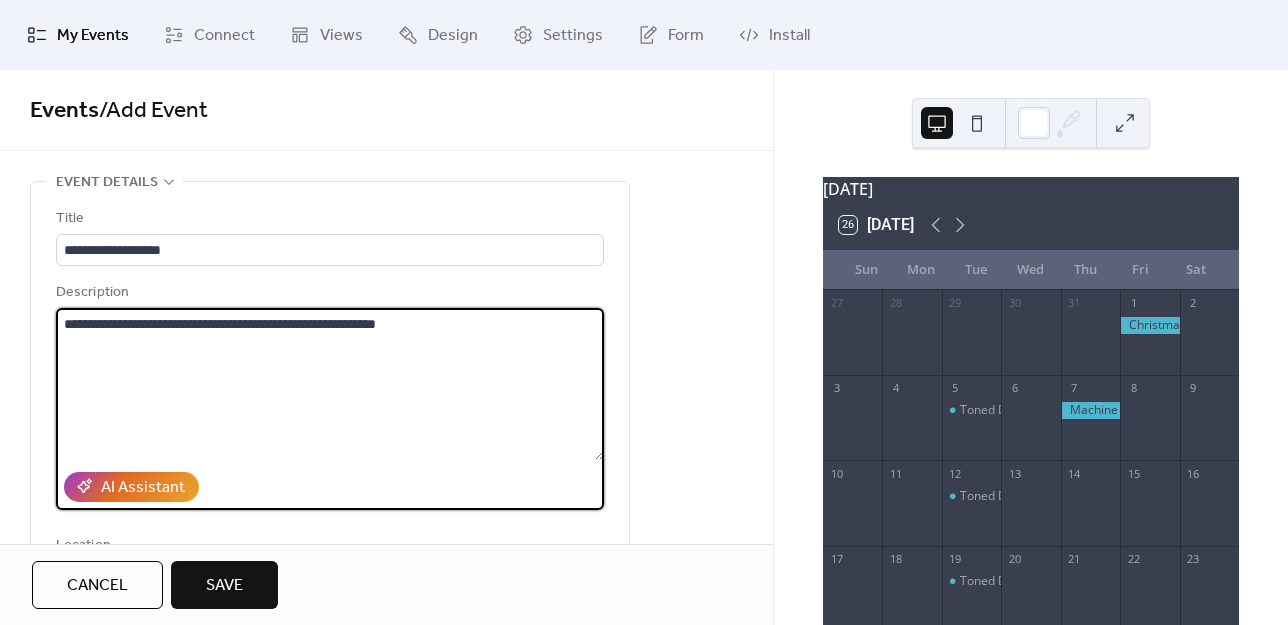 click on "**********" at bounding box center (330, 384) 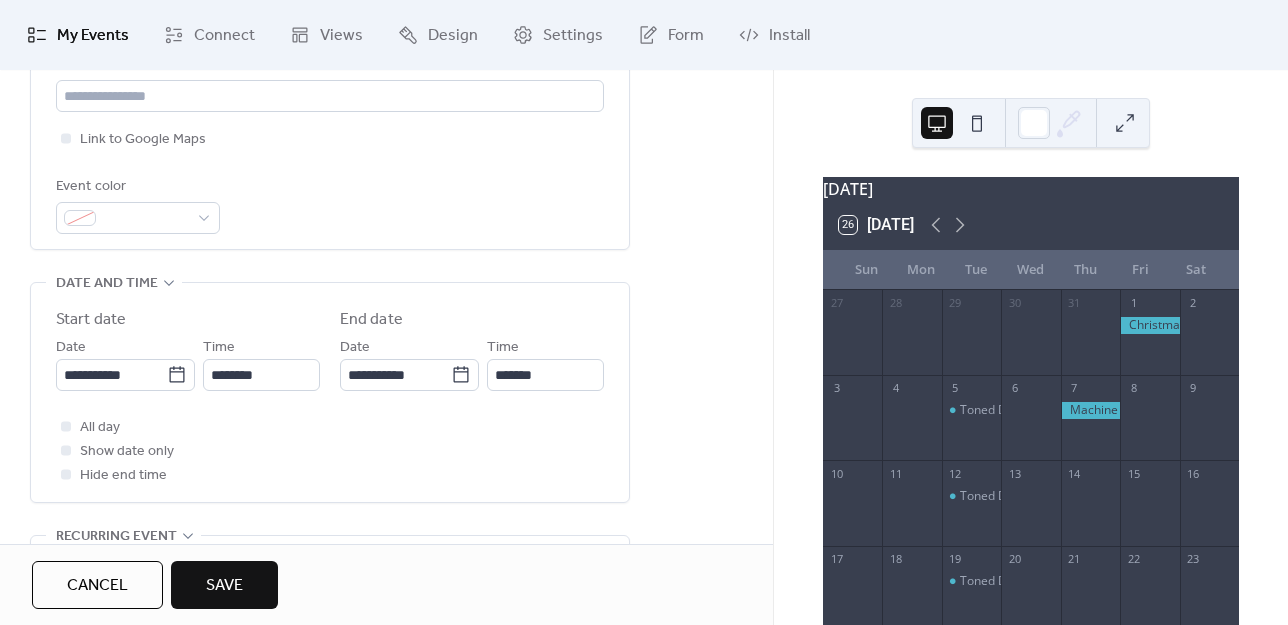 scroll, scrollTop: 500, scrollLeft: 0, axis: vertical 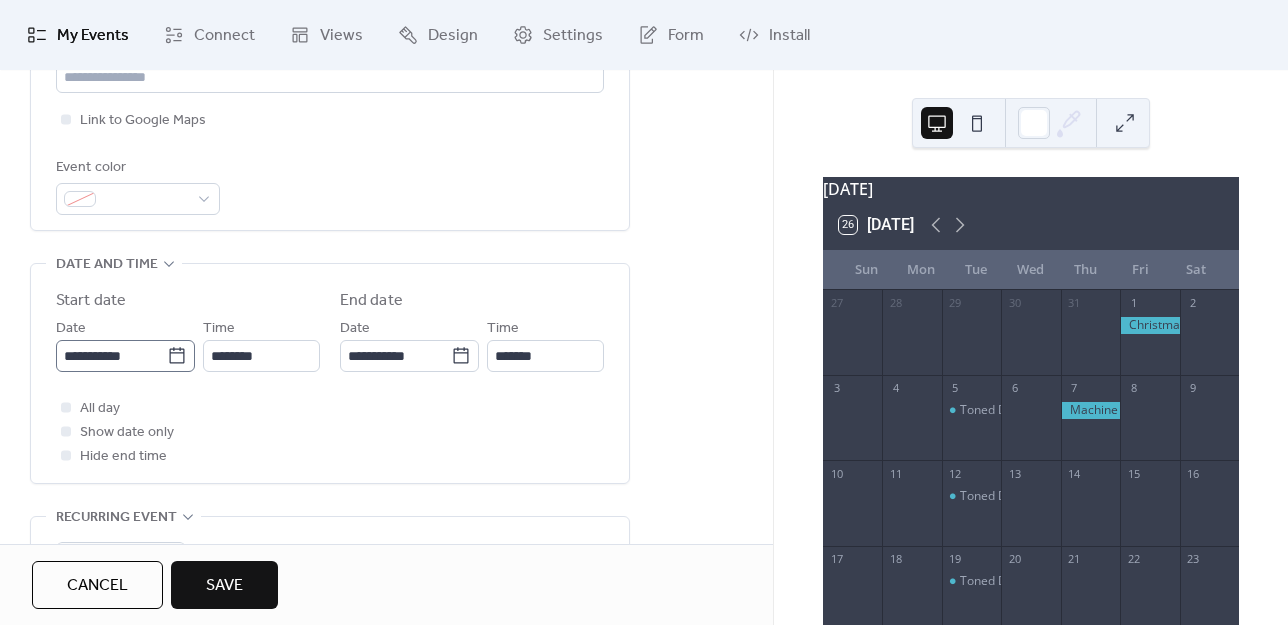 type on "**********" 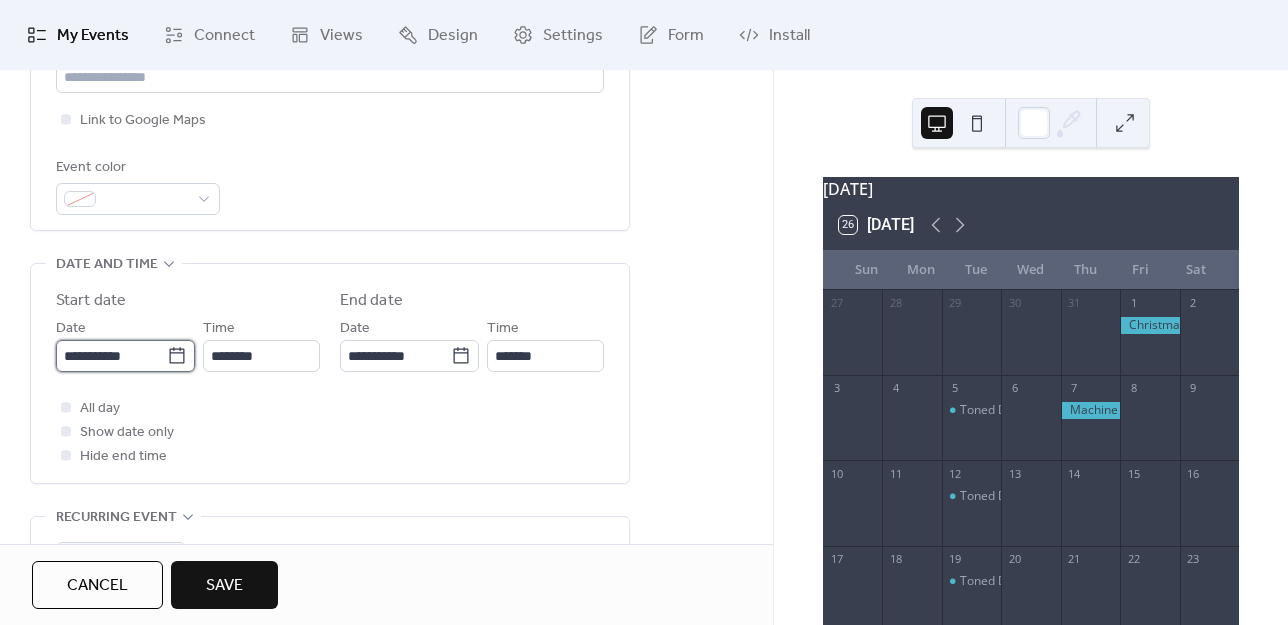 click on "**********" at bounding box center (111, 356) 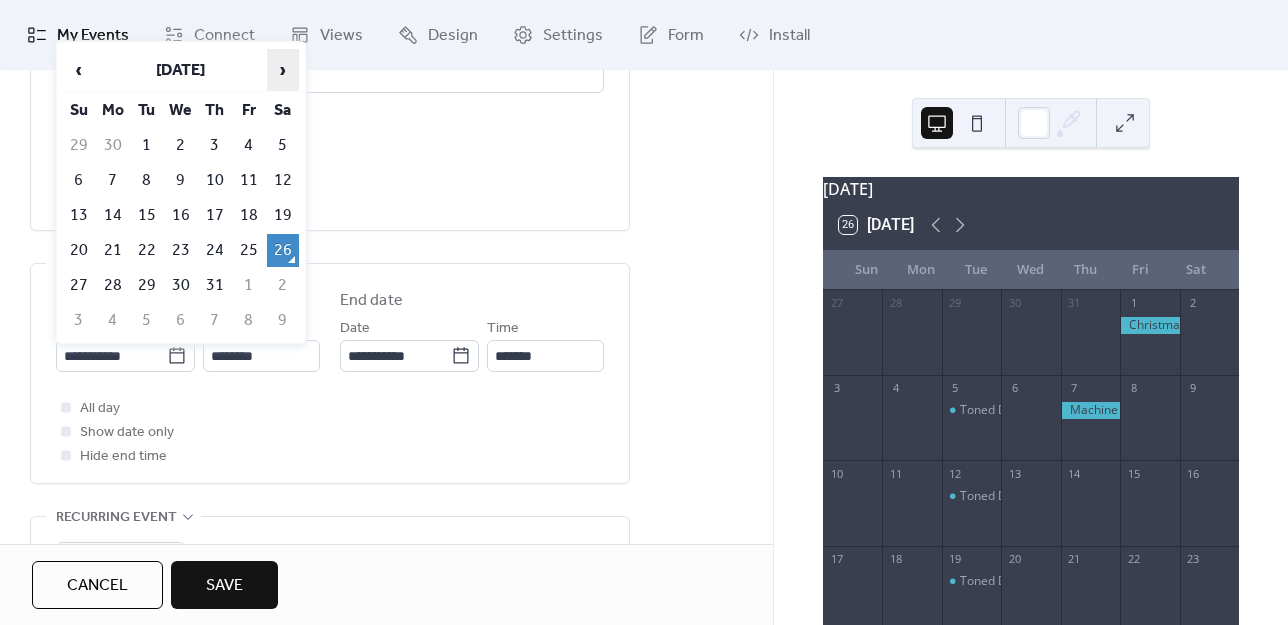 click on "›" at bounding box center (283, 70) 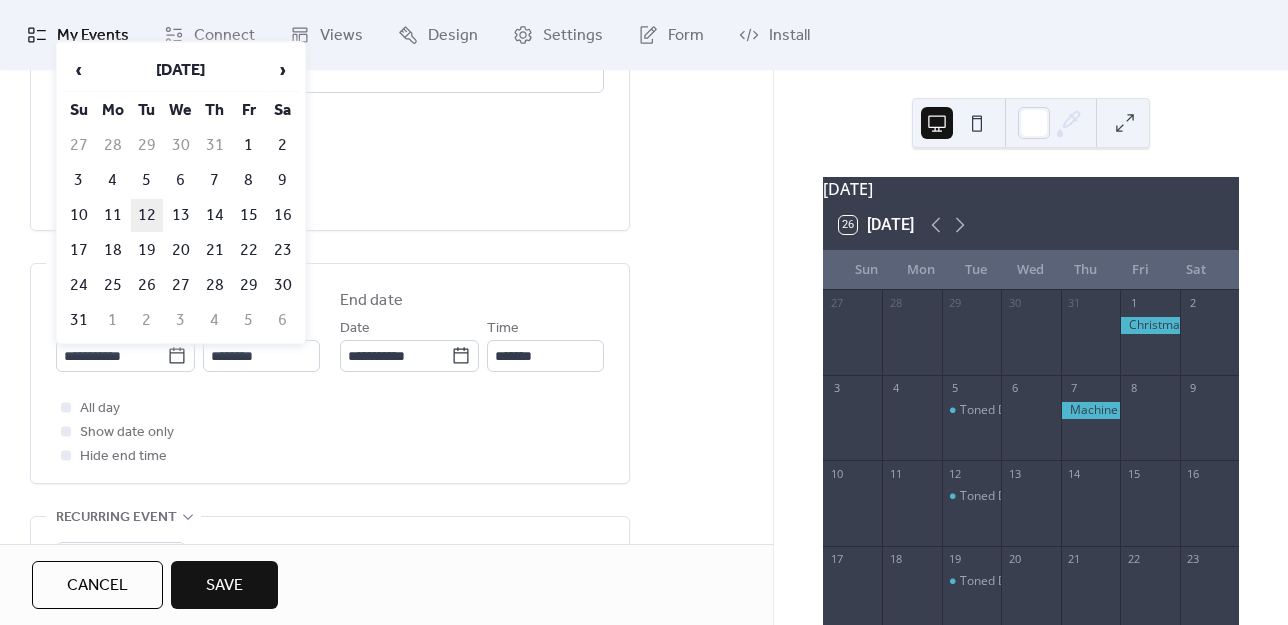 click on "12" at bounding box center [147, 215] 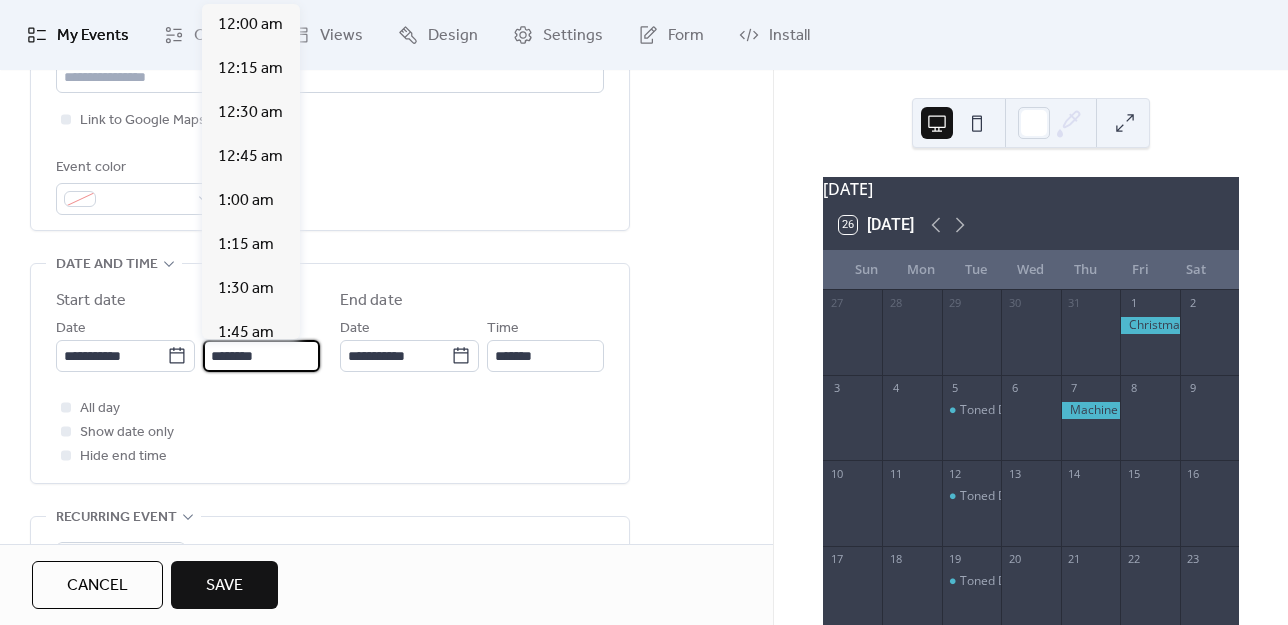 click on "********" at bounding box center [261, 356] 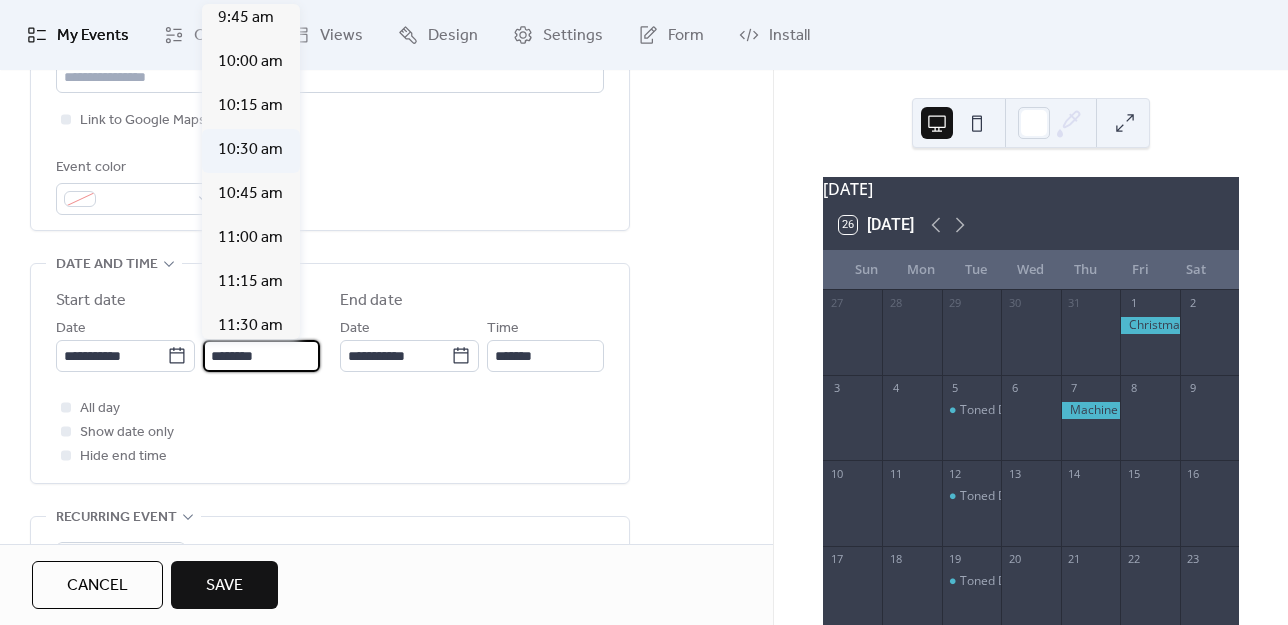 scroll, scrollTop: 1712, scrollLeft: 0, axis: vertical 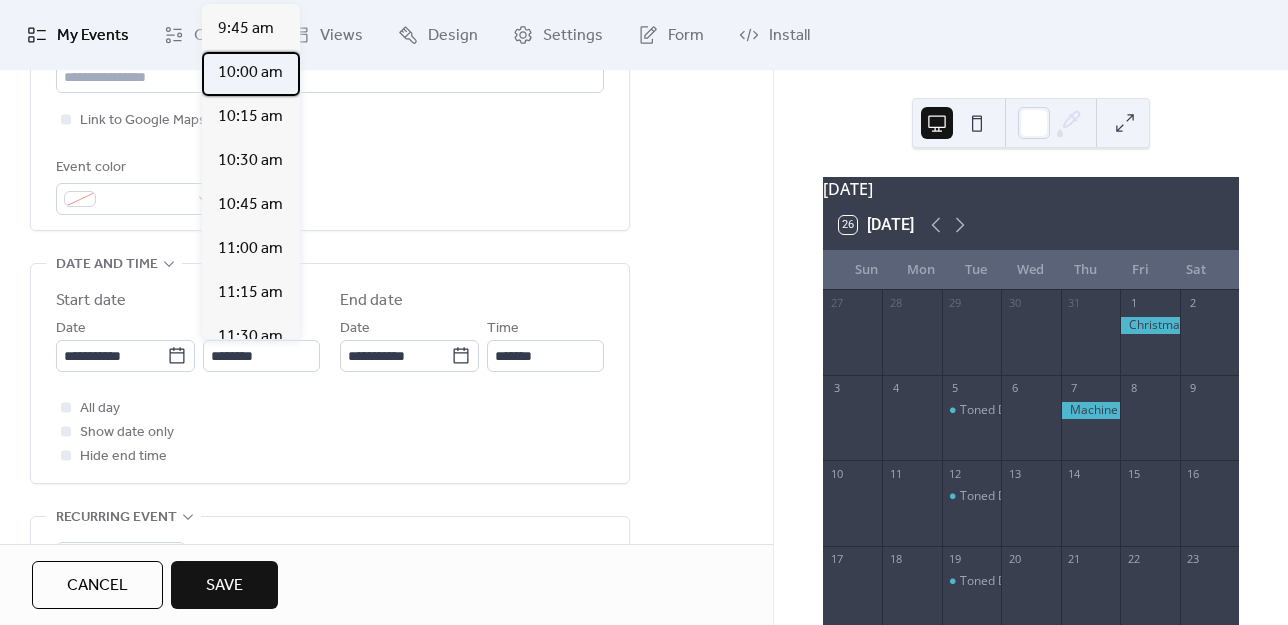 click on "10:00 am" at bounding box center [250, 73] 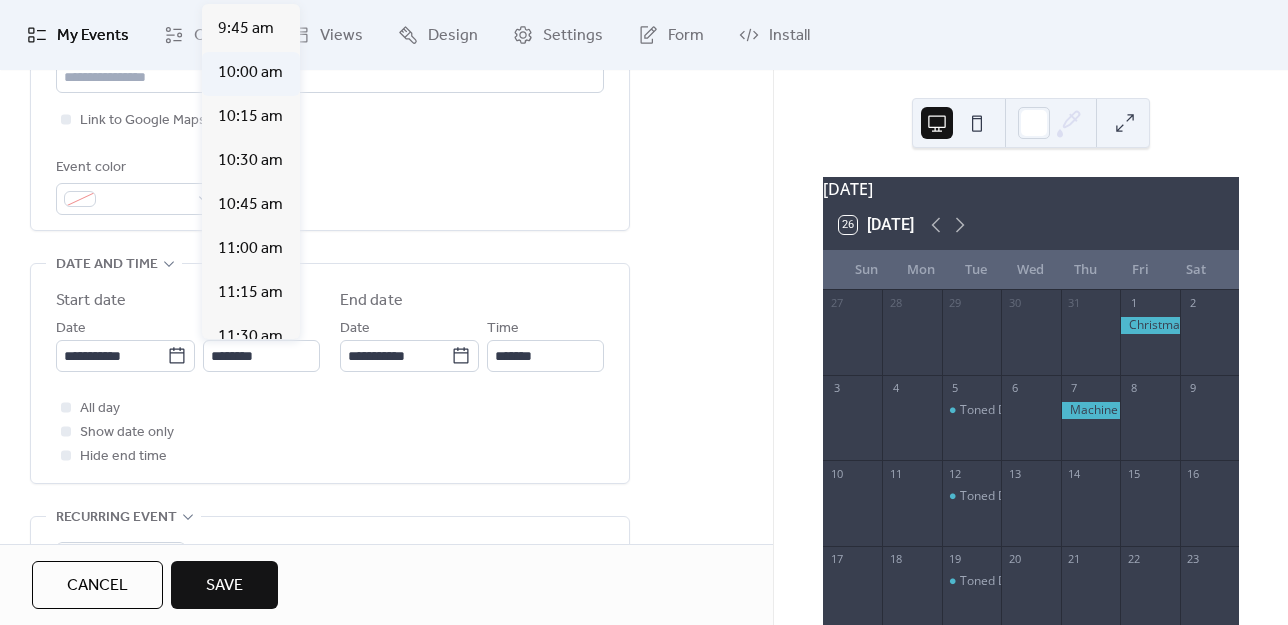 type on "********" 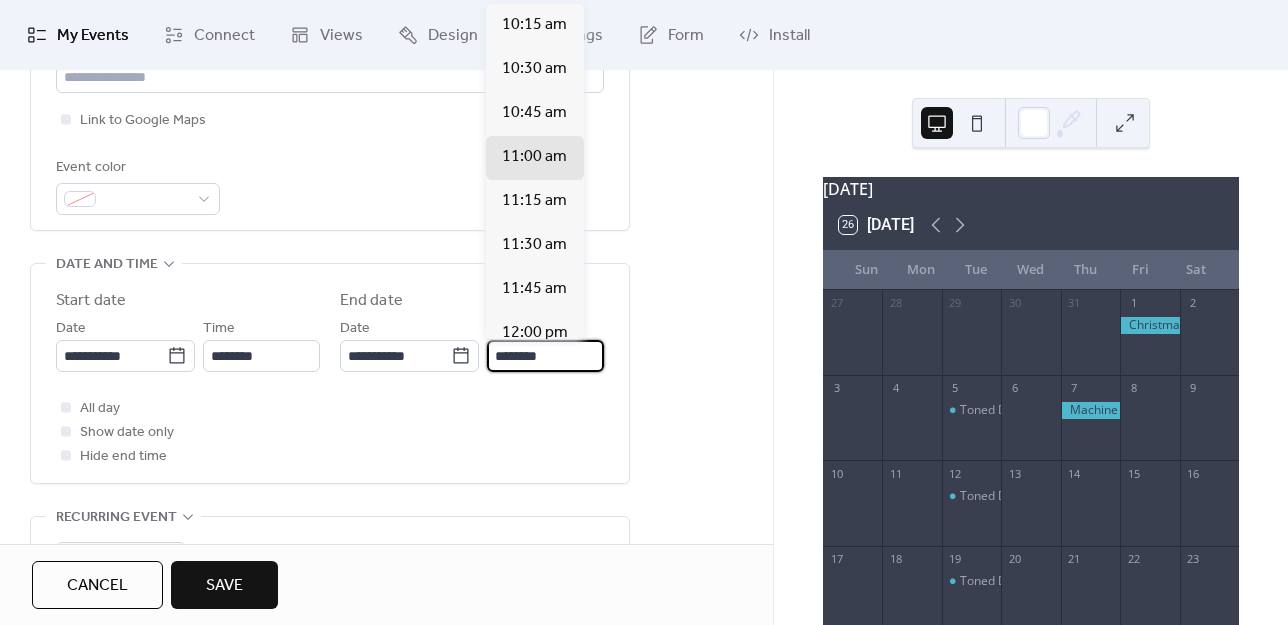 click on "********" at bounding box center (545, 356) 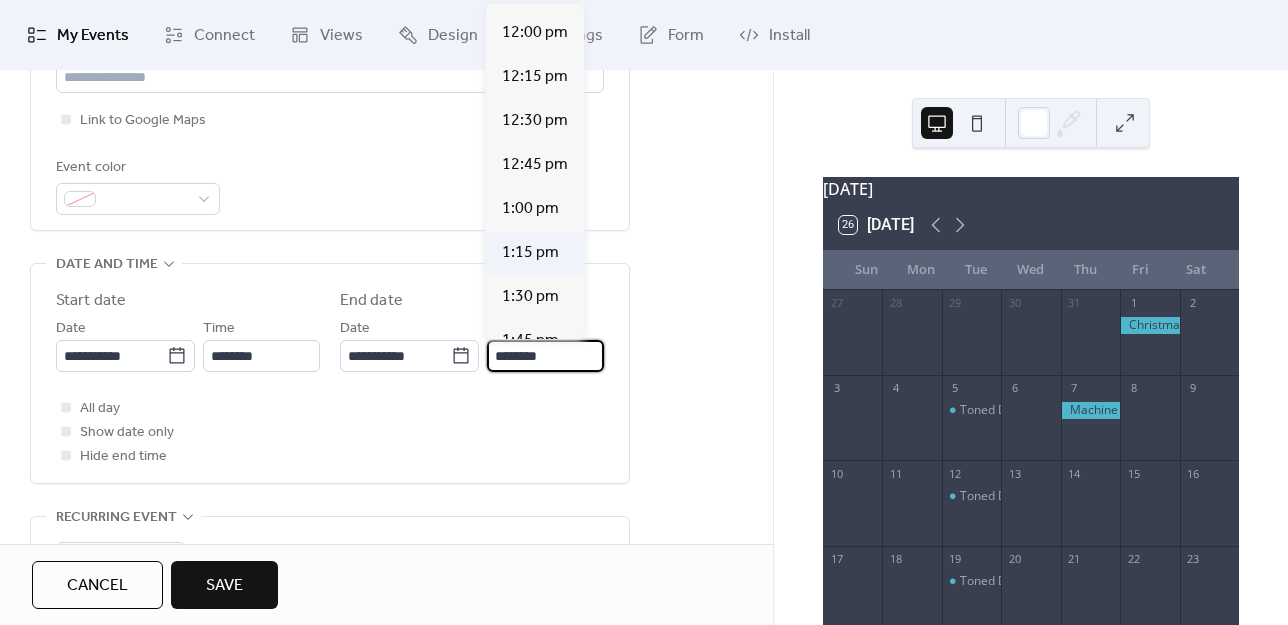scroll, scrollTop: 400, scrollLeft: 0, axis: vertical 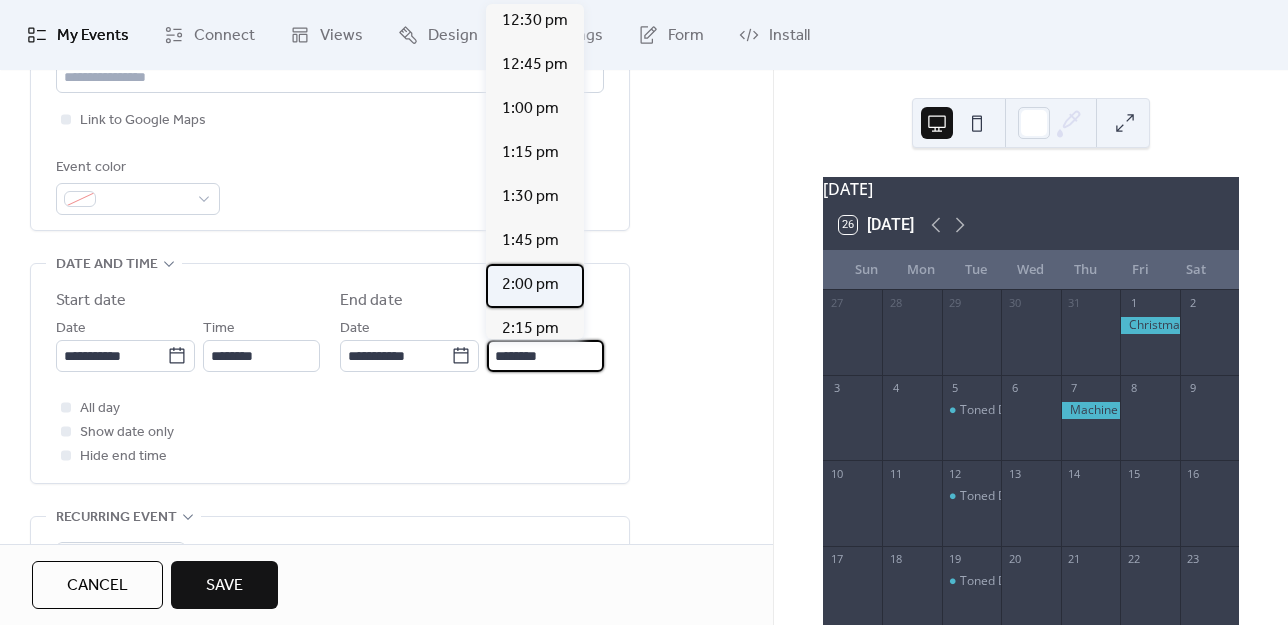 click on "2:00 pm" at bounding box center [530, 285] 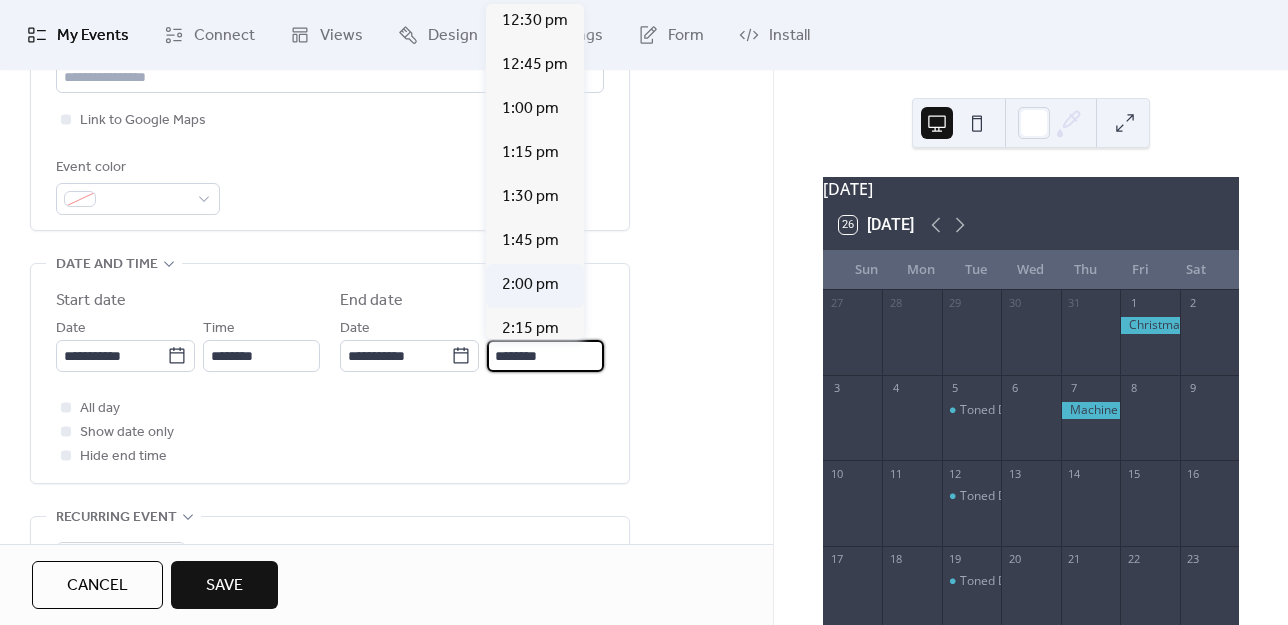 type on "*******" 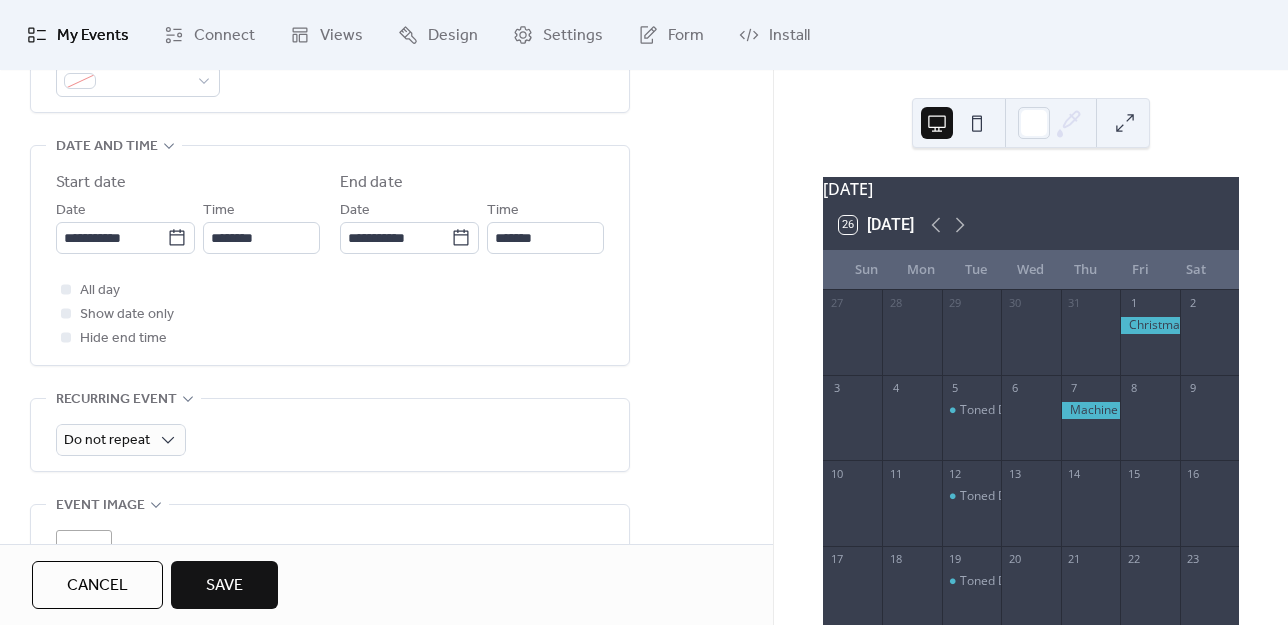 scroll, scrollTop: 700, scrollLeft: 0, axis: vertical 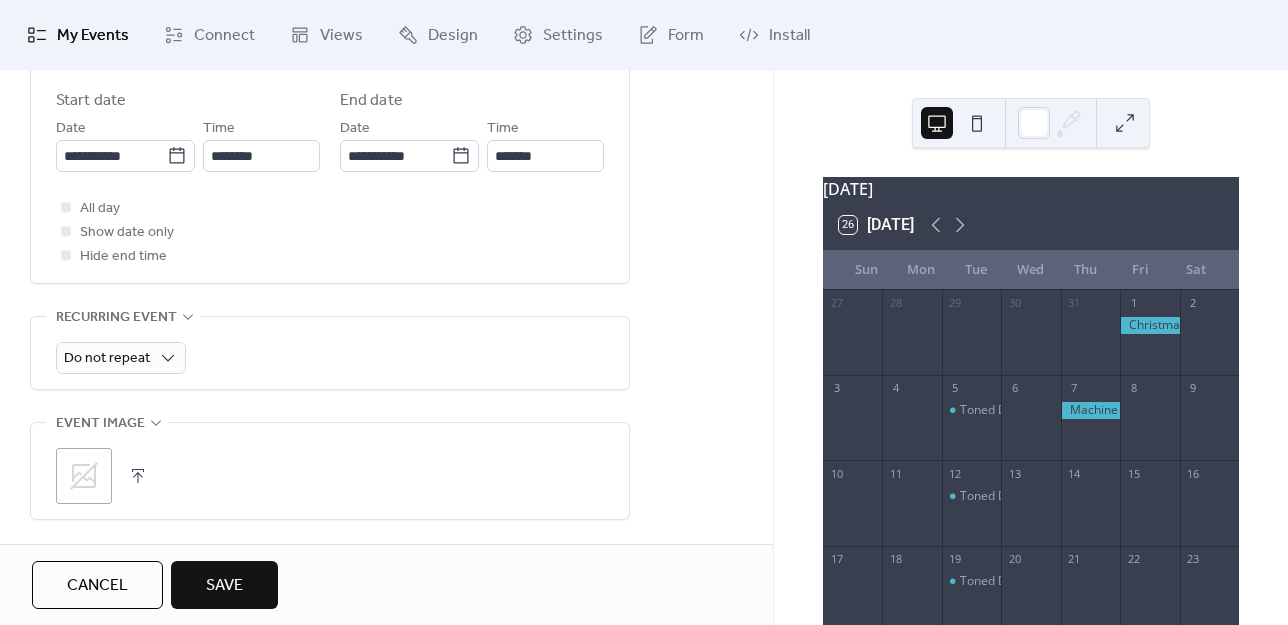 click at bounding box center (138, 476) 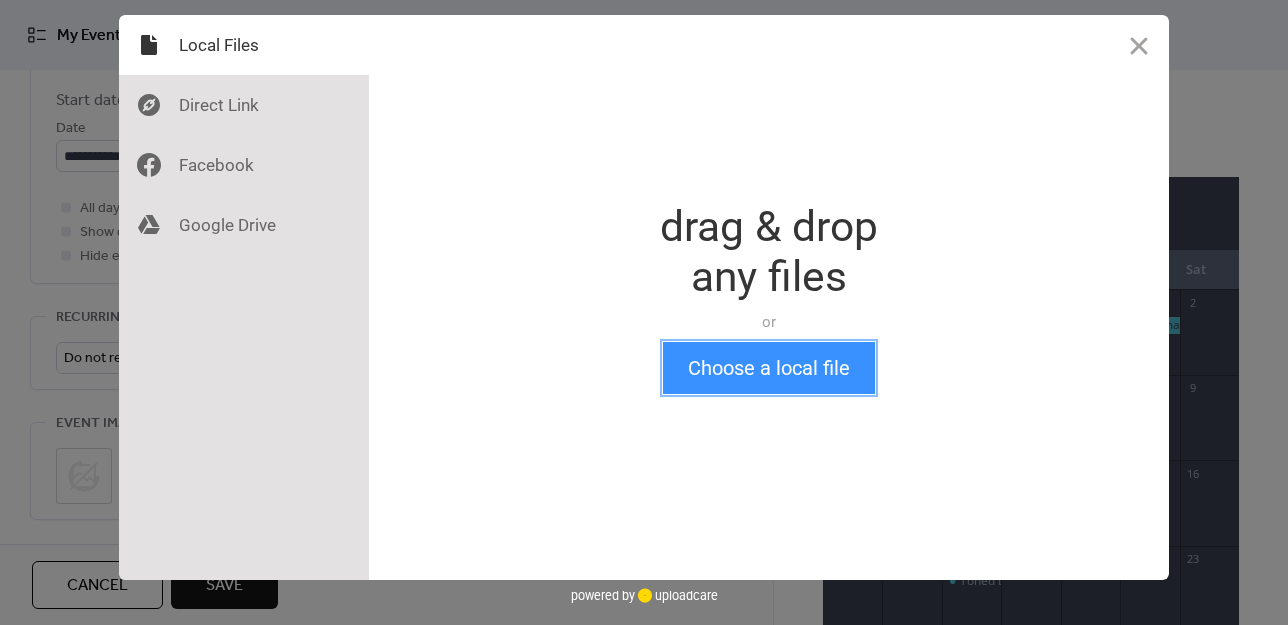 click on "Choose a local file" at bounding box center (769, 368) 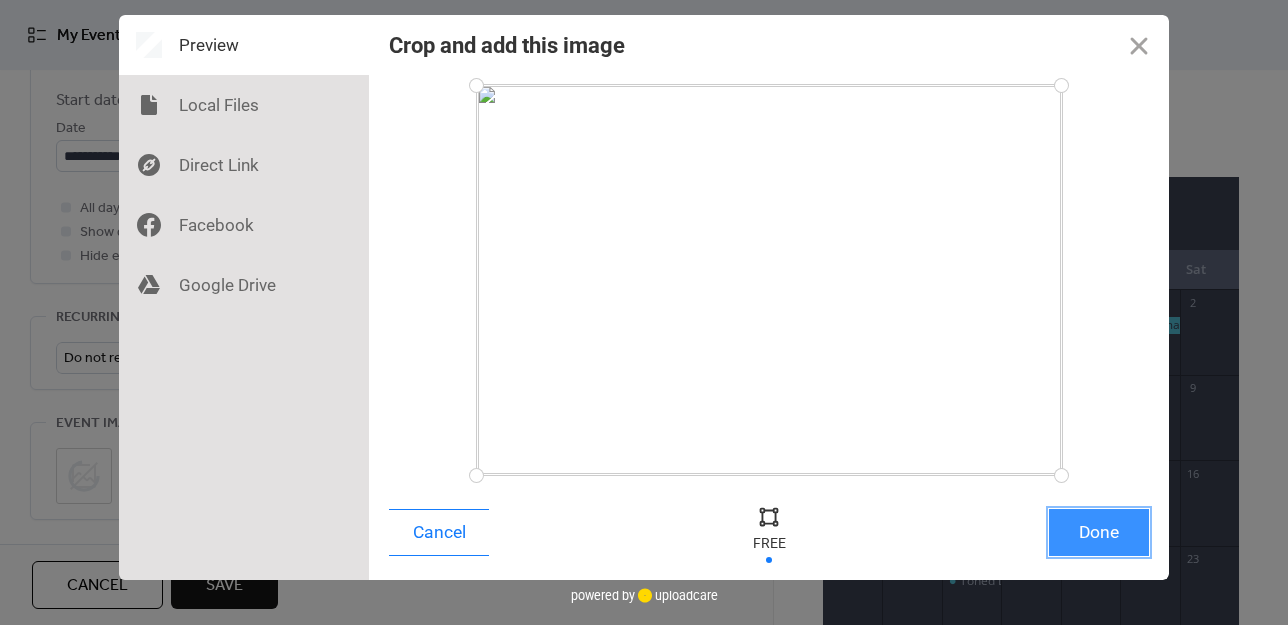 click on "Done" at bounding box center (1099, 532) 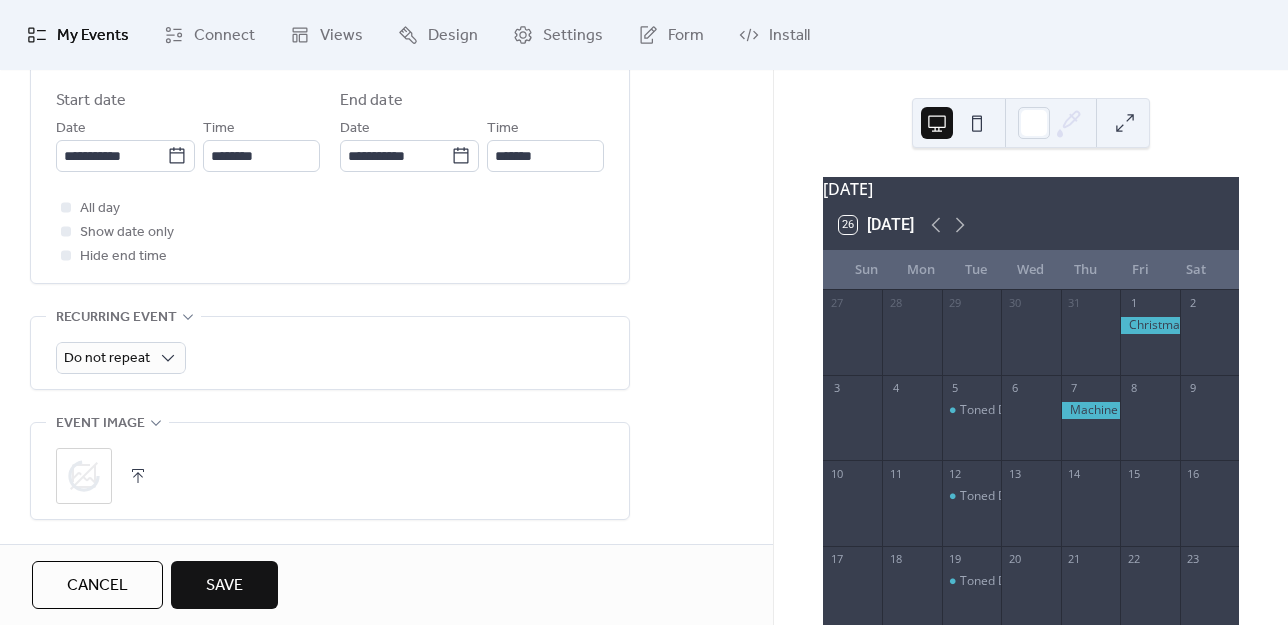 click on "Save" at bounding box center (224, 585) 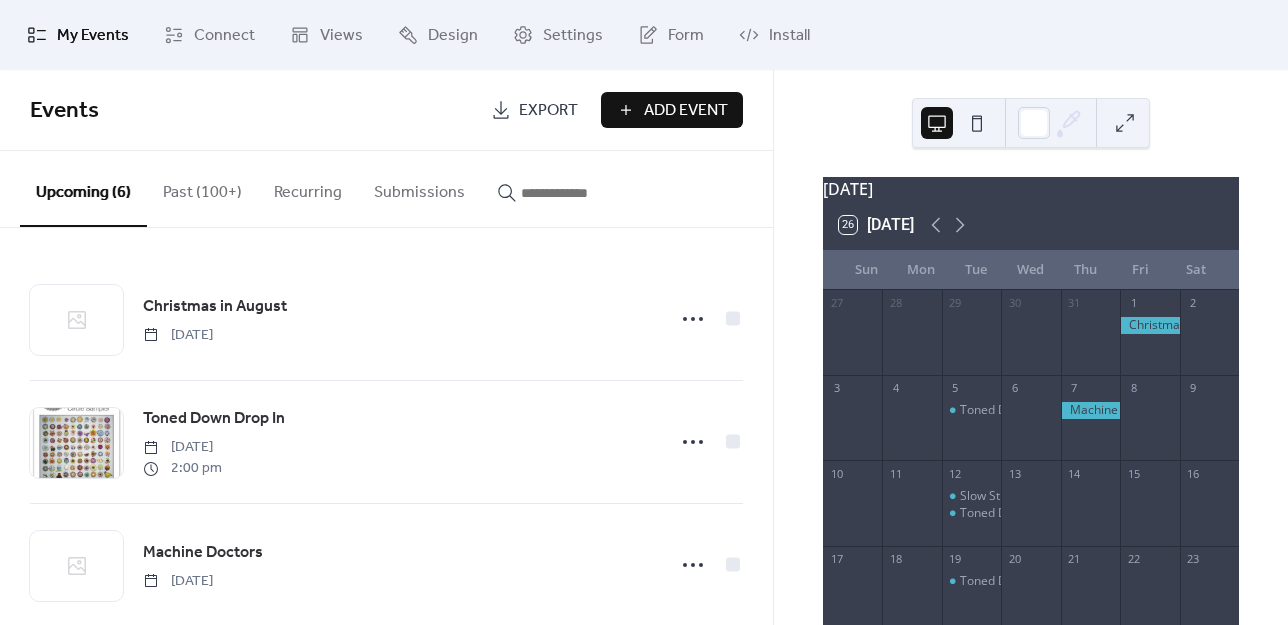 click on "Past (100+)" at bounding box center (202, 188) 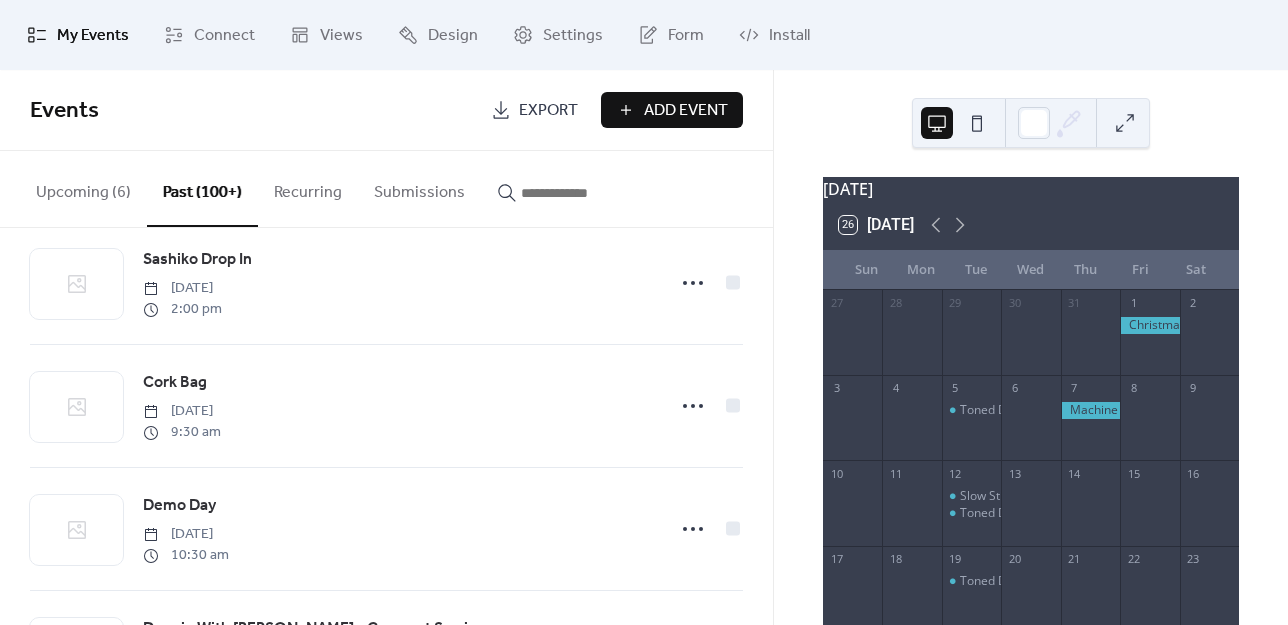 scroll, scrollTop: 2500, scrollLeft: 0, axis: vertical 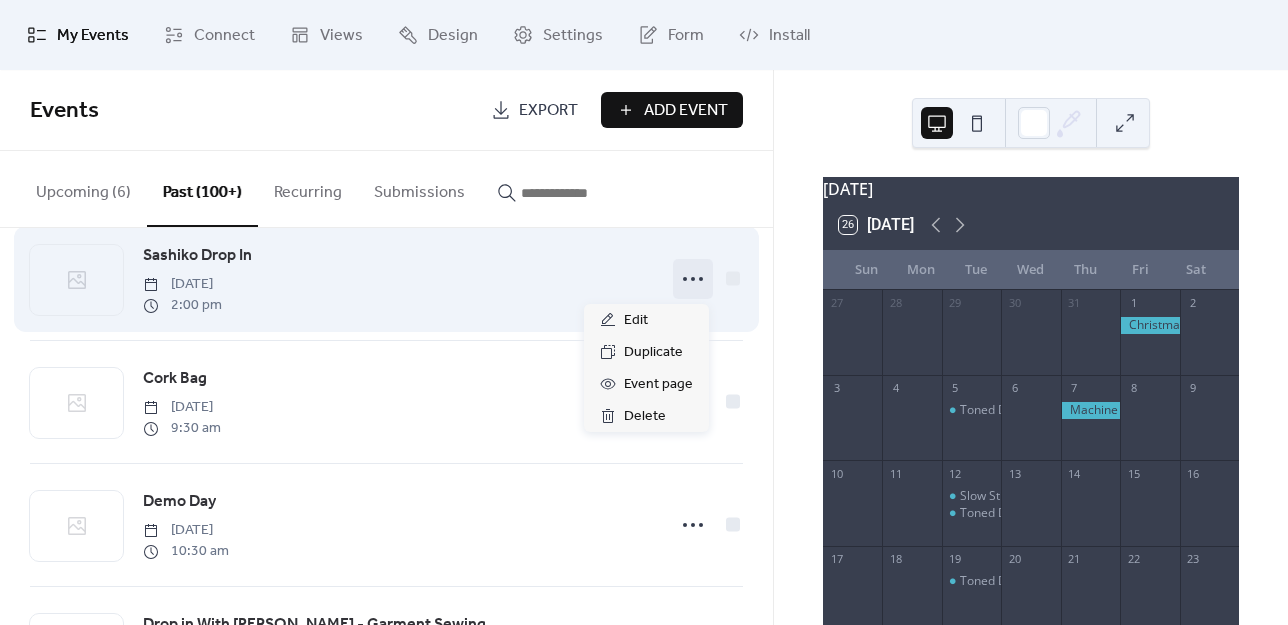 click 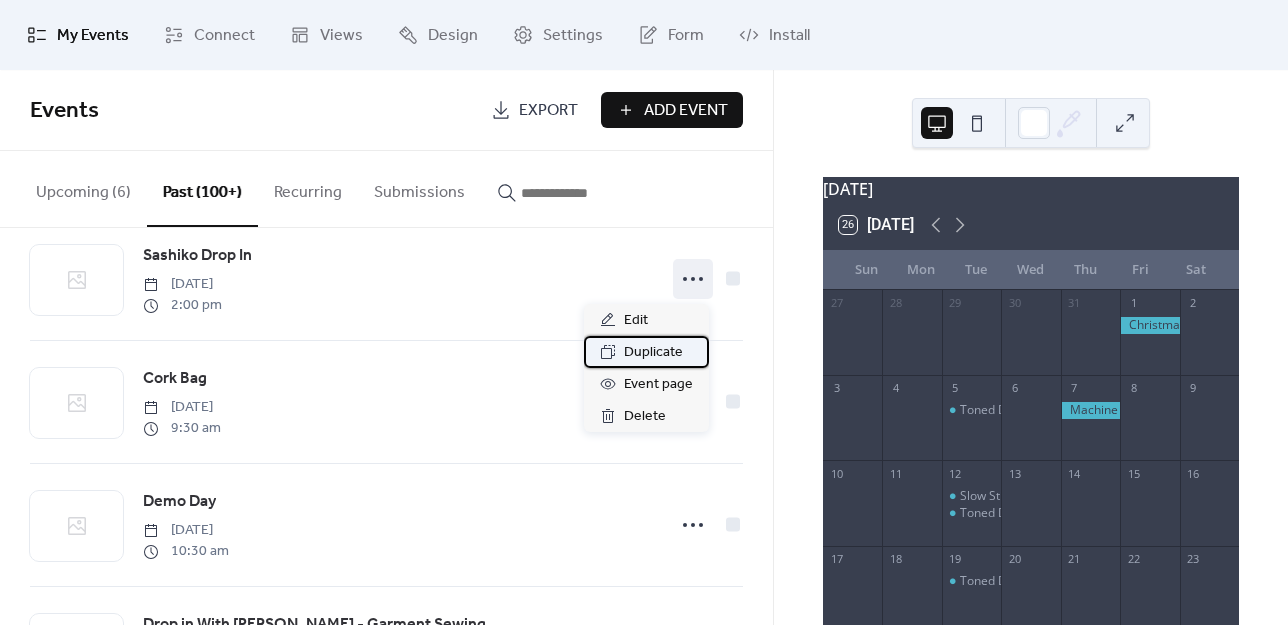 click on "Duplicate" at bounding box center [653, 353] 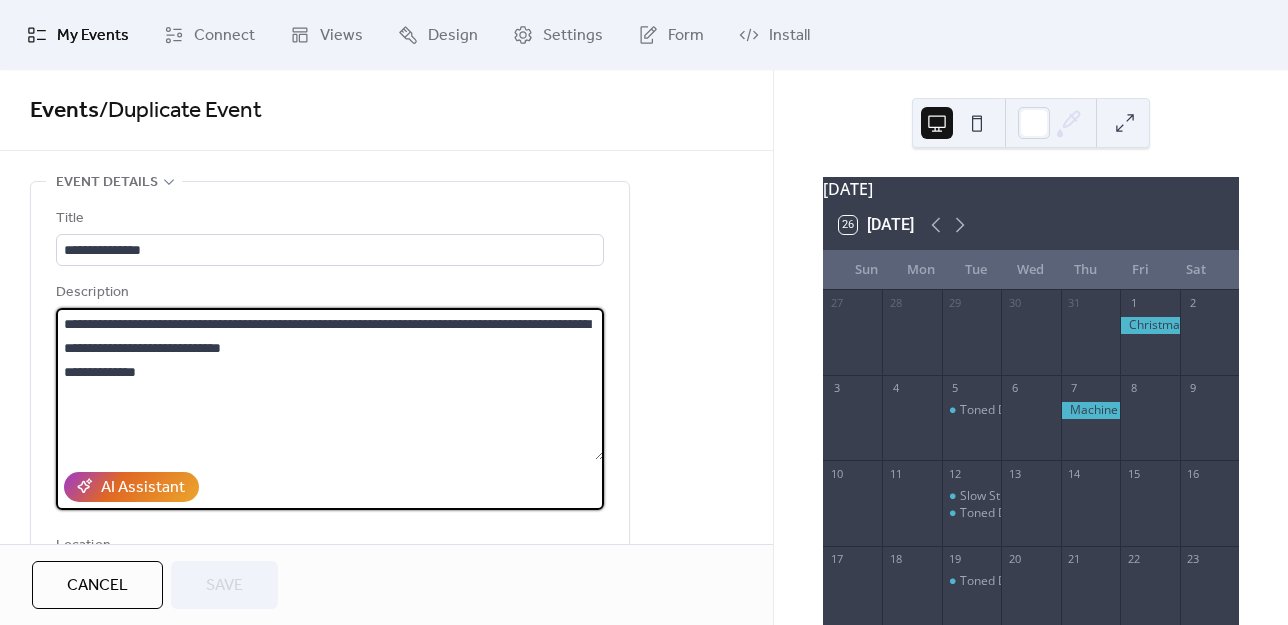 drag, startPoint x: 166, startPoint y: 372, endPoint x: 49, endPoint y: 362, distance: 117.426575 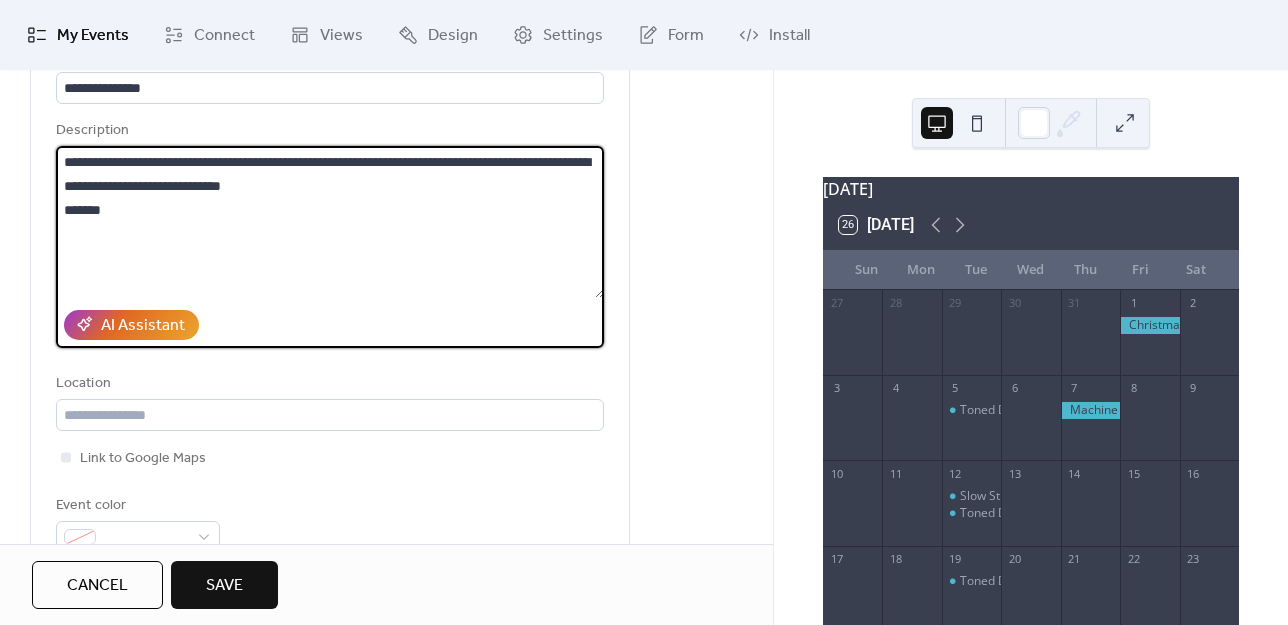 scroll, scrollTop: 100, scrollLeft: 0, axis: vertical 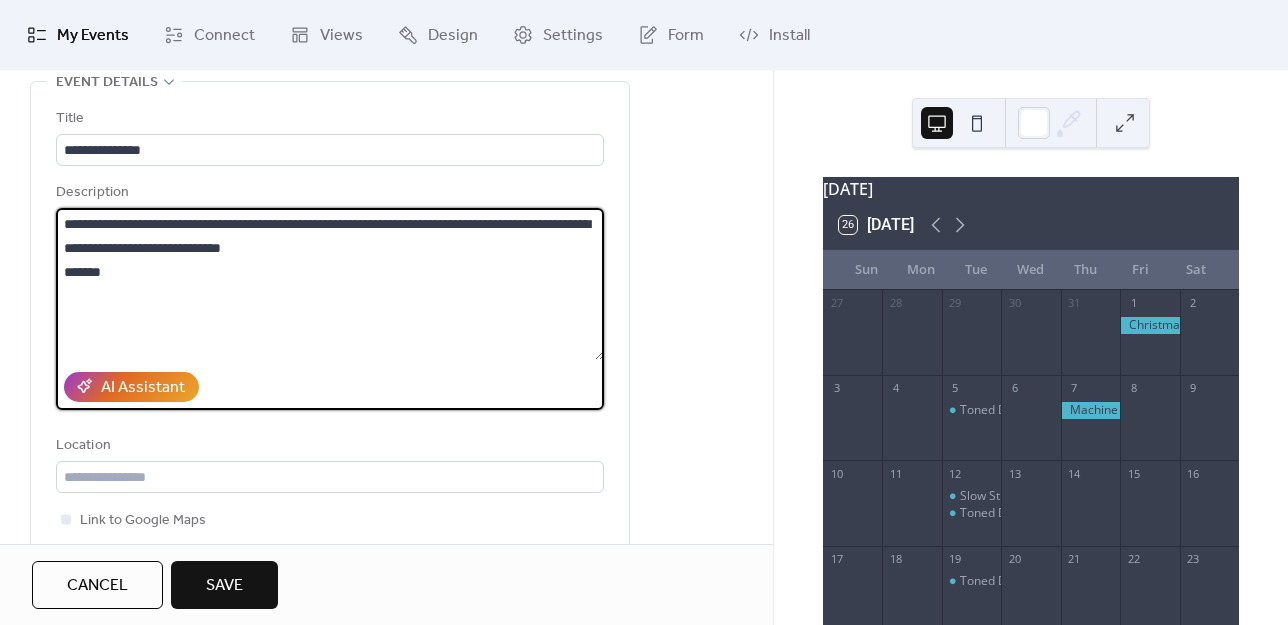drag, startPoint x: 337, startPoint y: 246, endPoint x: 546, endPoint y: 220, distance: 210.61102 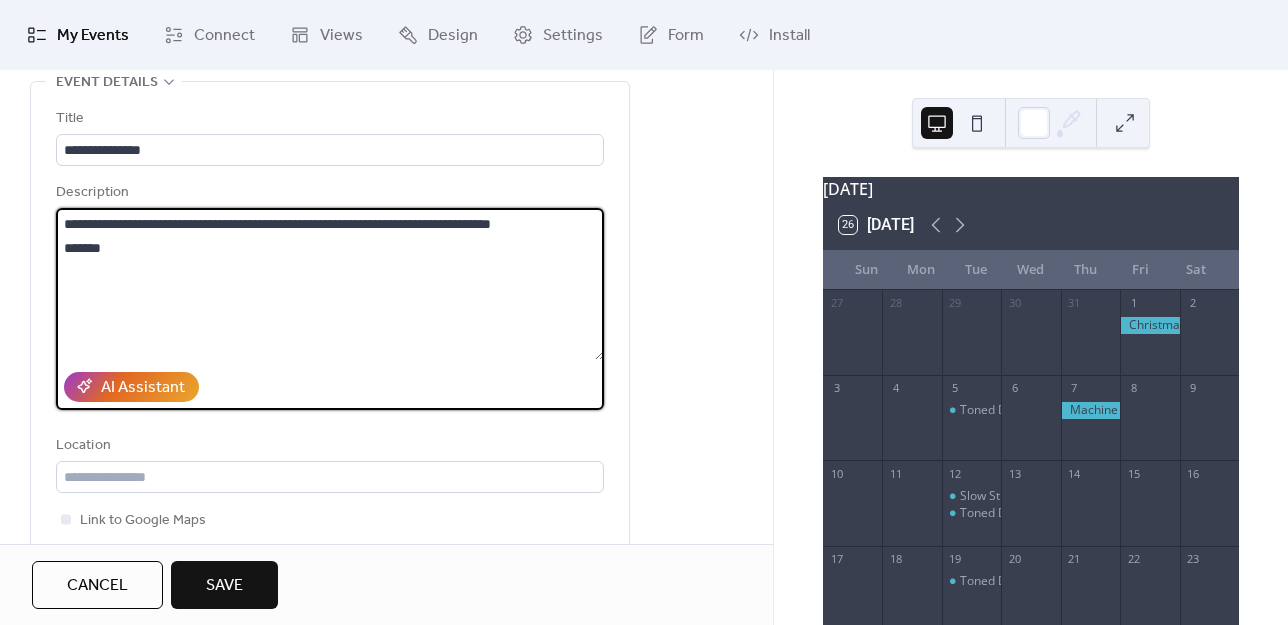 click on "**********" at bounding box center [330, 284] 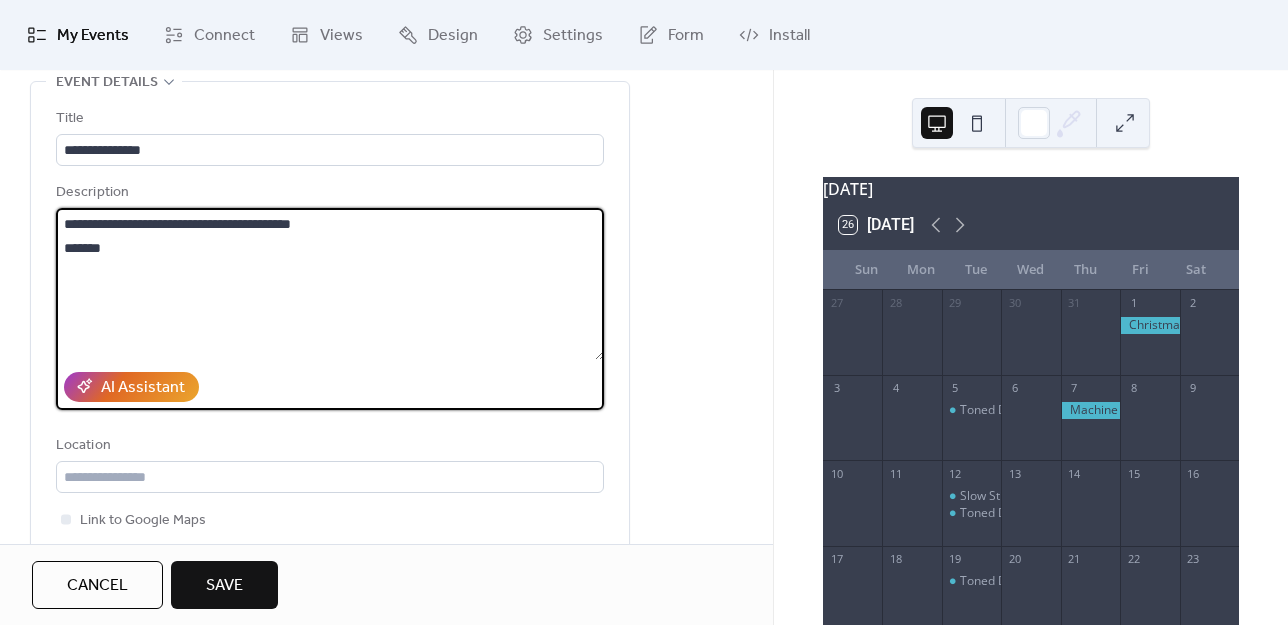 drag, startPoint x: 300, startPoint y: 222, endPoint x: 51, endPoint y: 222, distance: 249 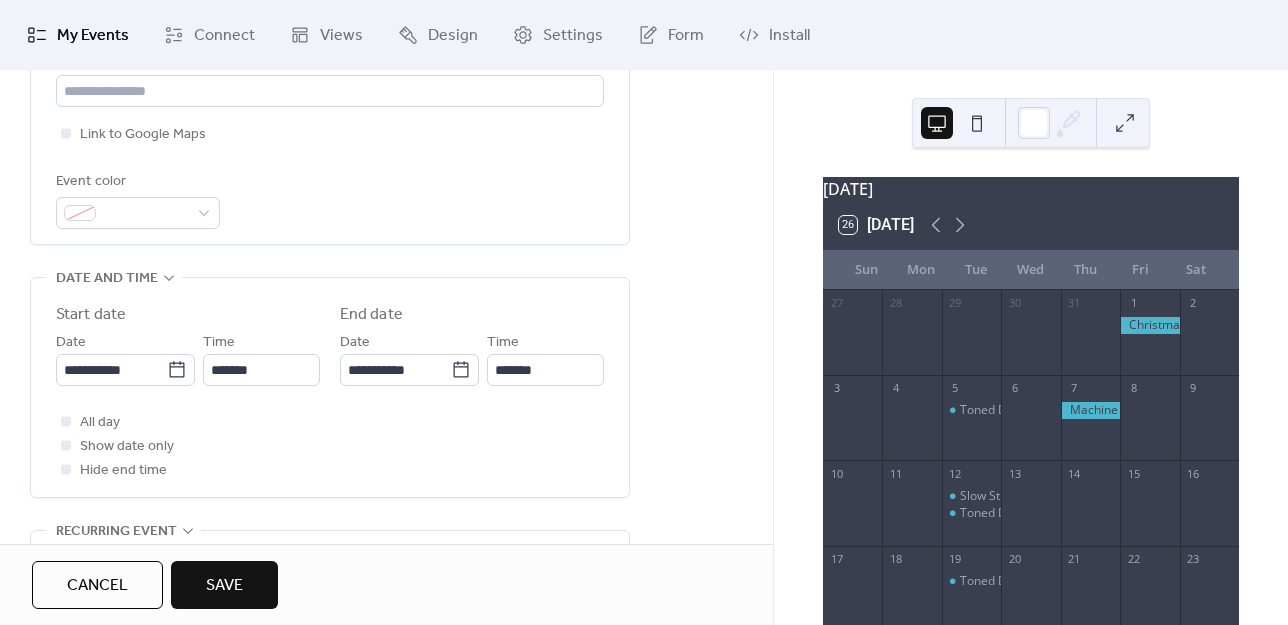 scroll, scrollTop: 500, scrollLeft: 0, axis: vertical 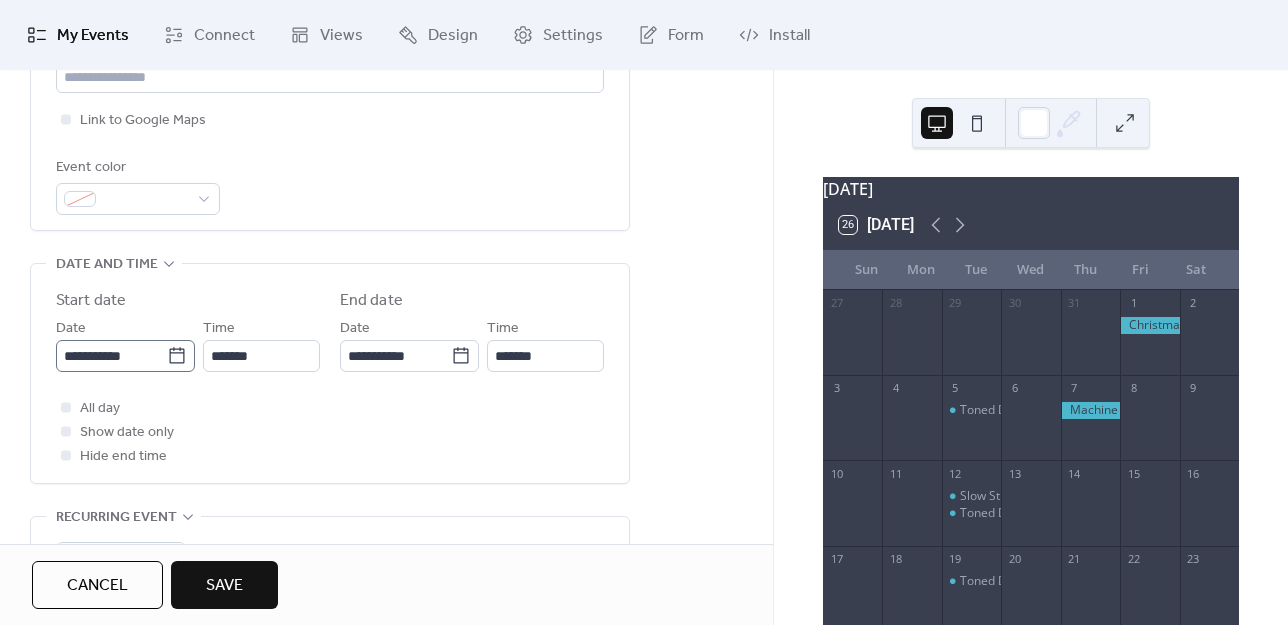 type on "*******" 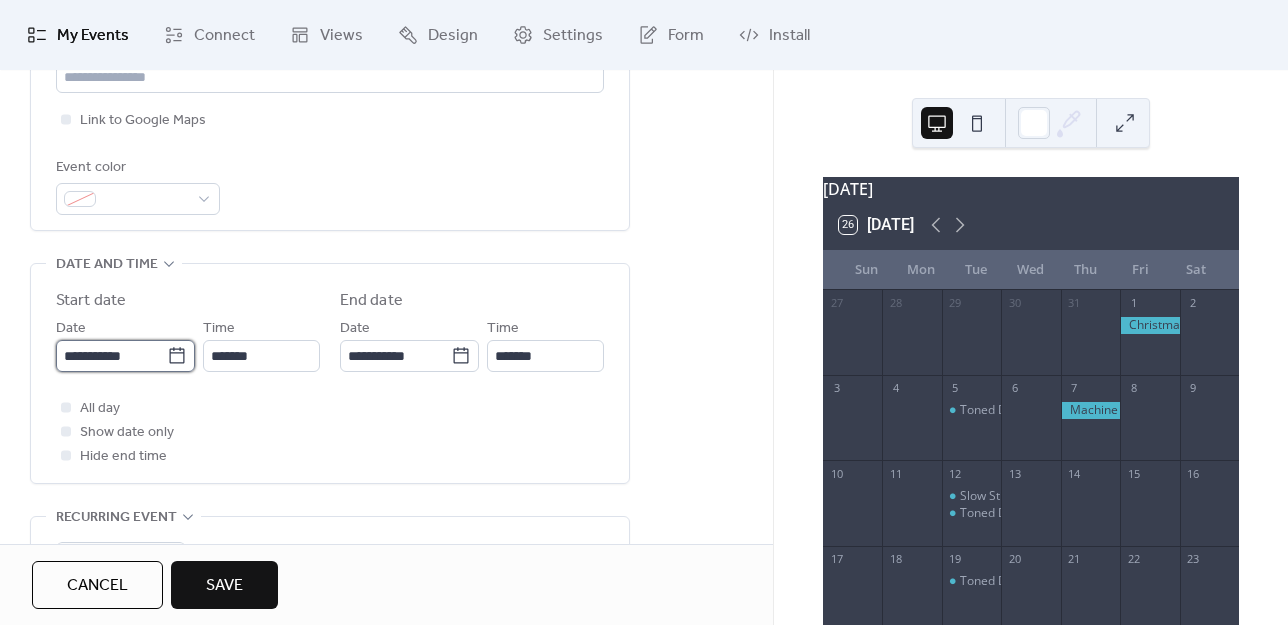 click on "**********" at bounding box center [111, 356] 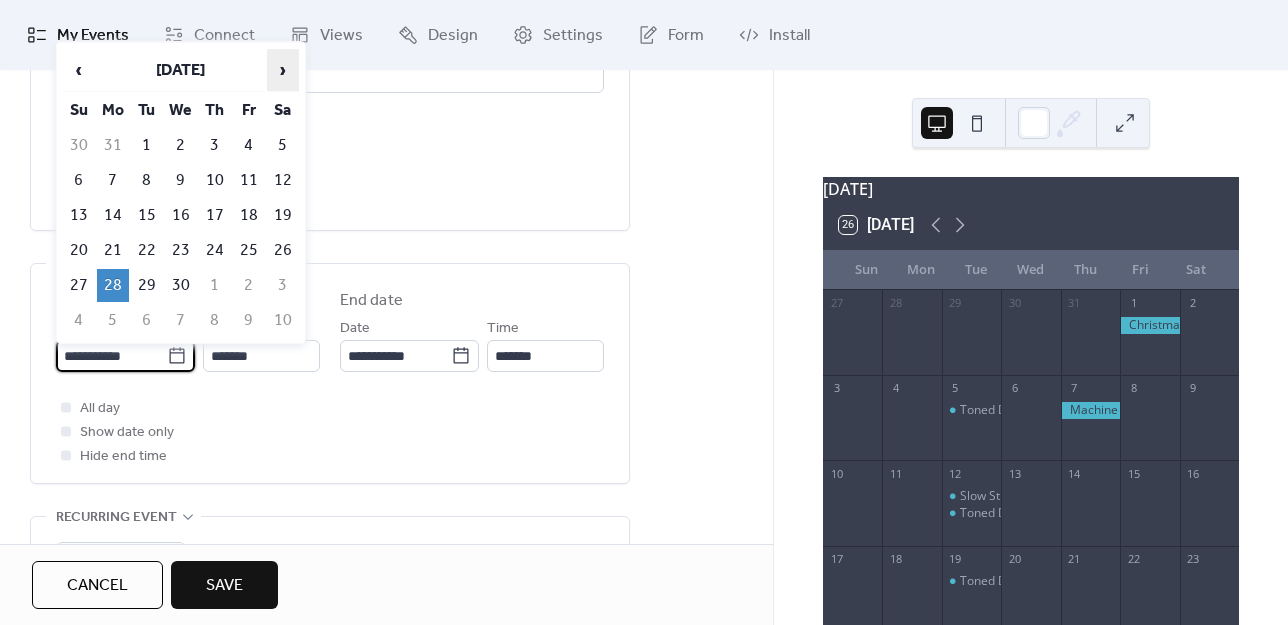 click on "›" at bounding box center (283, 70) 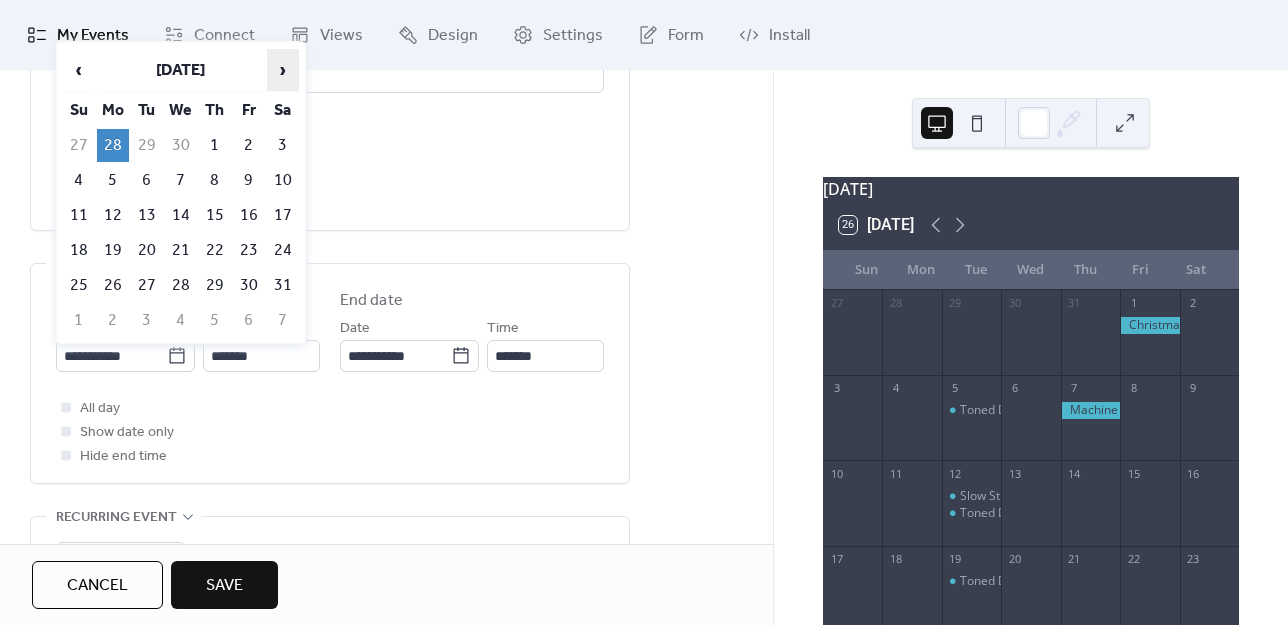click on "›" at bounding box center (283, 70) 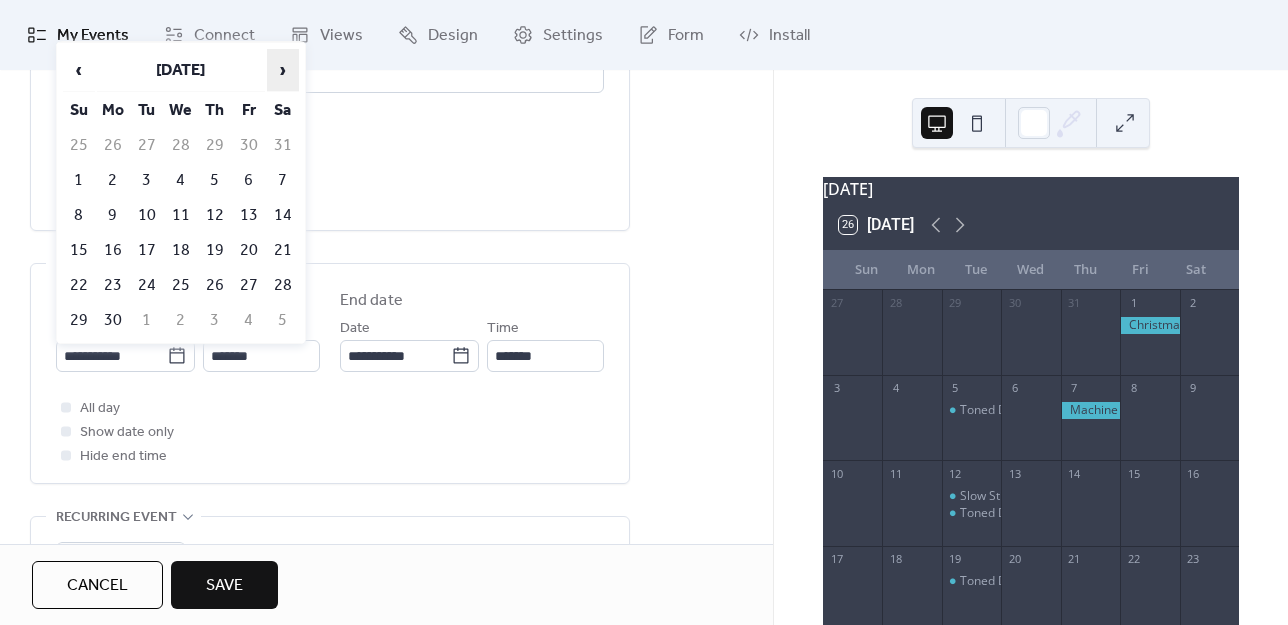 click on "›" at bounding box center (283, 70) 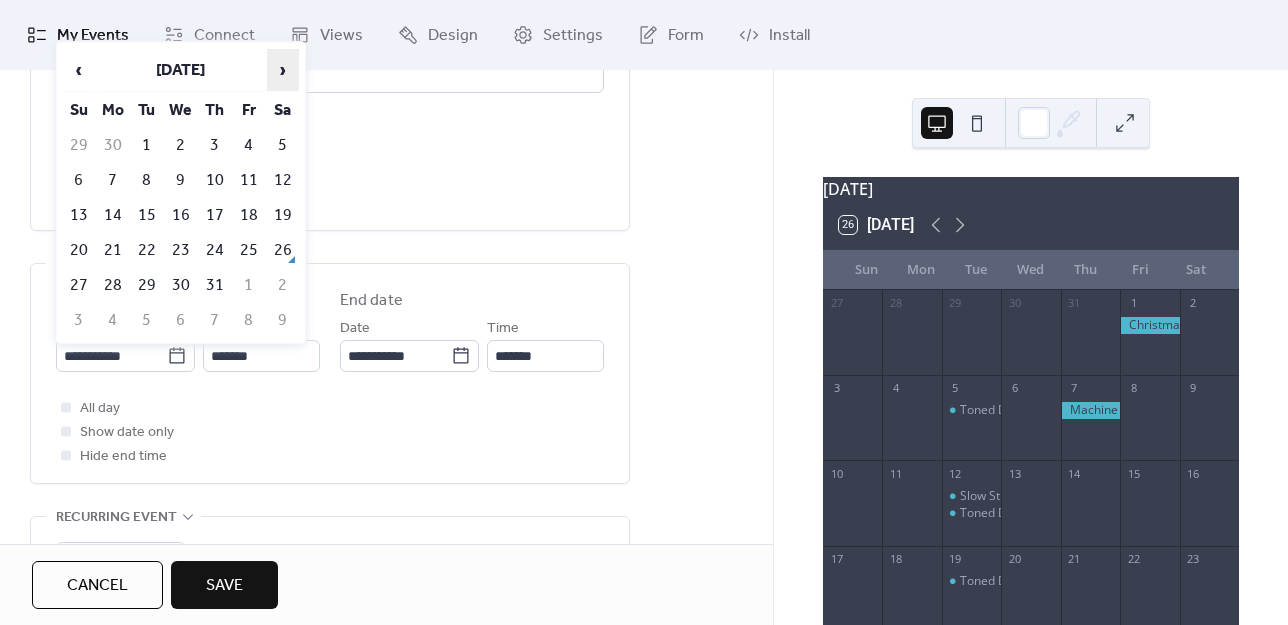 click on "›" at bounding box center (283, 70) 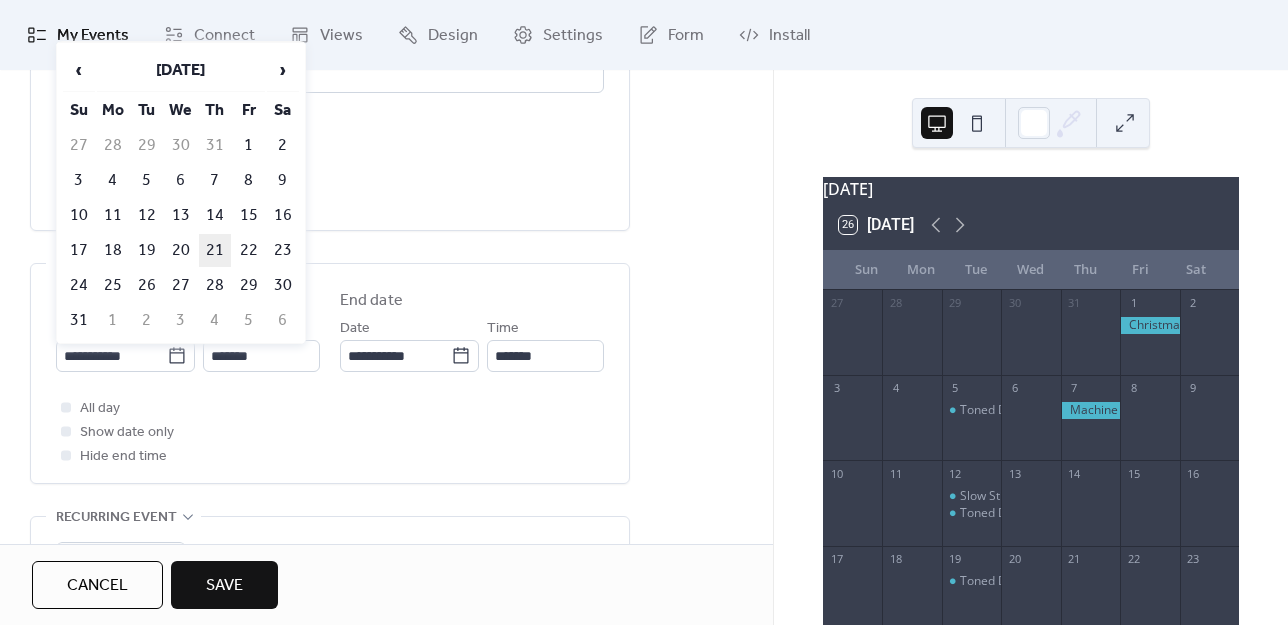 click on "21" at bounding box center [215, 250] 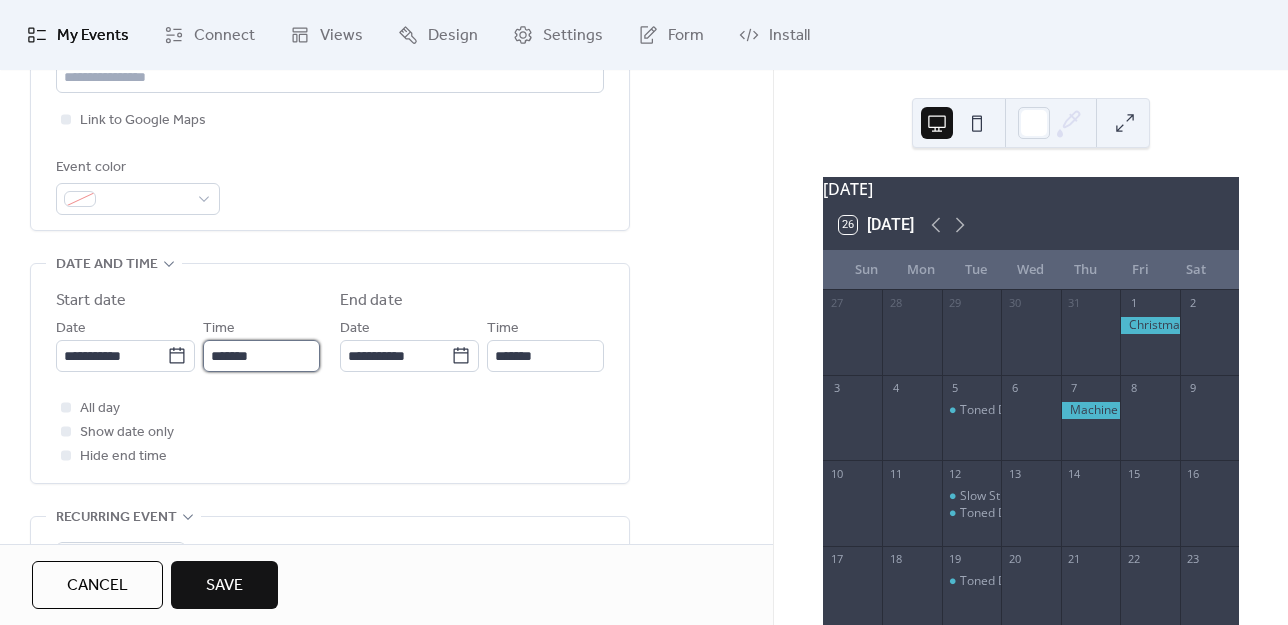 click on "*******" at bounding box center [261, 356] 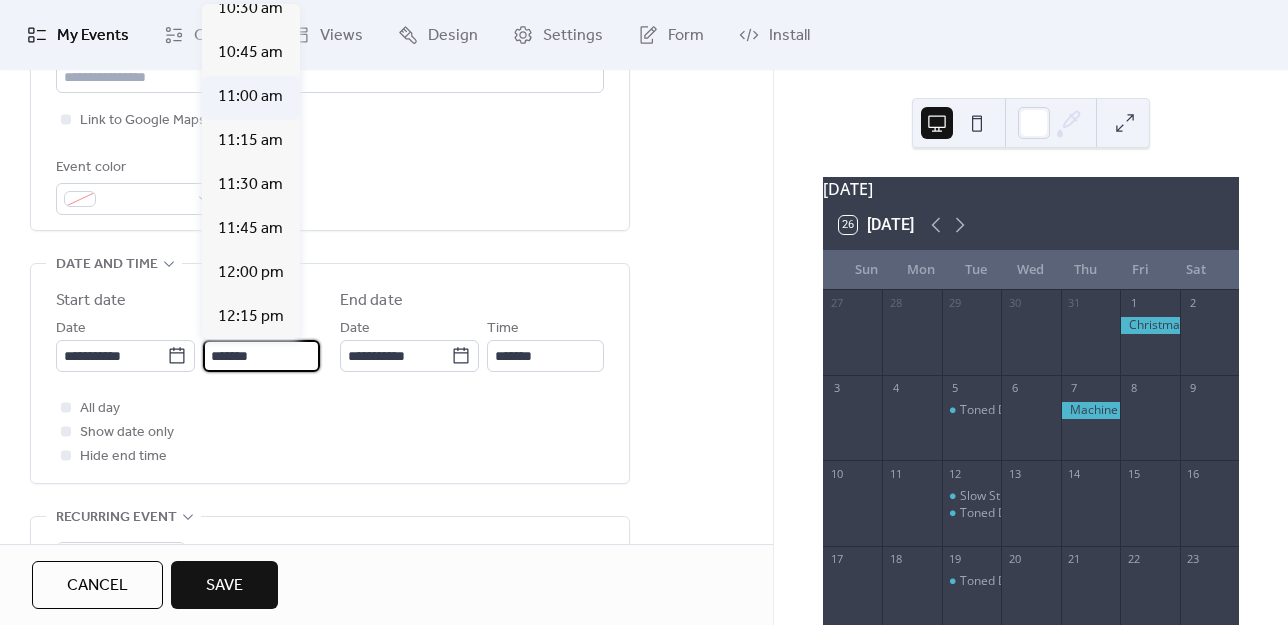 scroll, scrollTop: 1764, scrollLeft: 0, axis: vertical 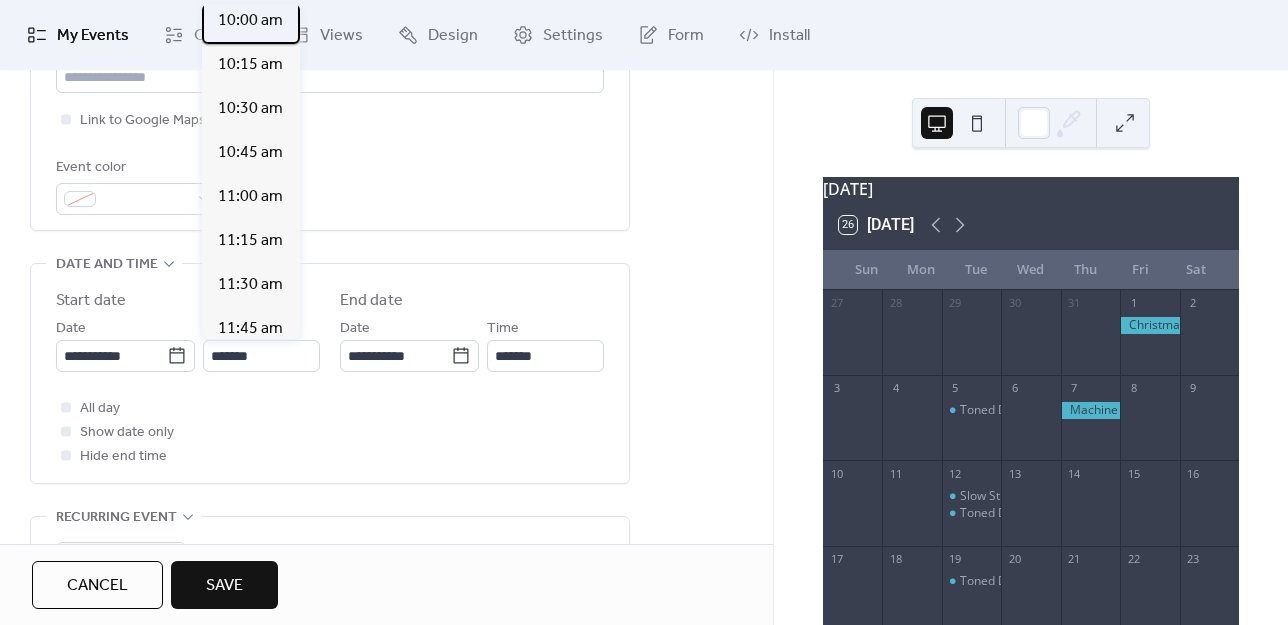 click on "10:00 am" at bounding box center (250, 21) 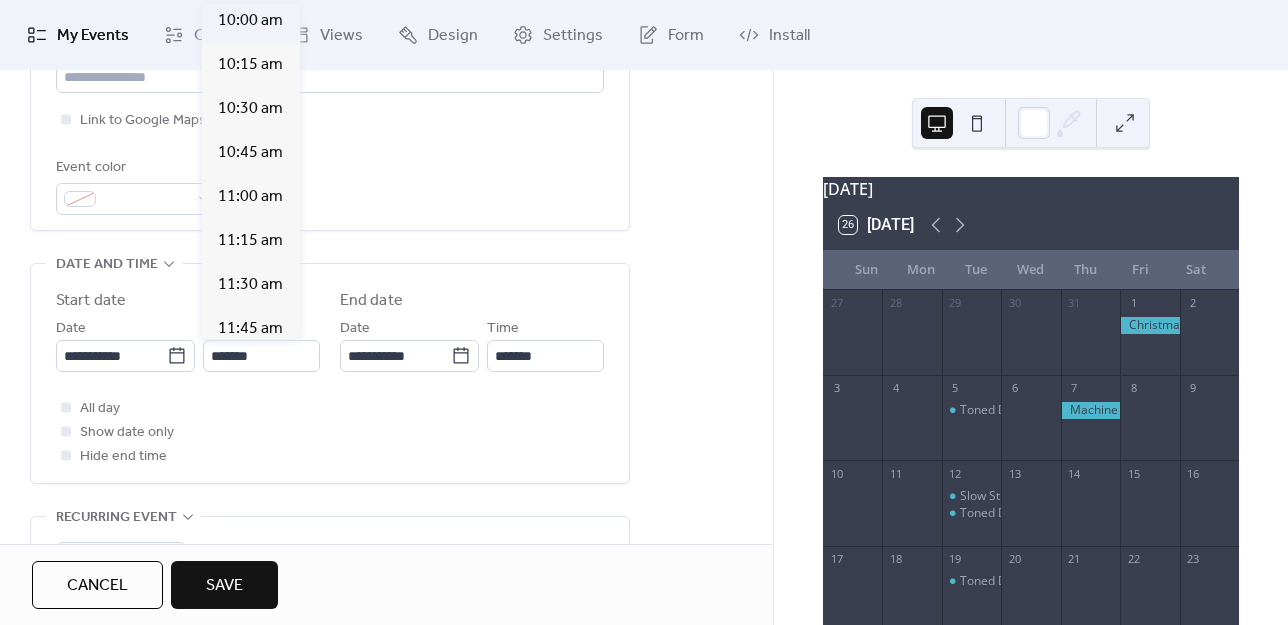 type on "********" 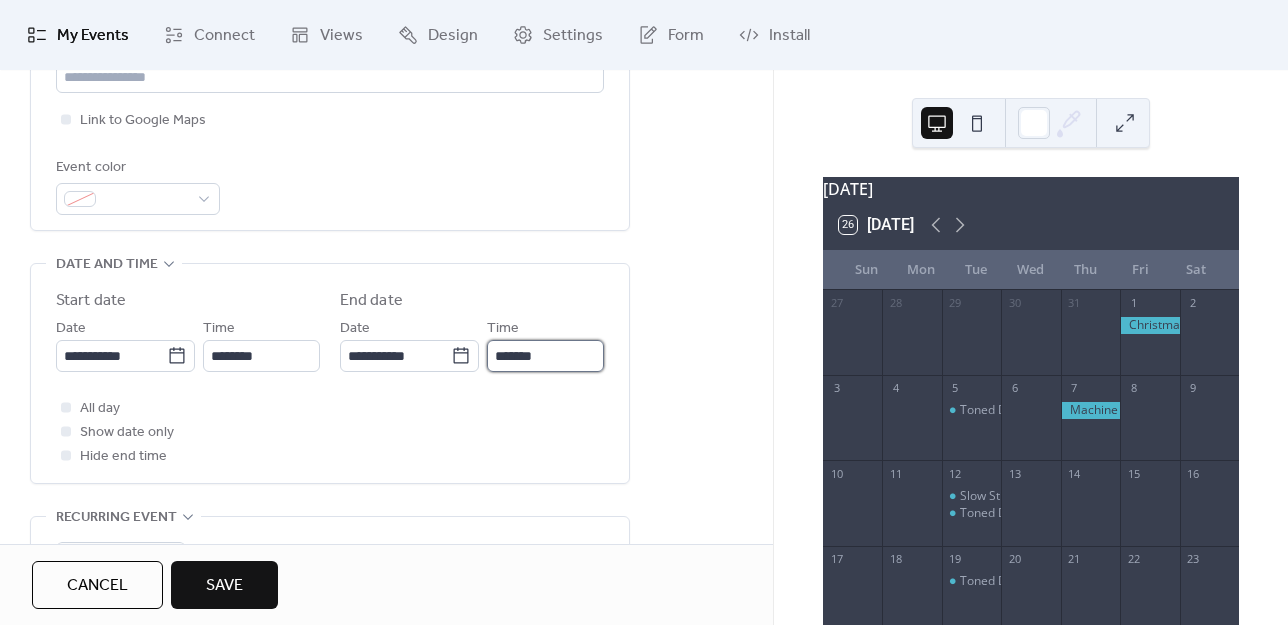 click on "*******" at bounding box center (545, 356) 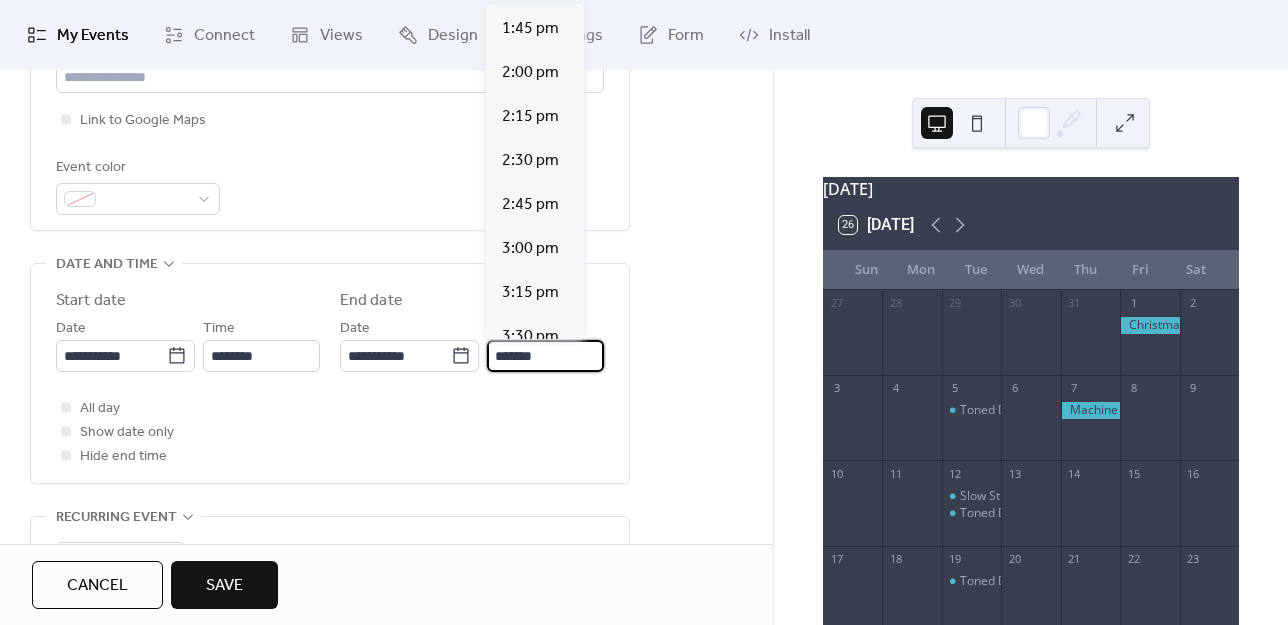 scroll, scrollTop: 512, scrollLeft: 0, axis: vertical 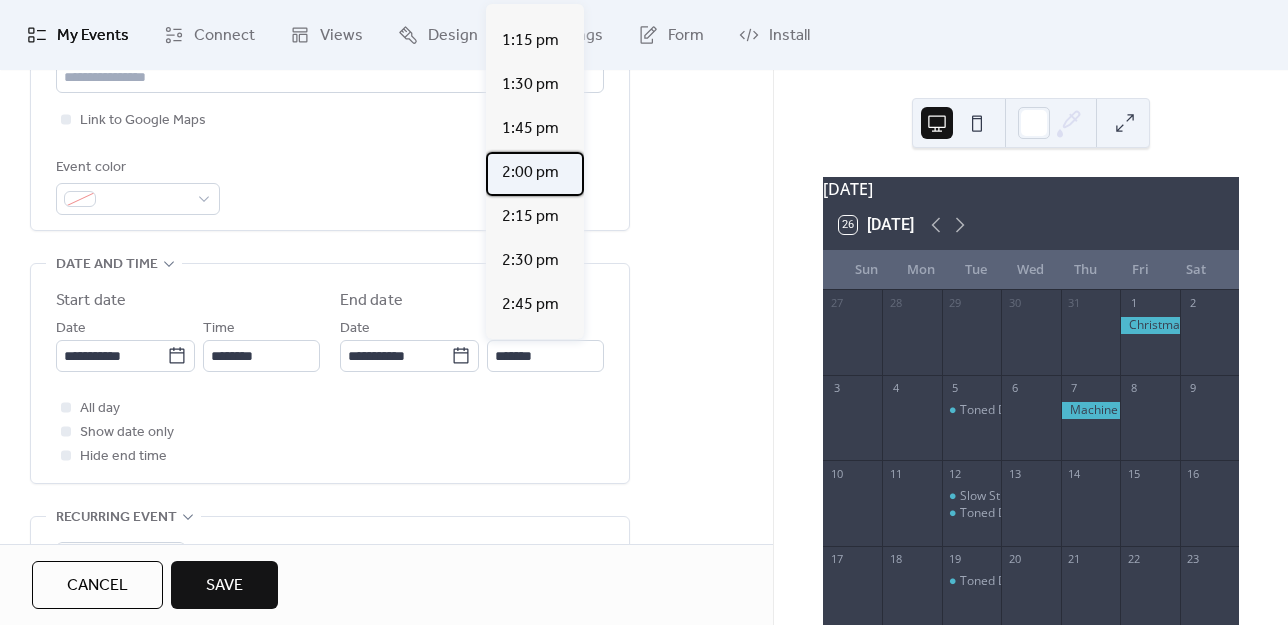 click on "2:00 pm" at bounding box center [530, 173] 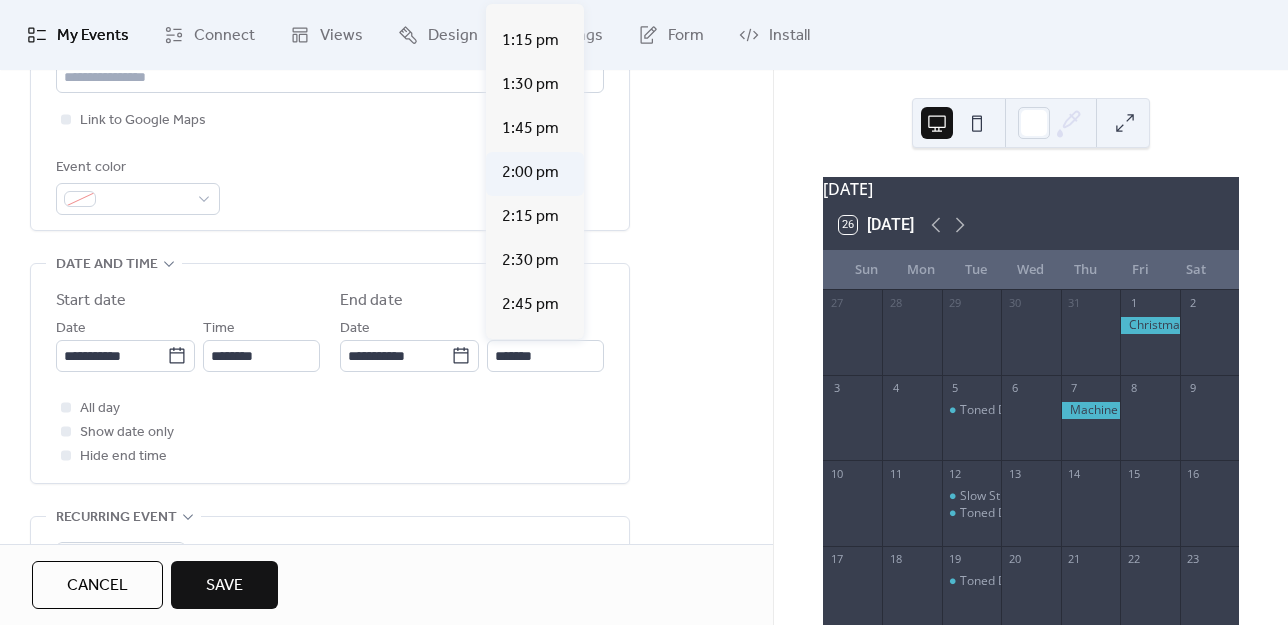 type on "*******" 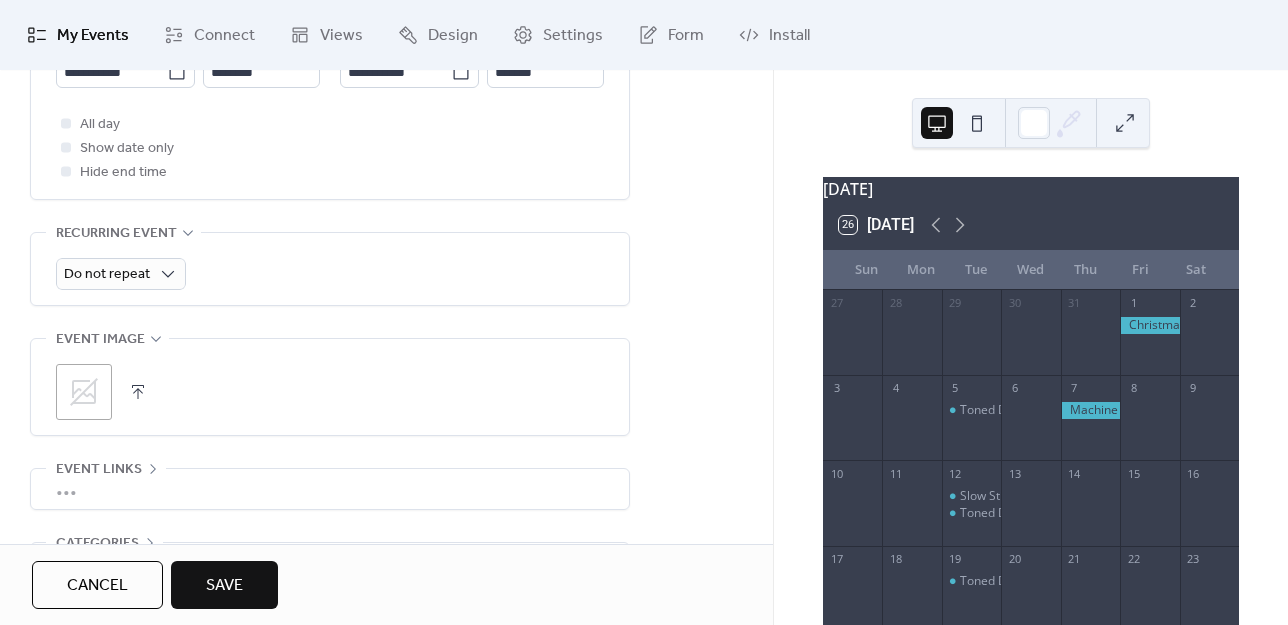 scroll, scrollTop: 800, scrollLeft: 0, axis: vertical 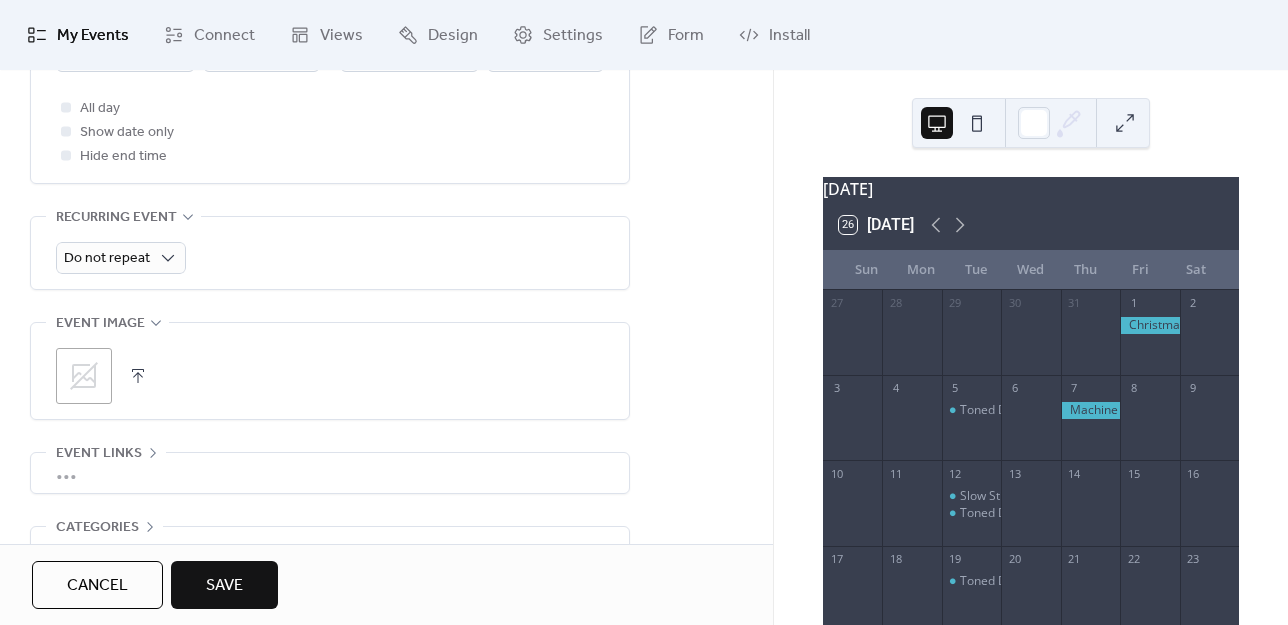 click on ";" at bounding box center (84, 376) 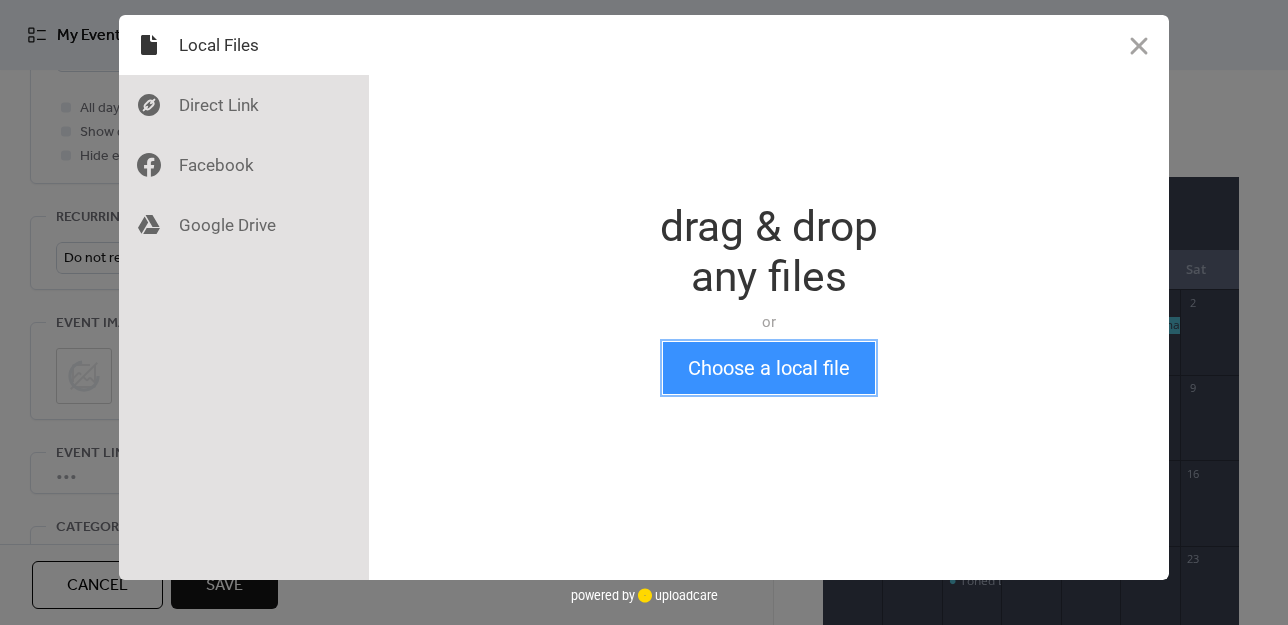 click on "Choose a local file" at bounding box center [769, 368] 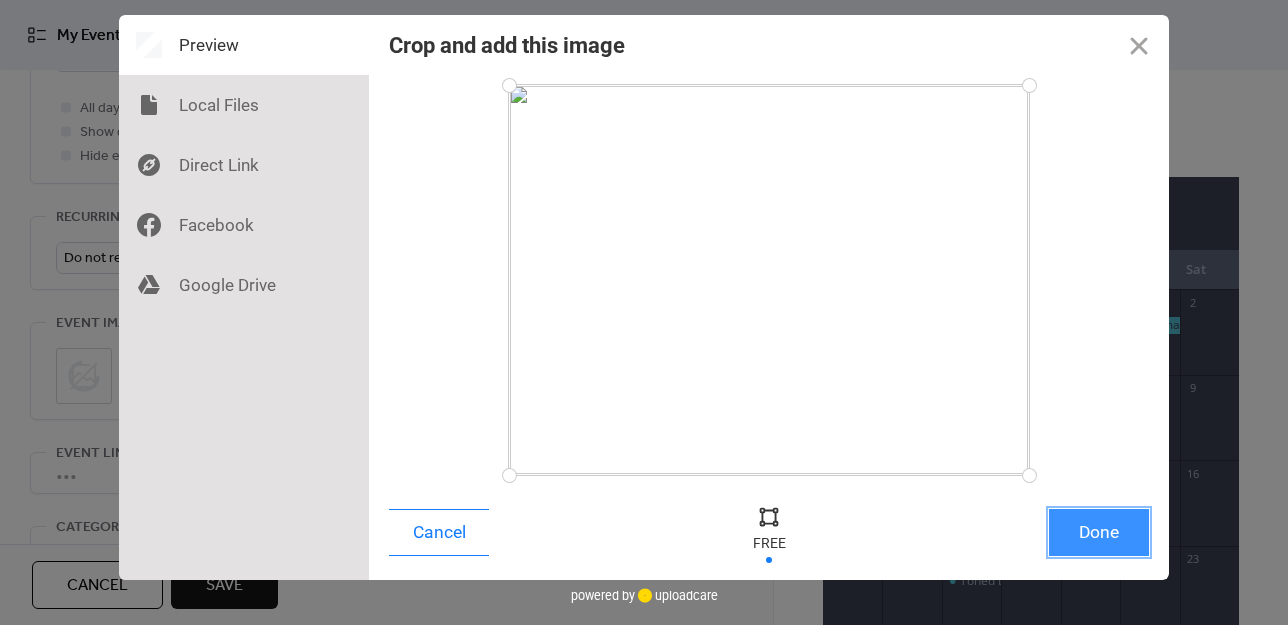 click on "Done" at bounding box center (1099, 532) 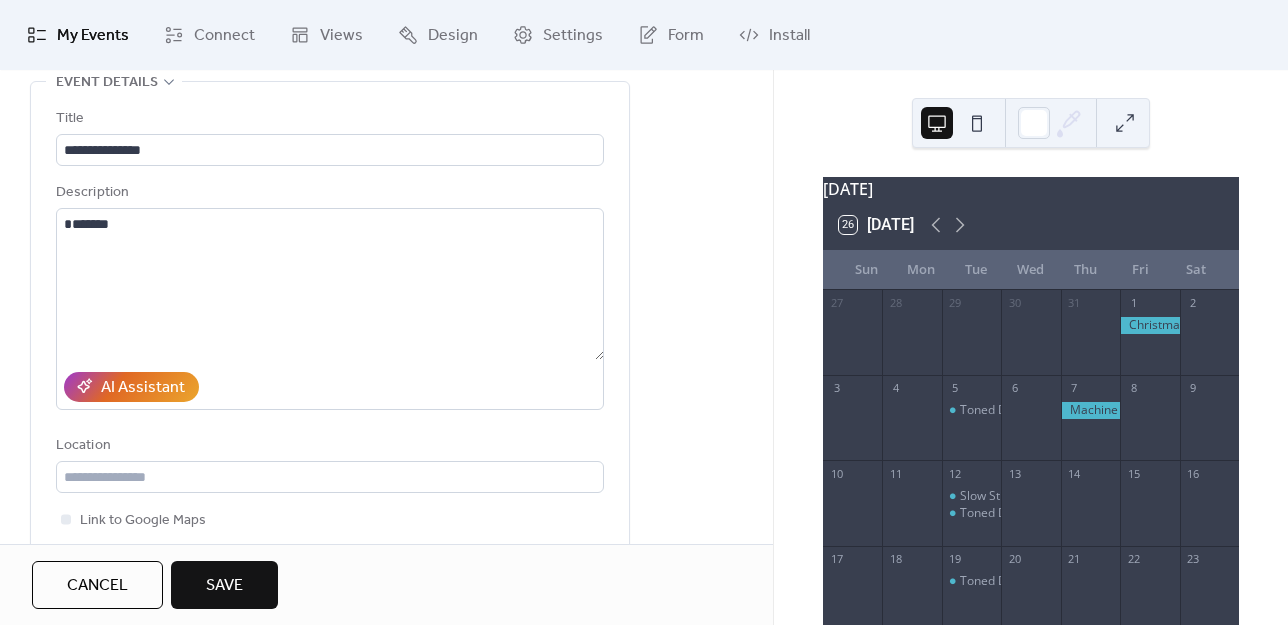 scroll, scrollTop: 0, scrollLeft: 0, axis: both 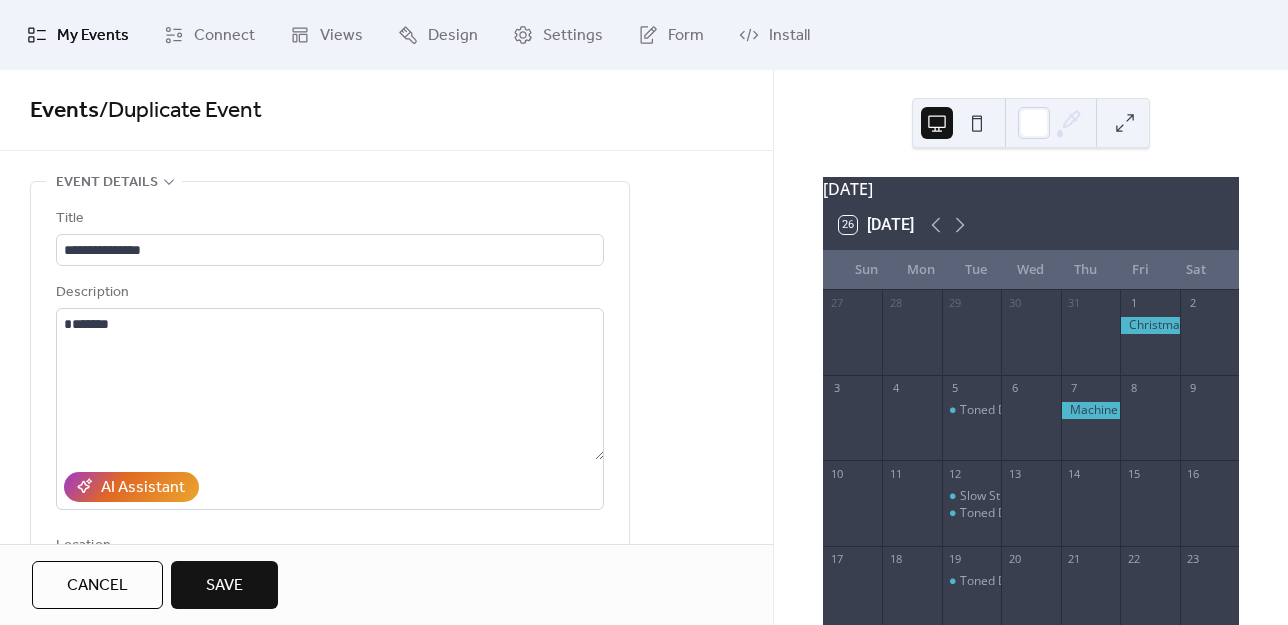 click on "Save" at bounding box center (224, 586) 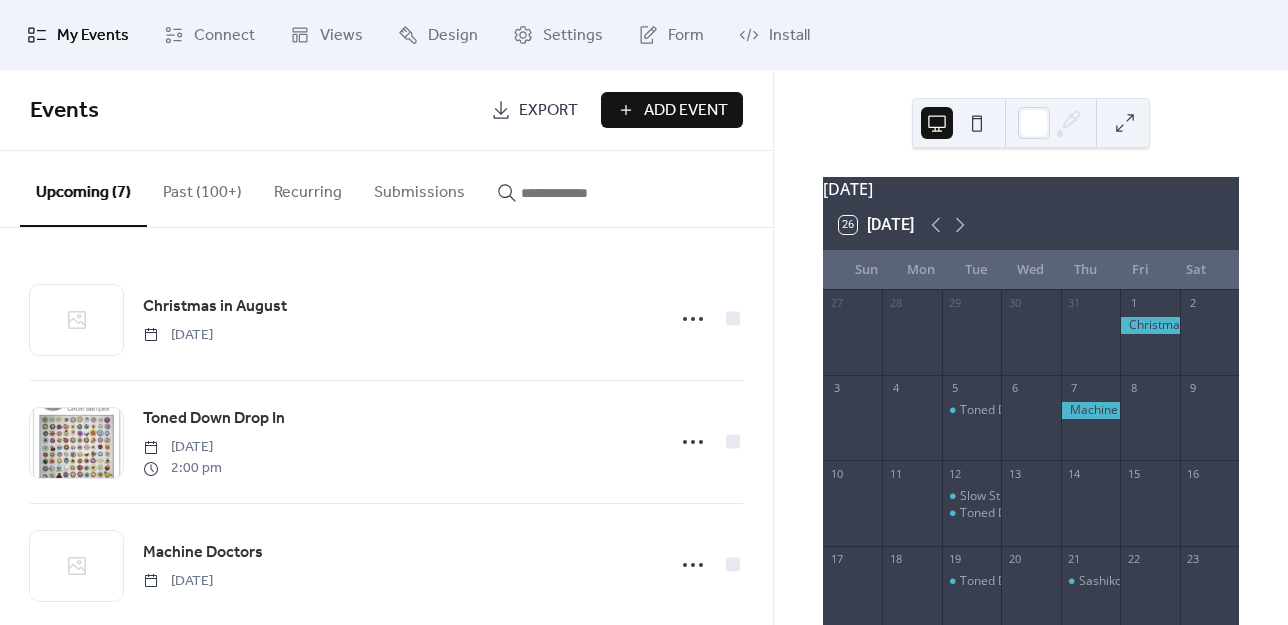 click on "Add Event" at bounding box center (686, 111) 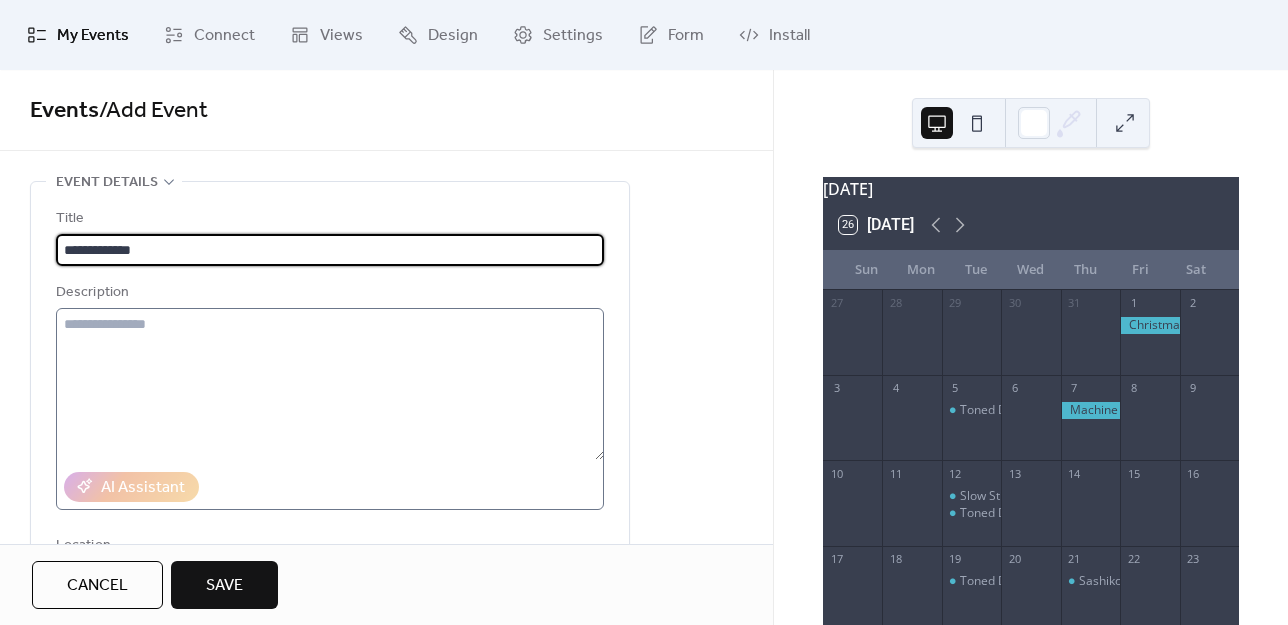 type on "**********" 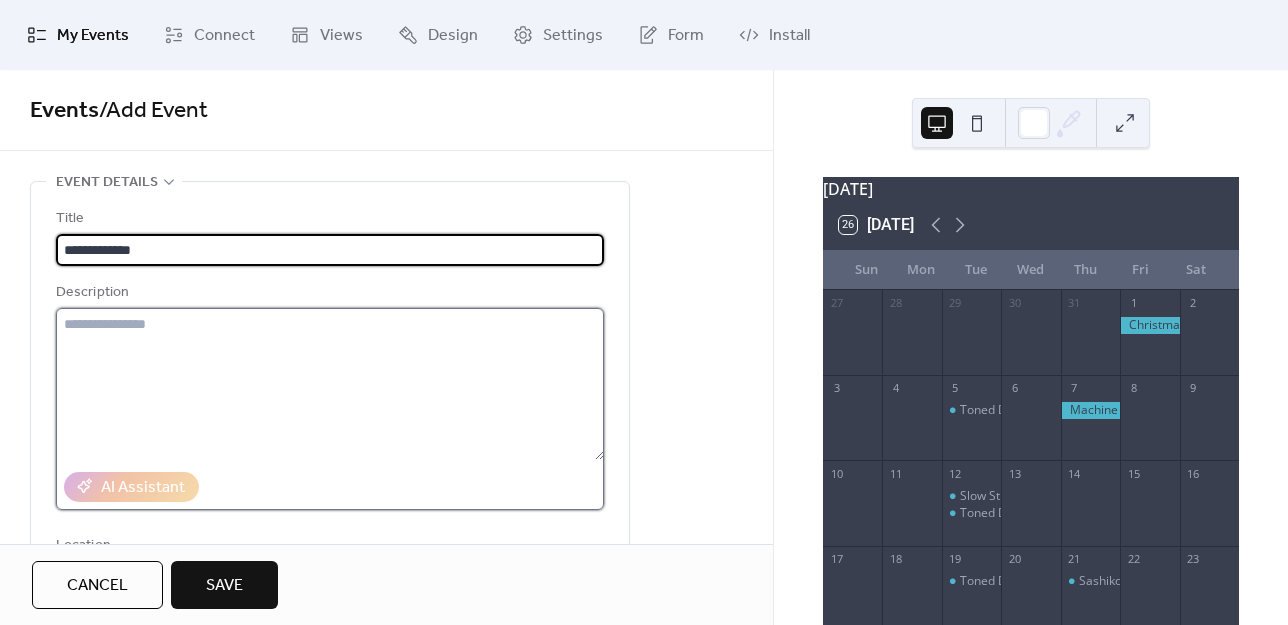 click at bounding box center [330, 384] 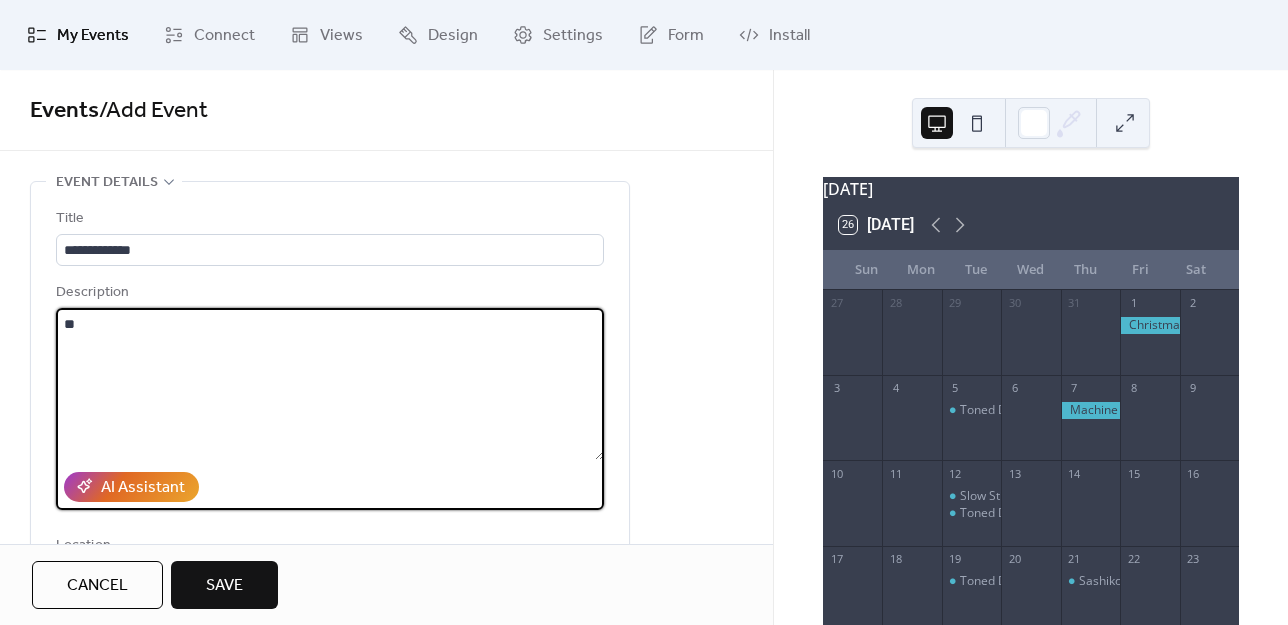 type on "*" 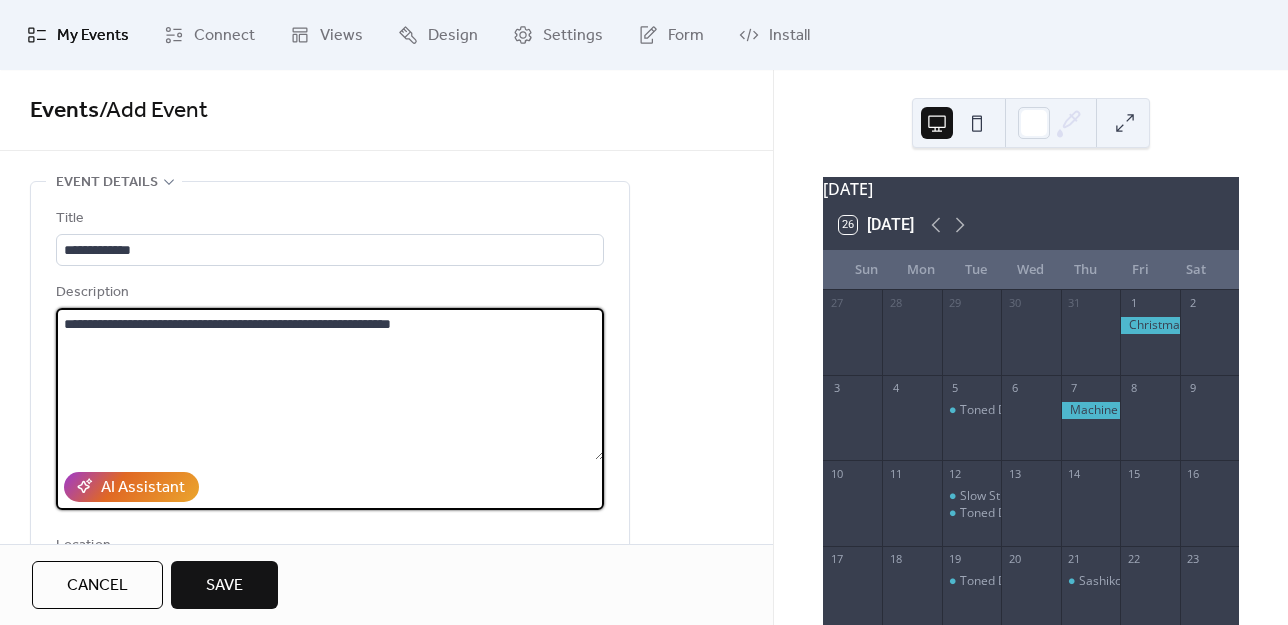 drag, startPoint x: 491, startPoint y: 311, endPoint x: 492, endPoint y: 326, distance: 15.033297 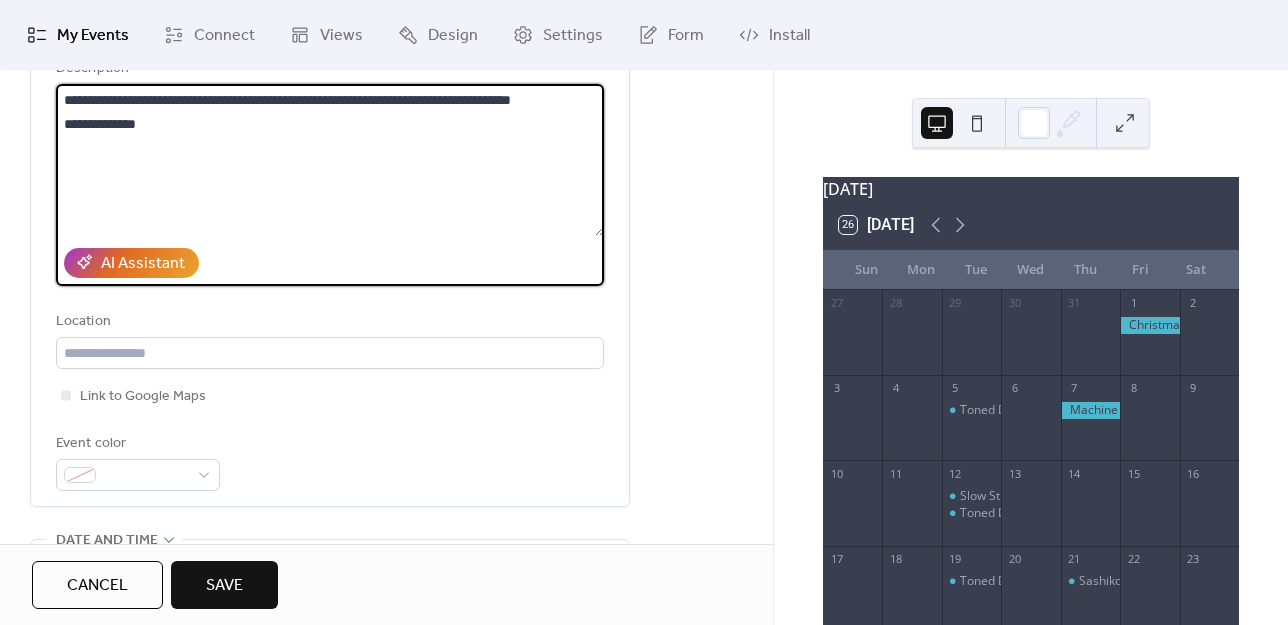 scroll, scrollTop: 400, scrollLeft: 0, axis: vertical 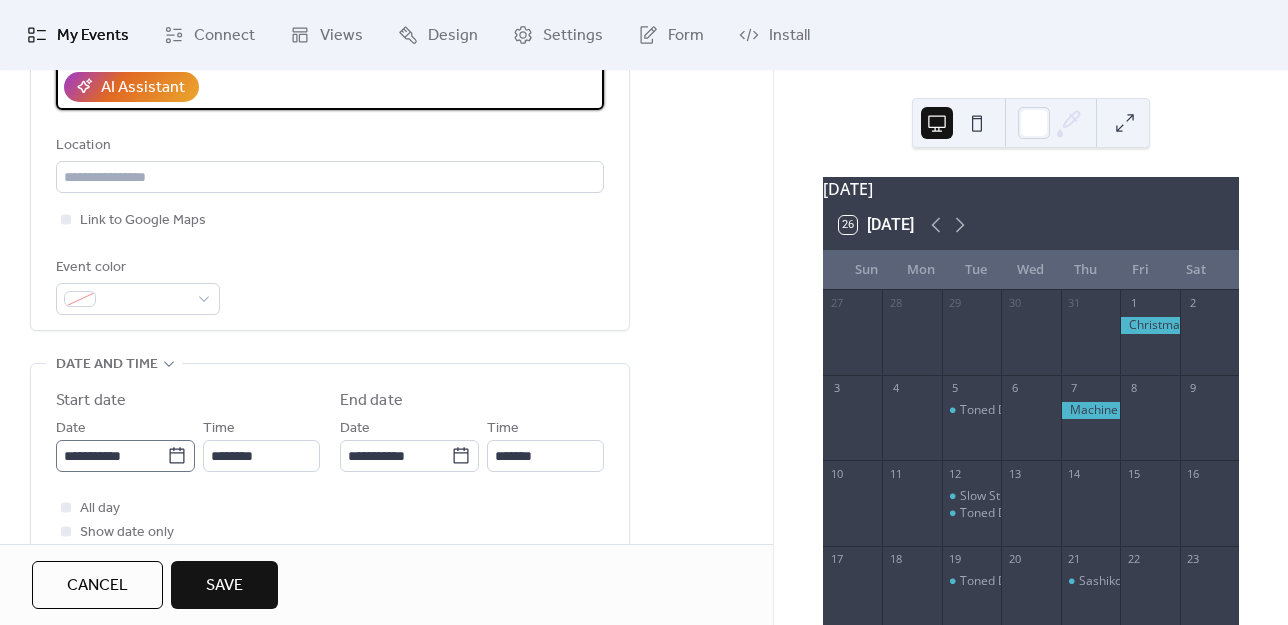 type on "**********" 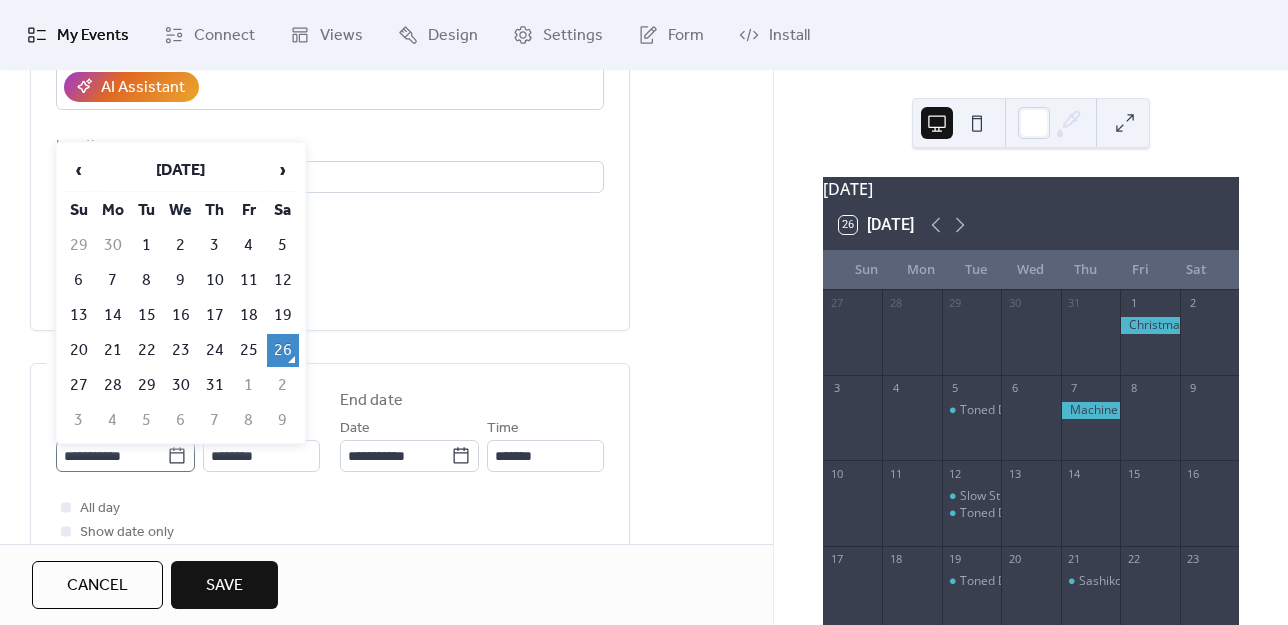 click 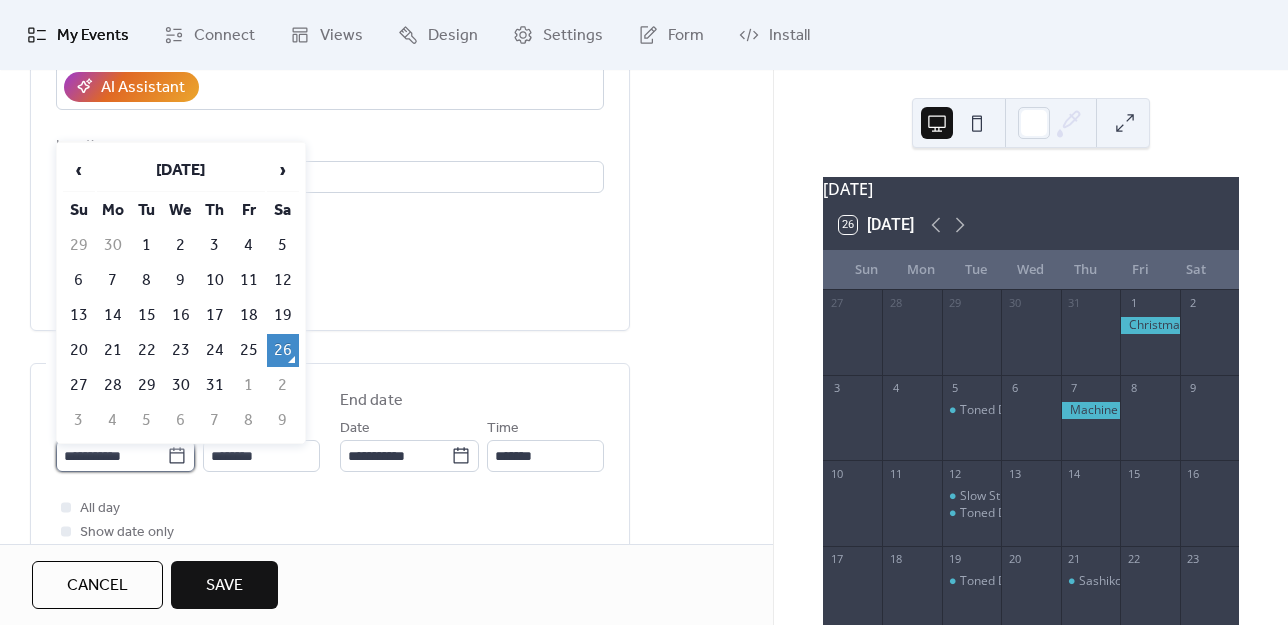 click on "**********" at bounding box center (111, 456) 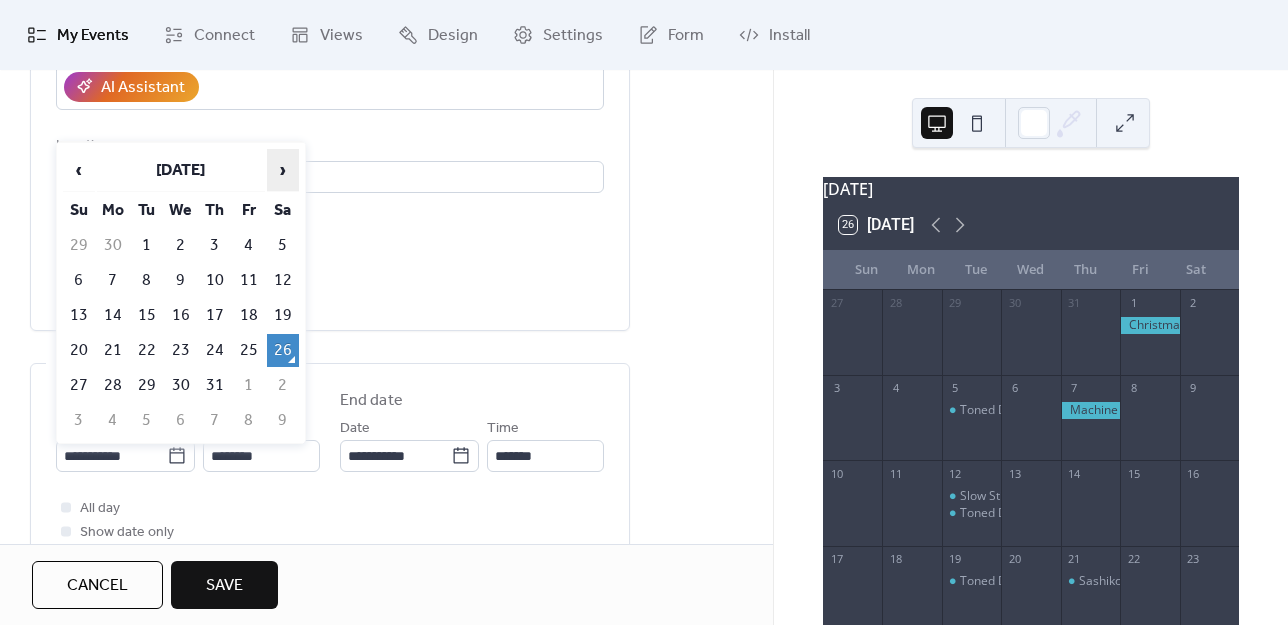 click on "›" at bounding box center (283, 170) 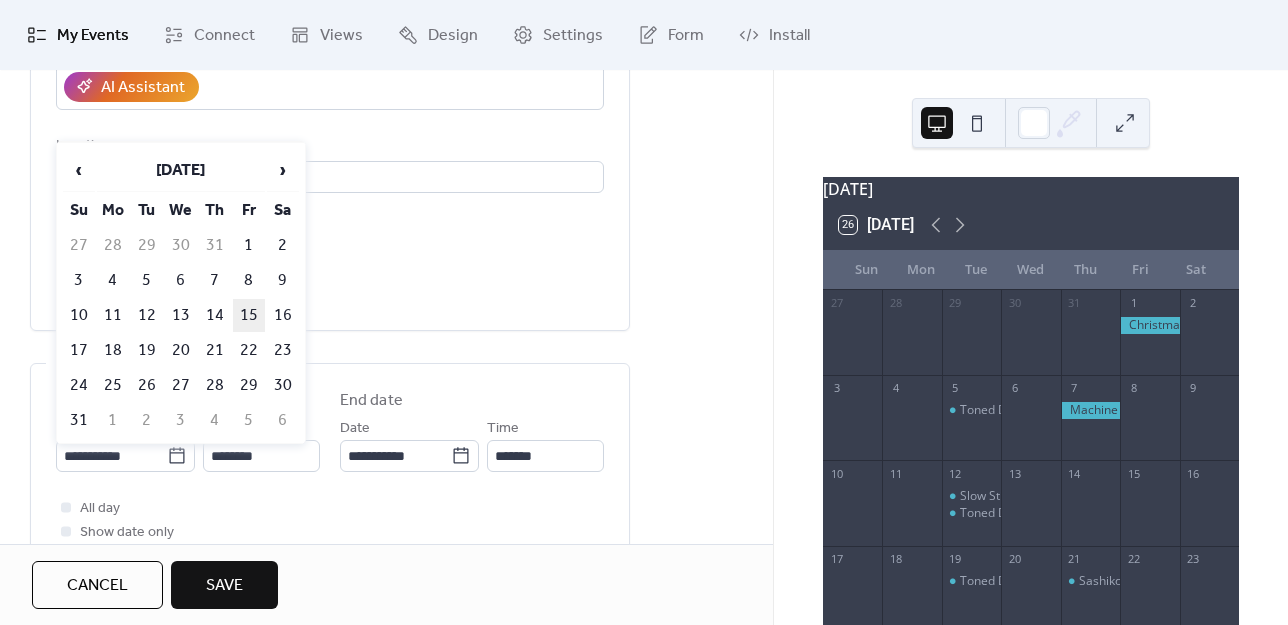 click on "15" at bounding box center (249, 315) 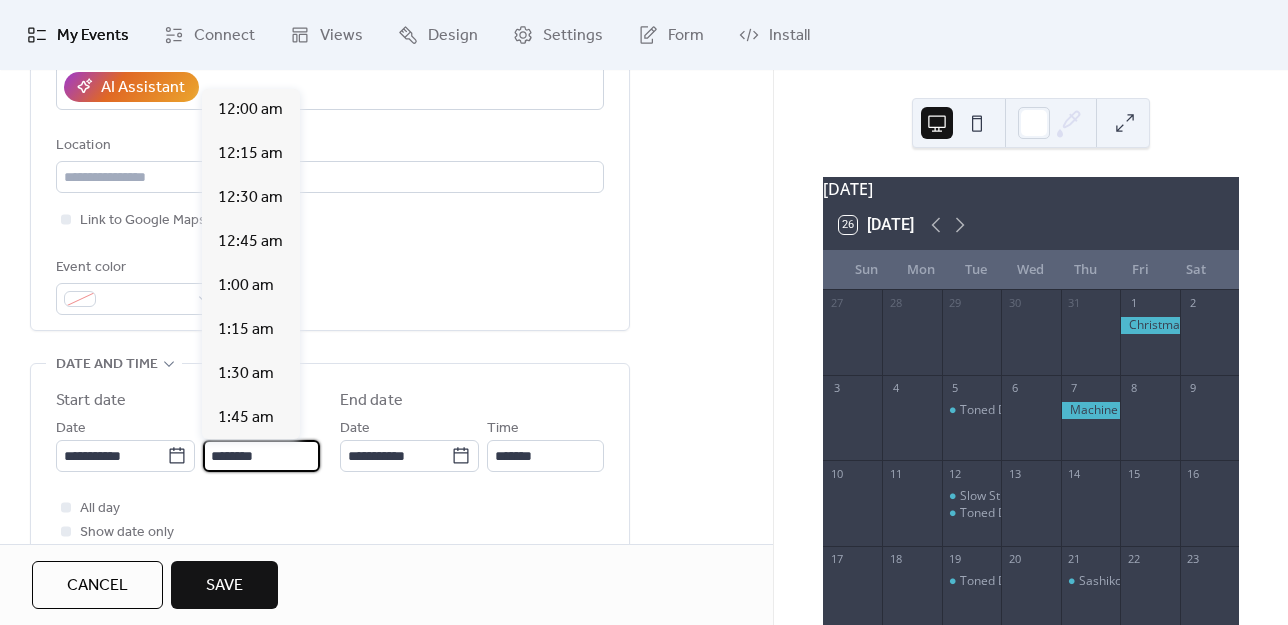 click on "********" at bounding box center (261, 456) 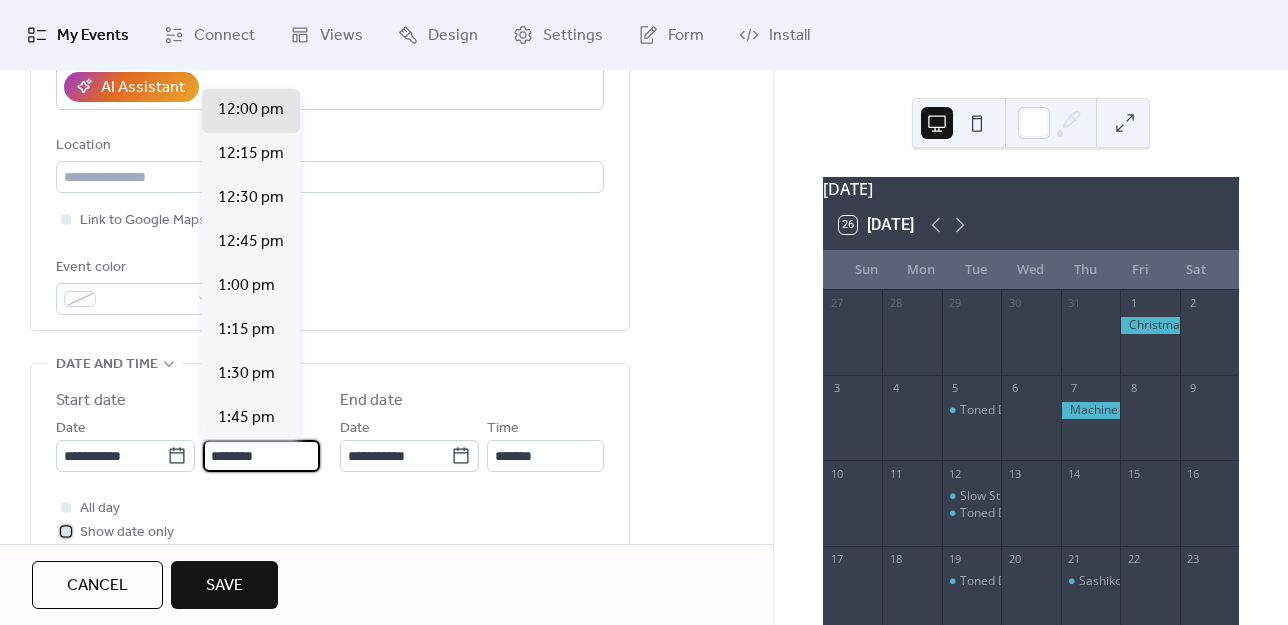 click on "Show date only" at bounding box center (127, 533) 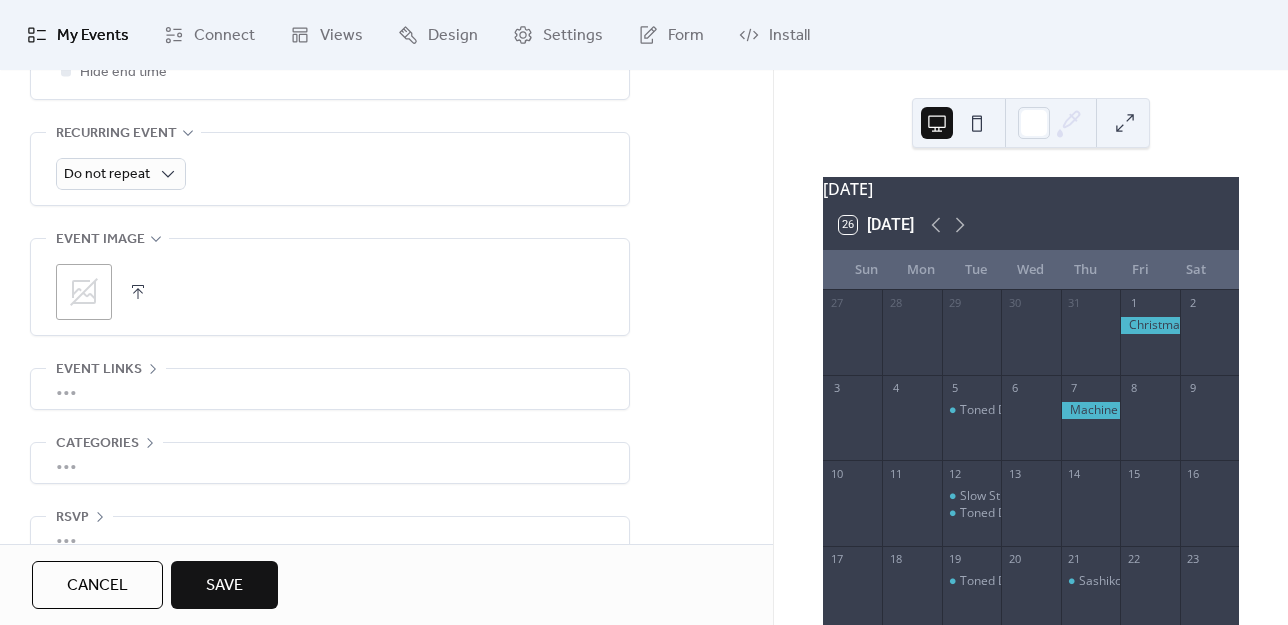 scroll, scrollTop: 900, scrollLeft: 0, axis: vertical 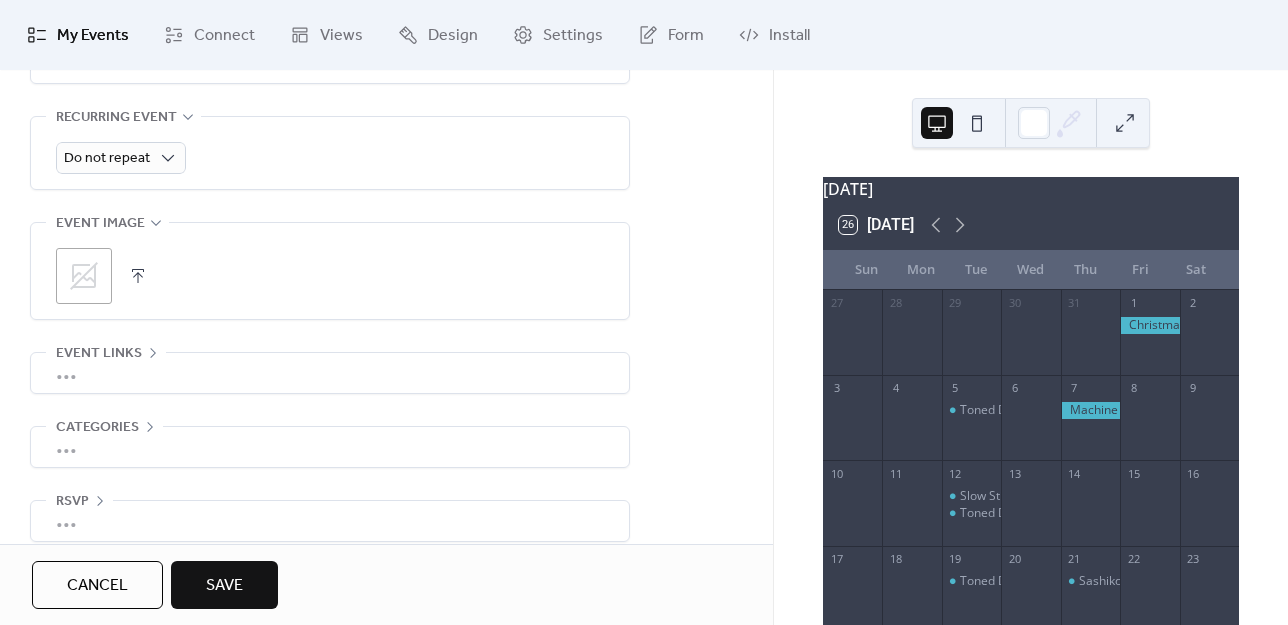click on "•••" at bounding box center (330, 373) 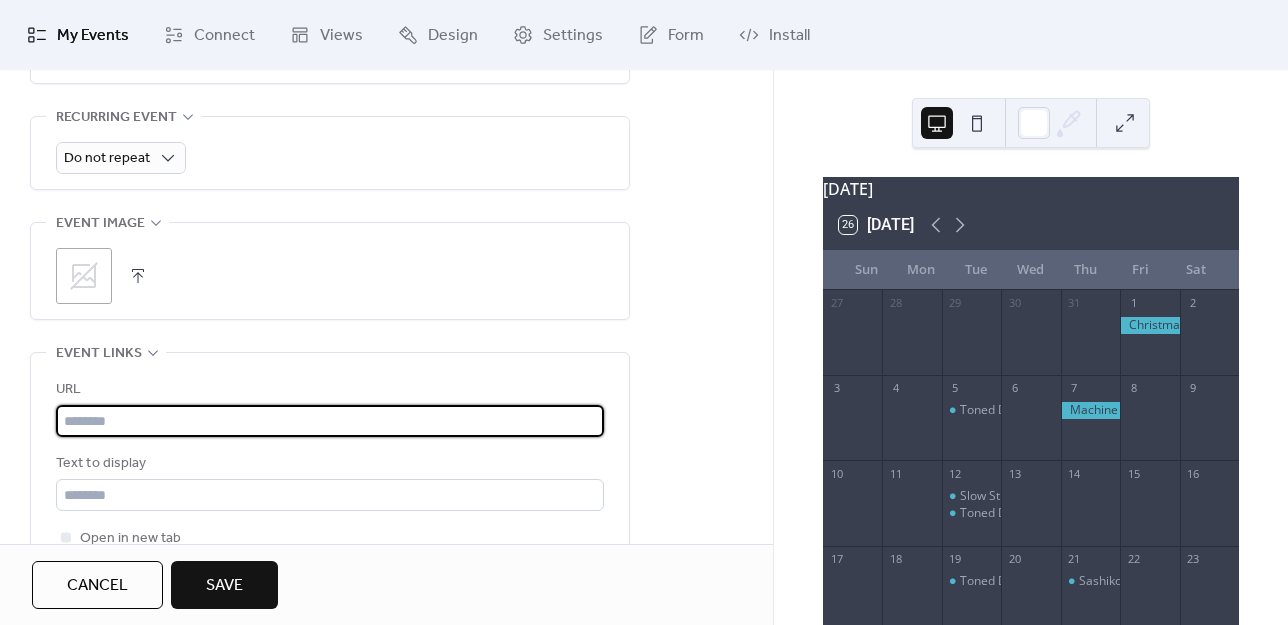 click at bounding box center [330, 421] 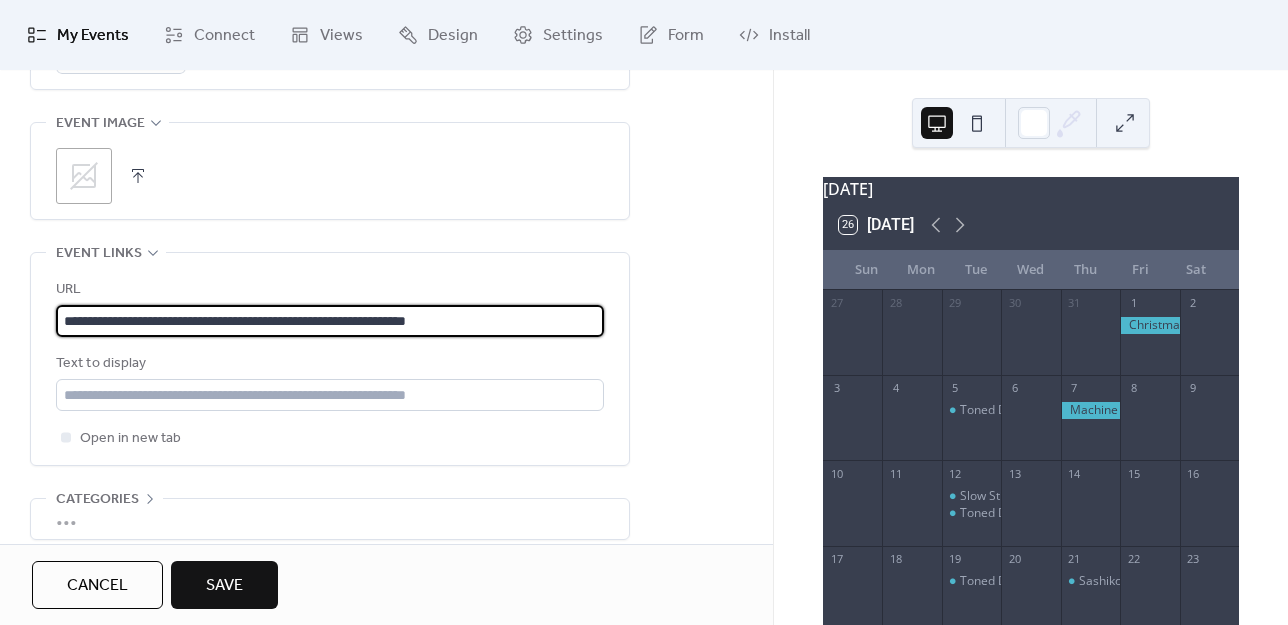 scroll, scrollTop: 1090, scrollLeft: 0, axis: vertical 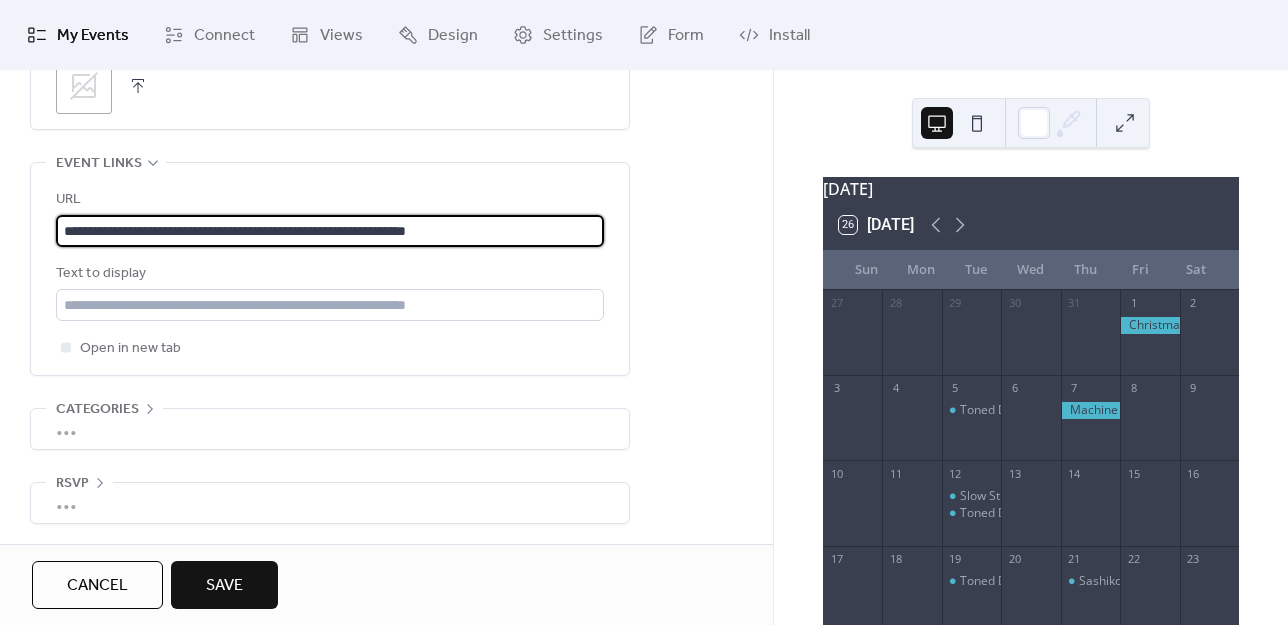 type on "**********" 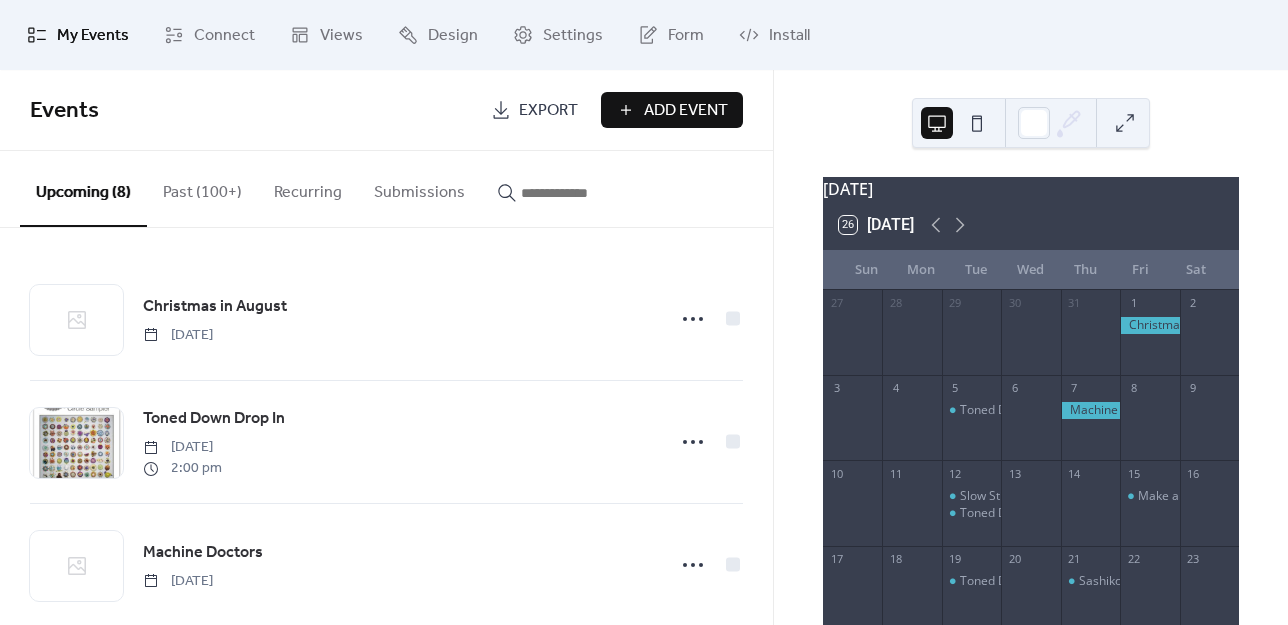 click on "Past (100+)" at bounding box center (202, 188) 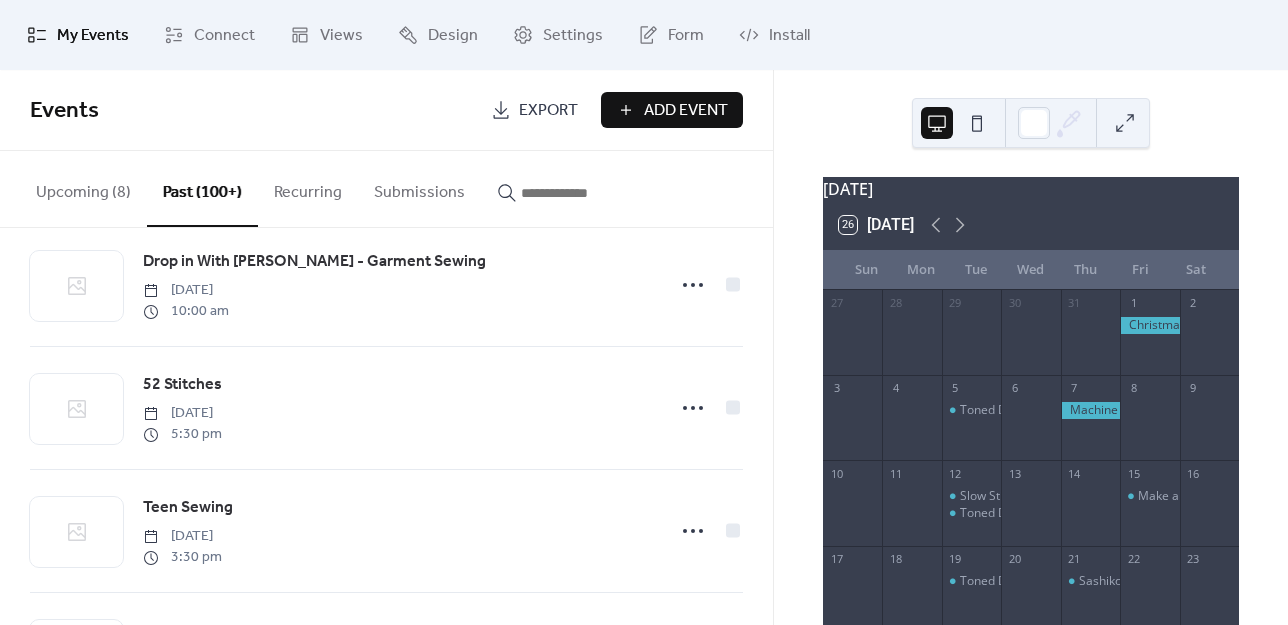 scroll, scrollTop: 2900, scrollLeft: 0, axis: vertical 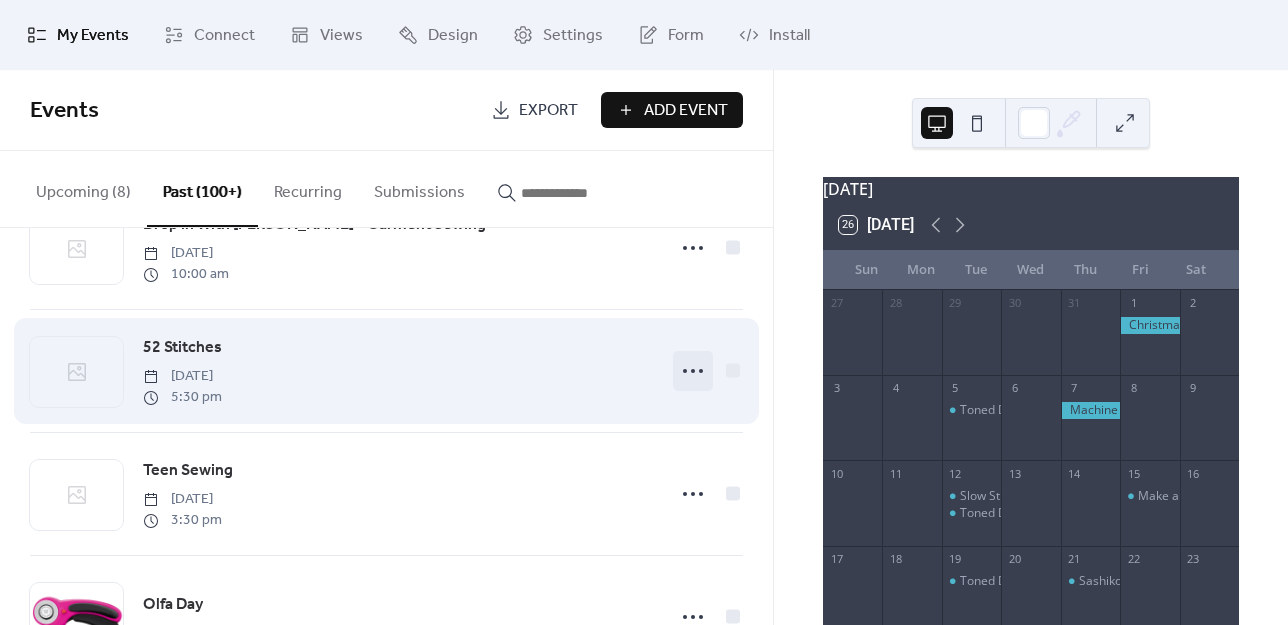 click 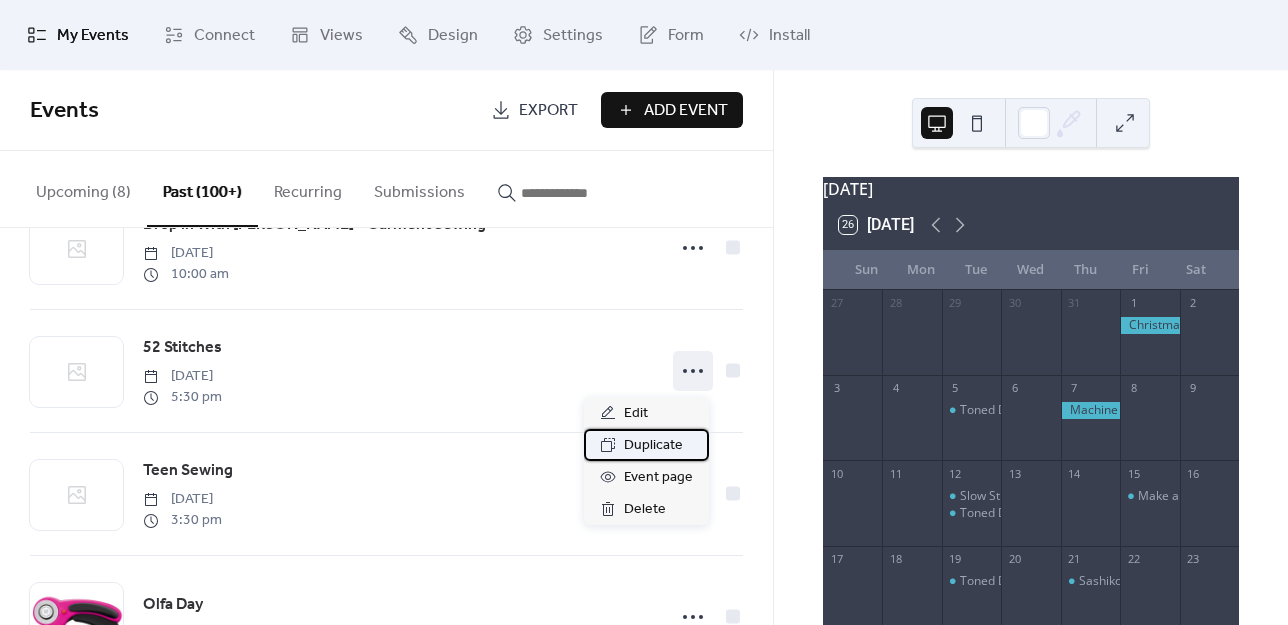 click on "Duplicate" at bounding box center [653, 446] 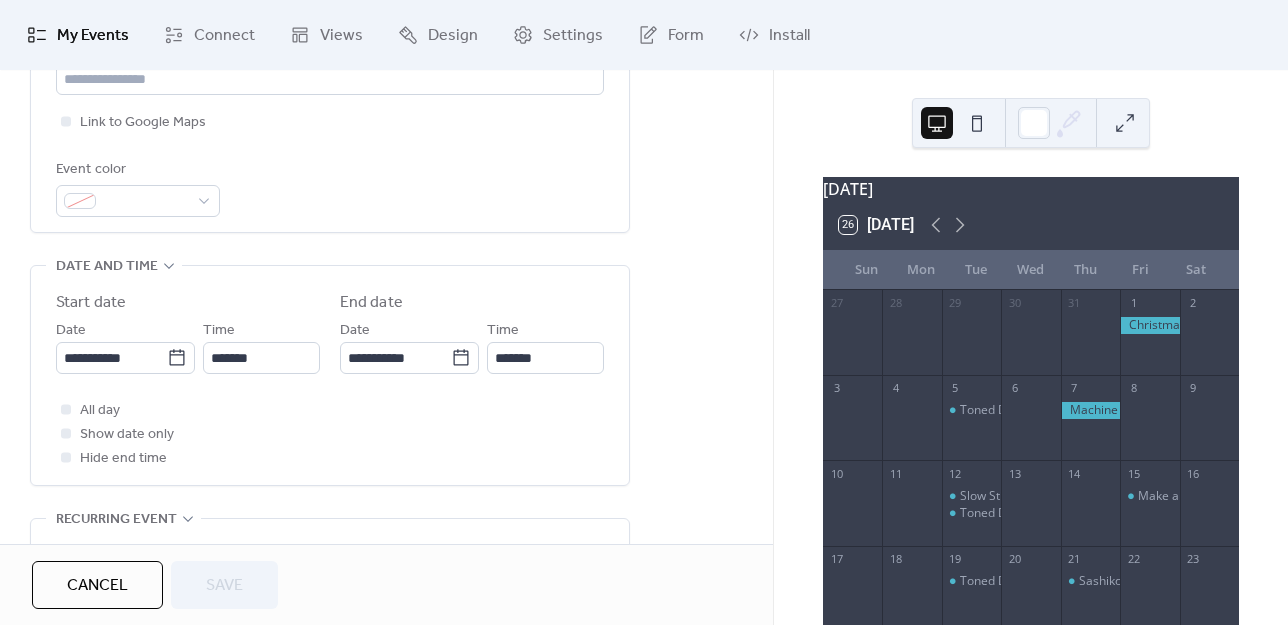 scroll, scrollTop: 500, scrollLeft: 0, axis: vertical 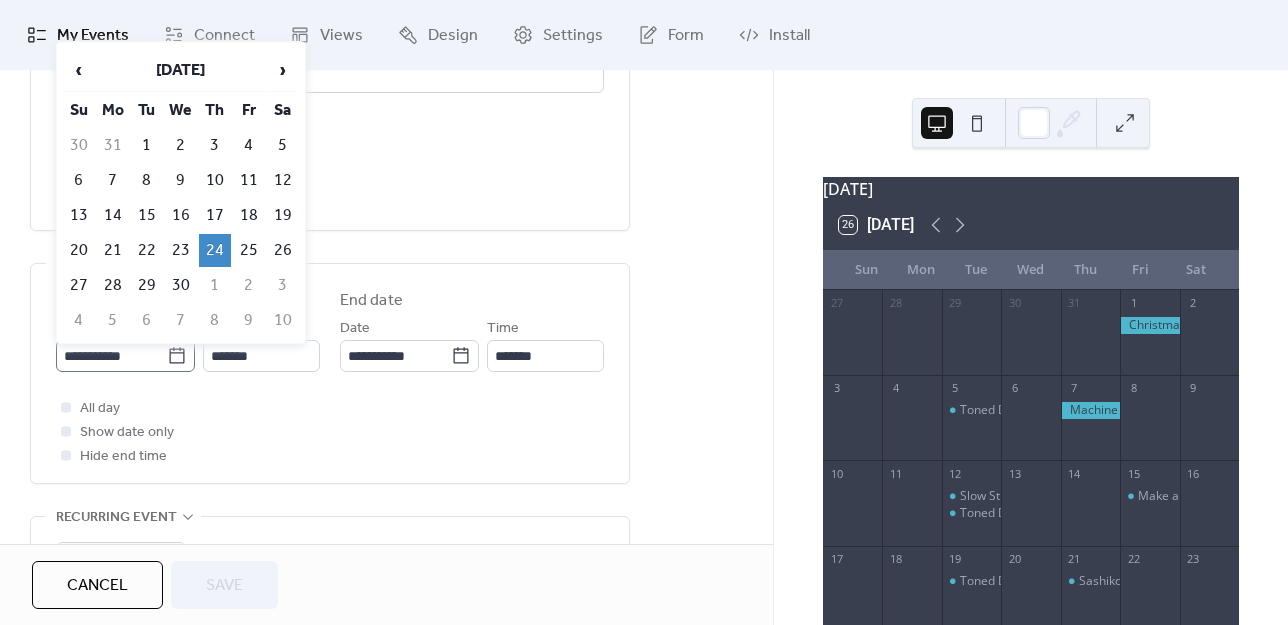 click 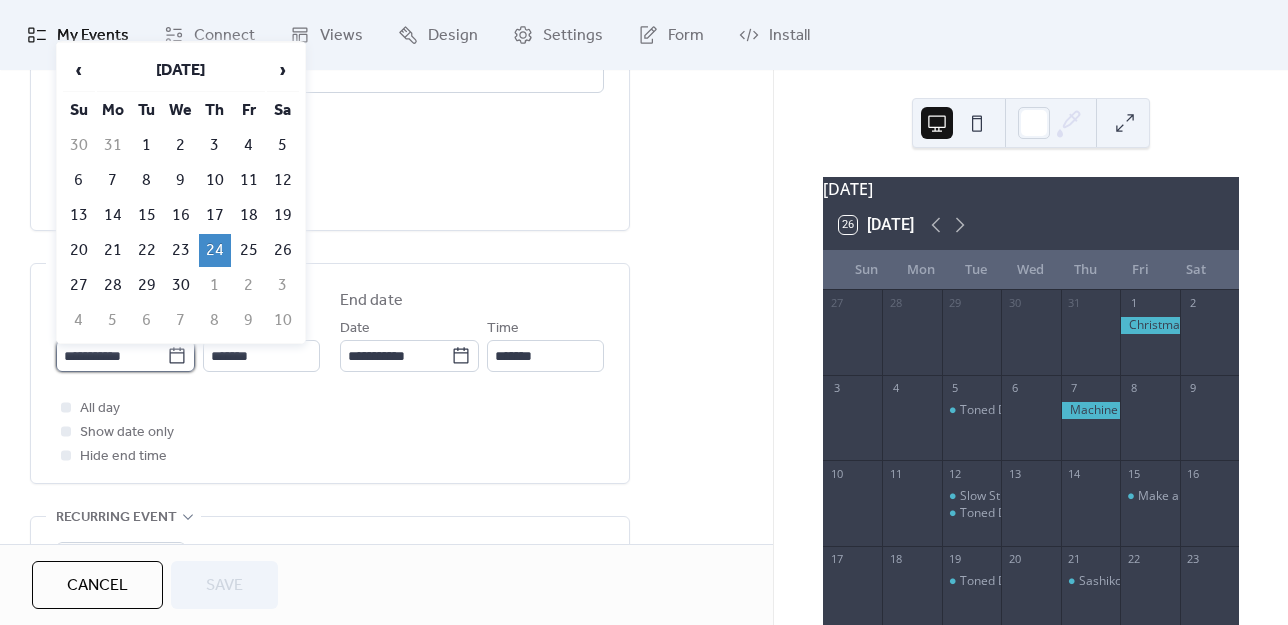 click on "**********" at bounding box center (111, 356) 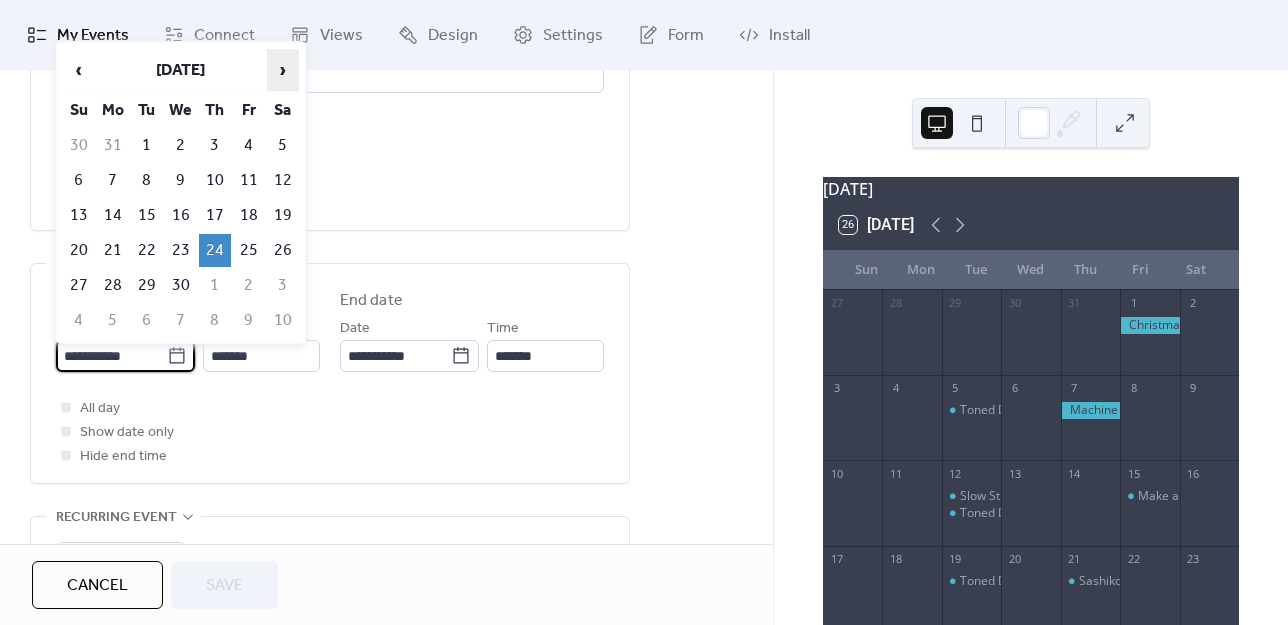 click on "›" at bounding box center (283, 70) 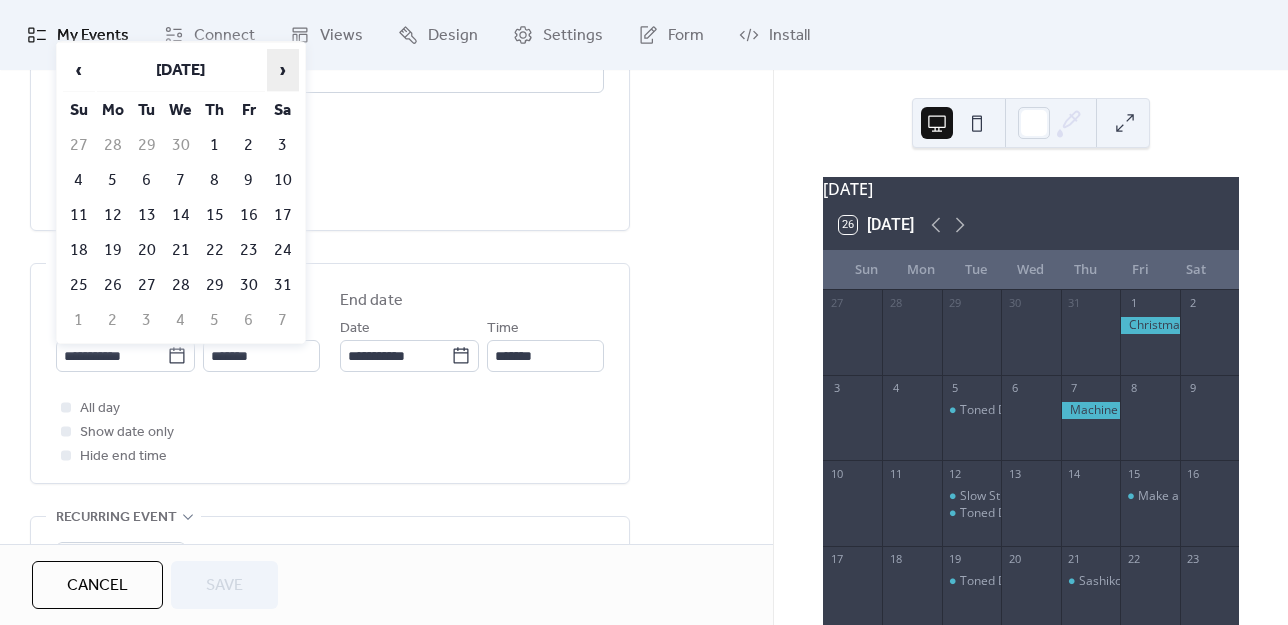 click on "›" at bounding box center (283, 70) 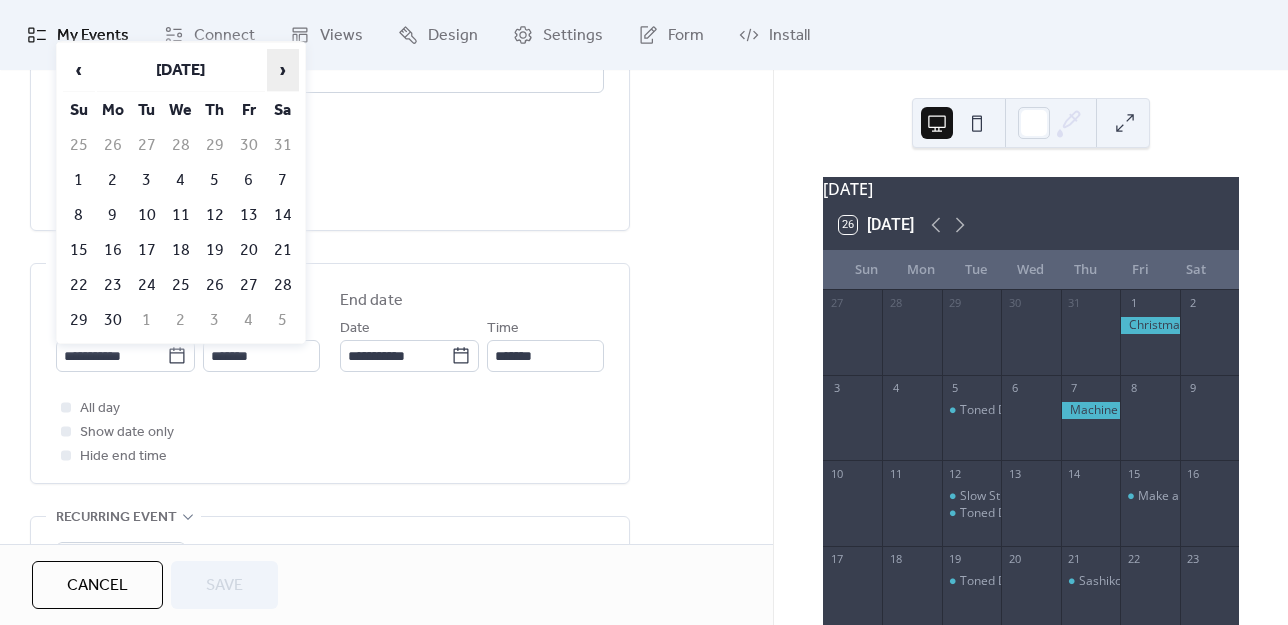 click on "›" at bounding box center [283, 70] 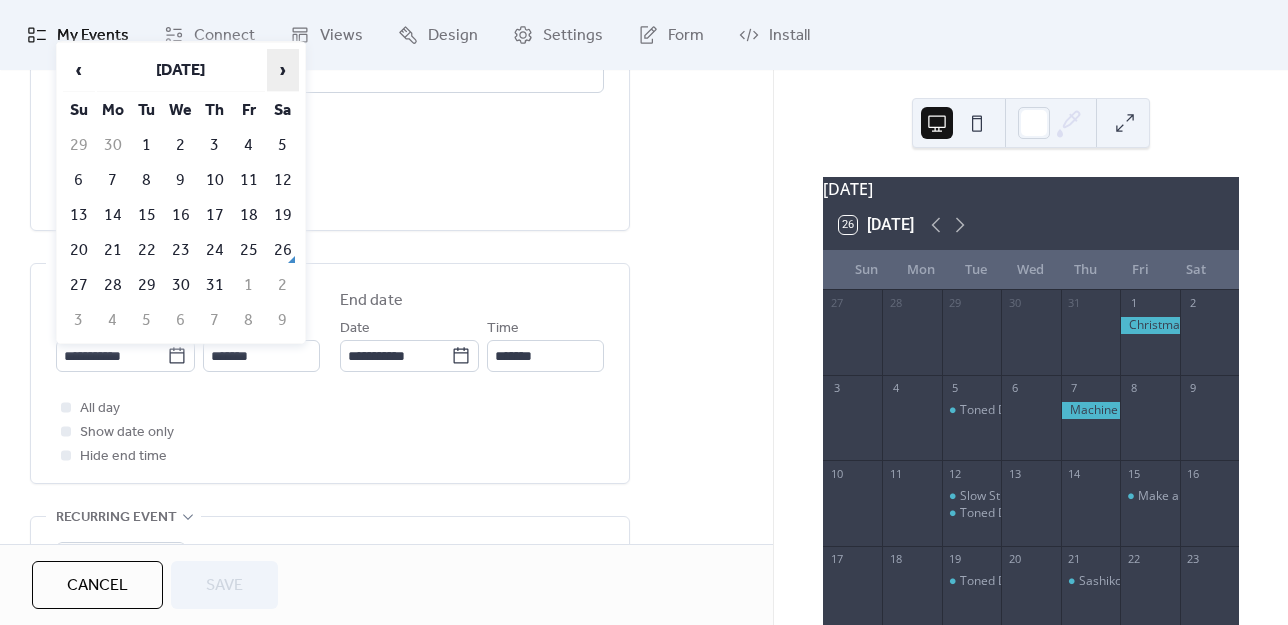 click on "›" at bounding box center (283, 70) 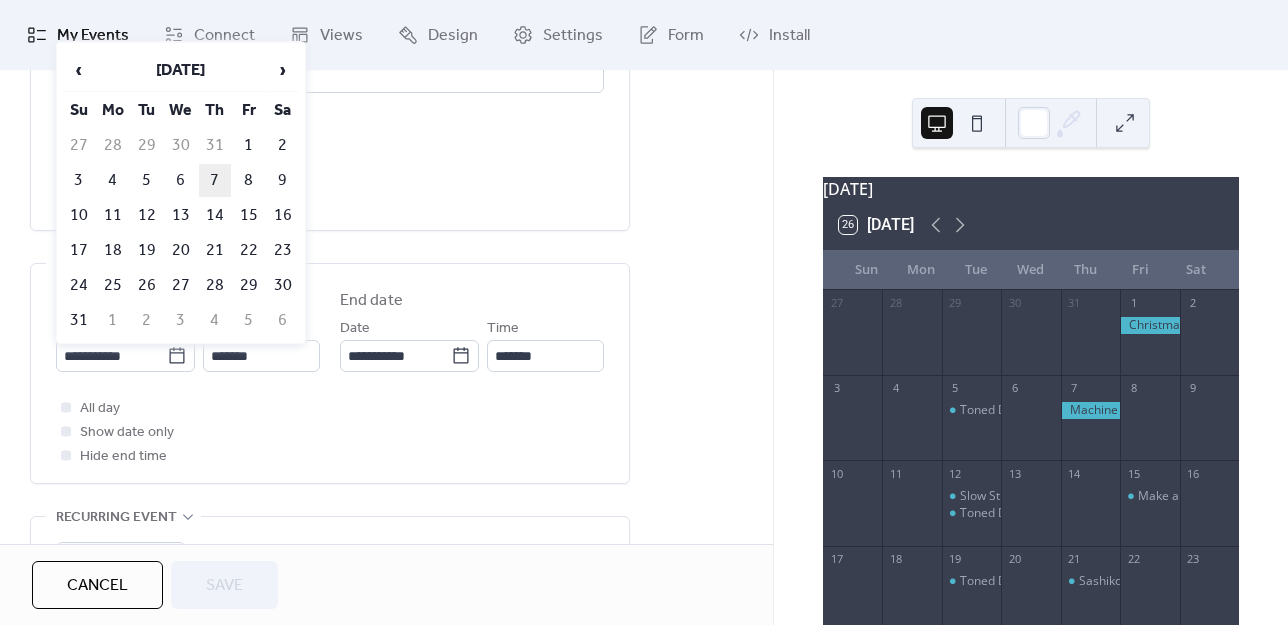 click on "7" at bounding box center [215, 180] 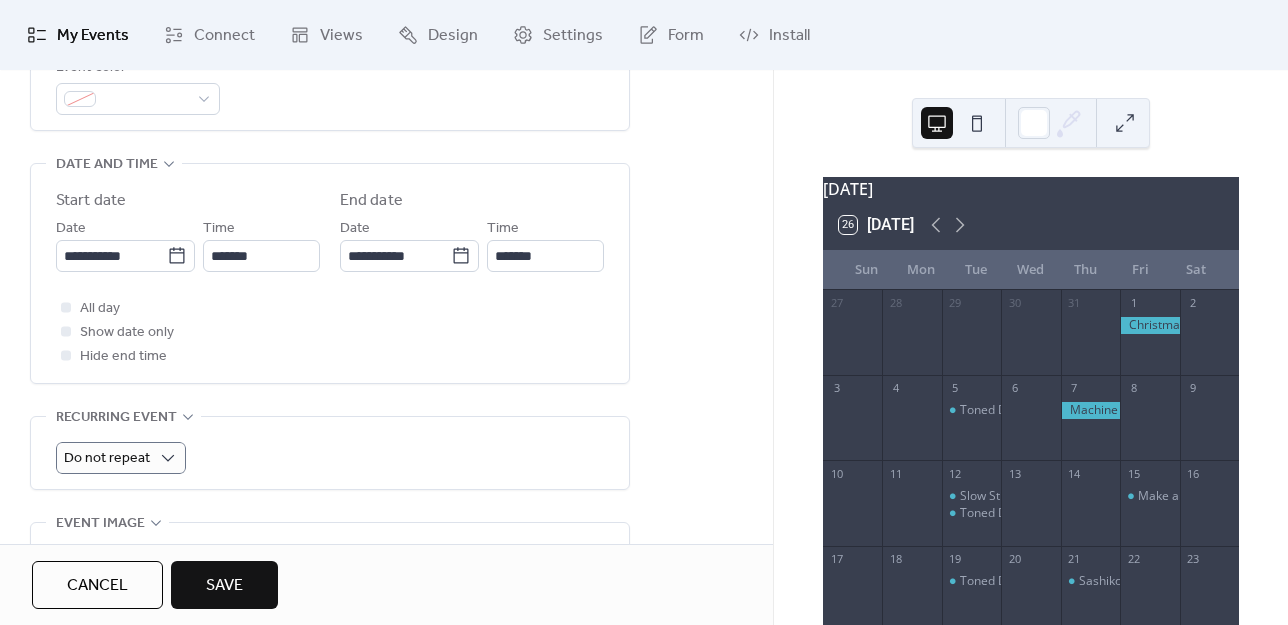 scroll, scrollTop: 800, scrollLeft: 0, axis: vertical 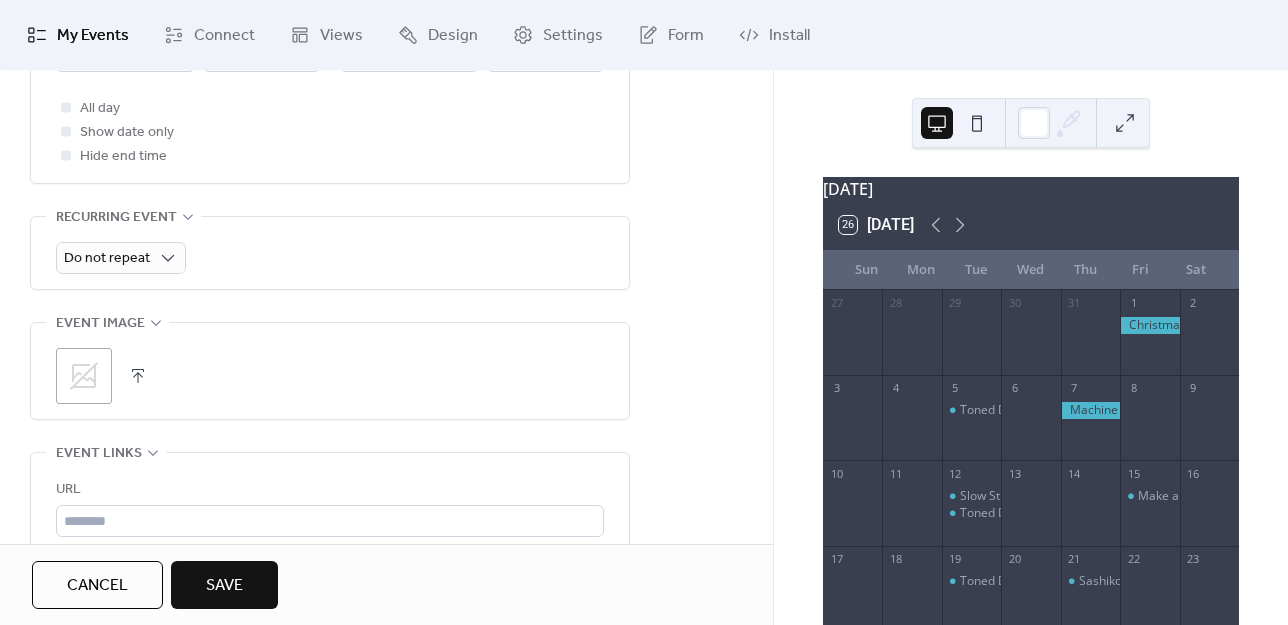 click at bounding box center [138, 376] 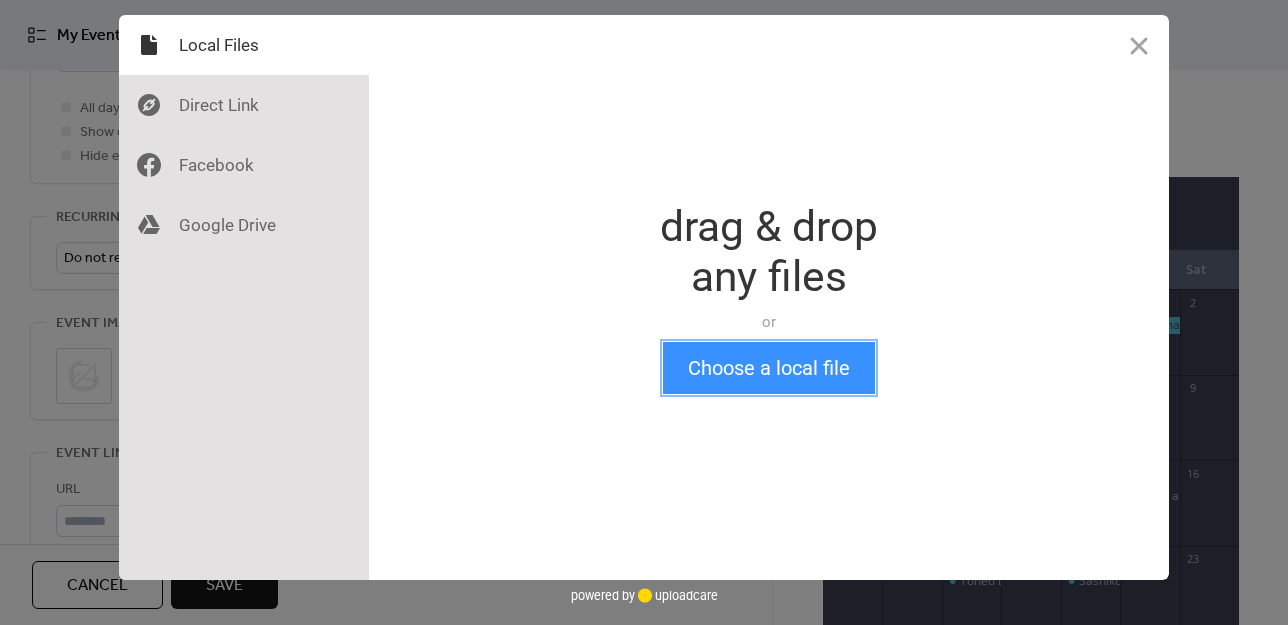 click on "Choose a local file" at bounding box center [769, 368] 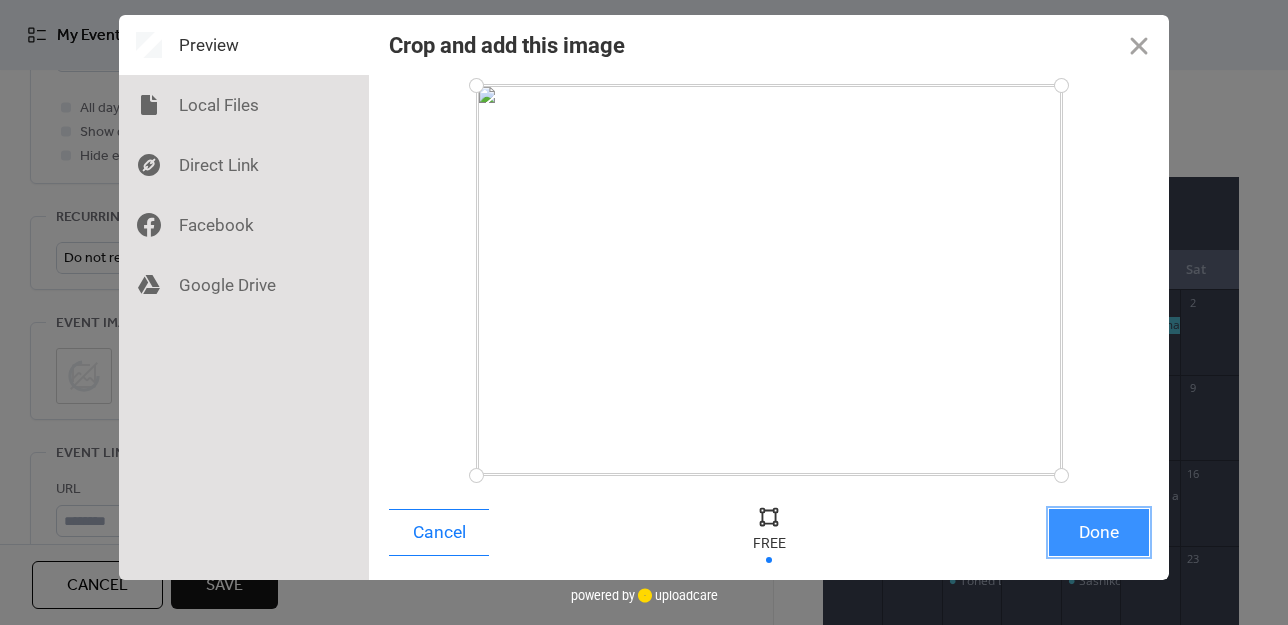 click on "Done" at bounding box center [1099, 532] 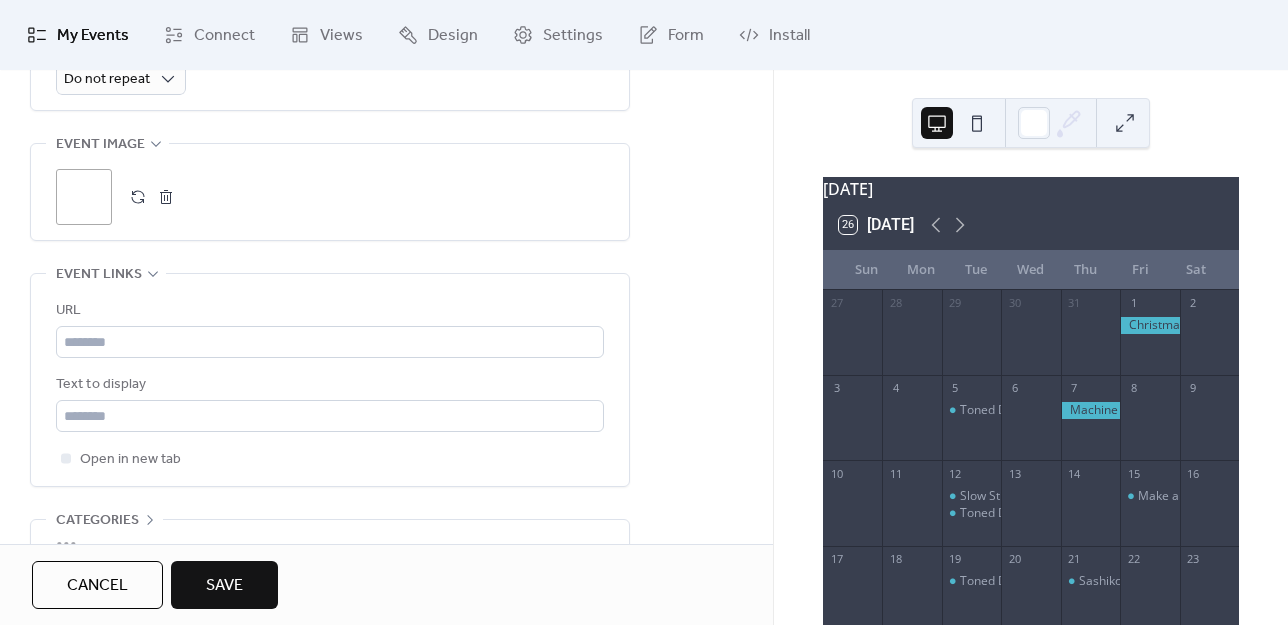 scroll, scrollTop: 1090, scrollLeft: 0, axis: vertical 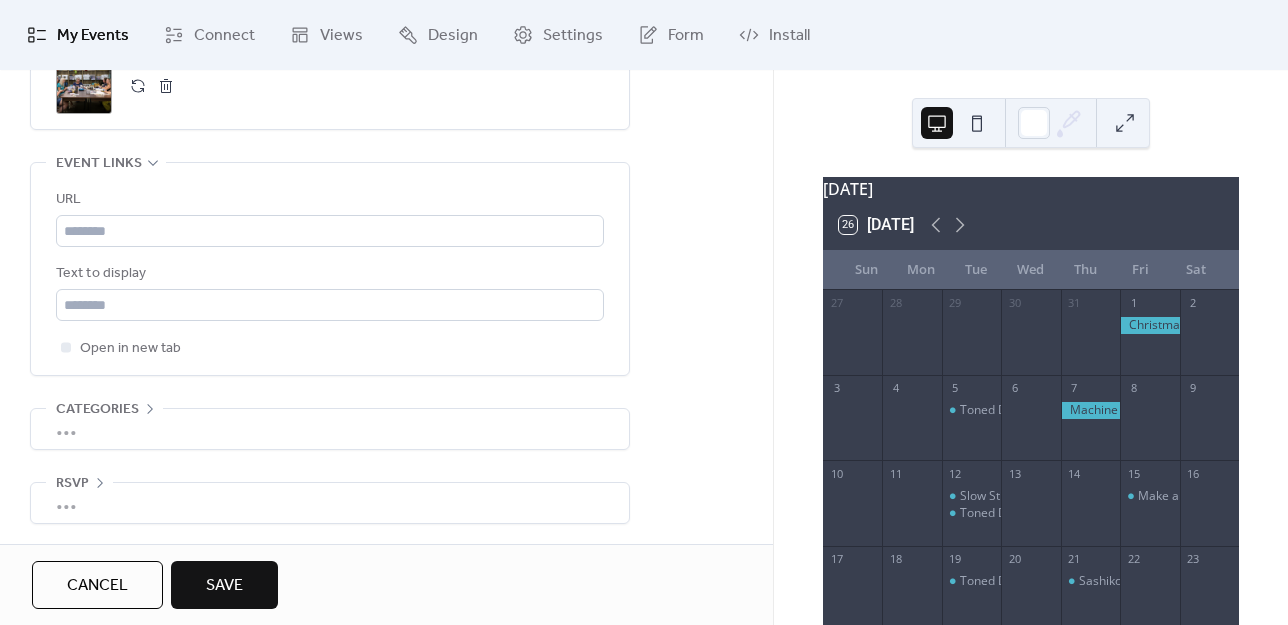 click on "Save" at bounding box center (224, 586) 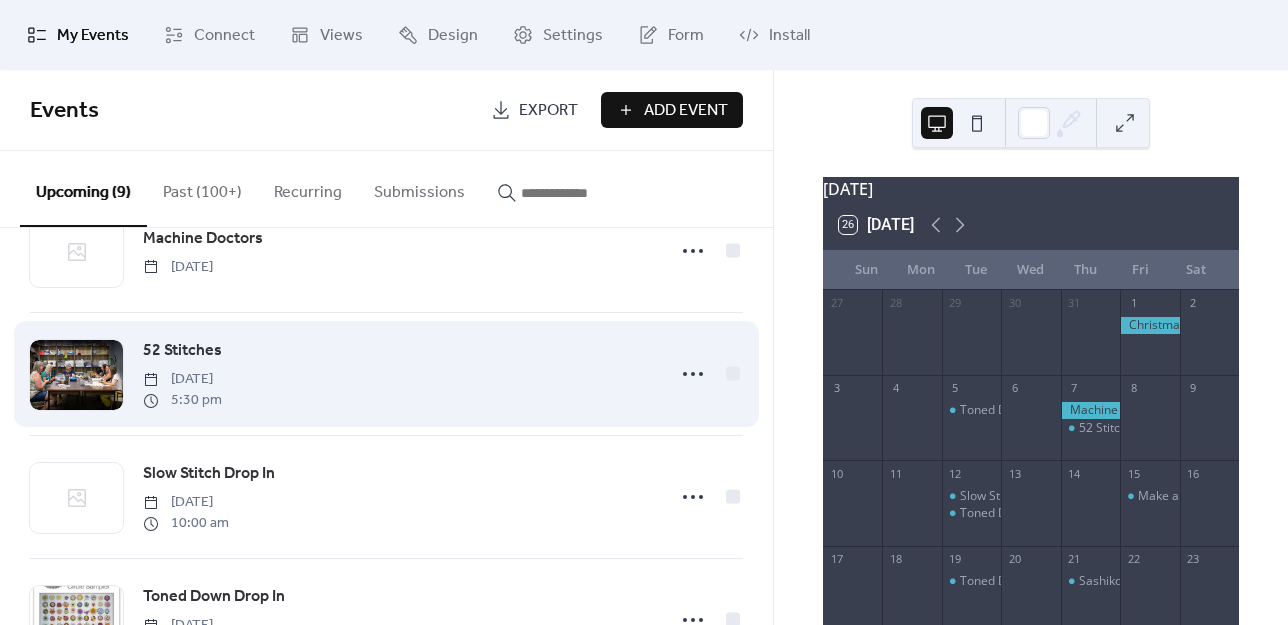 scroll, scrollTop: 400, scrollLeft: 0, axis: vertical 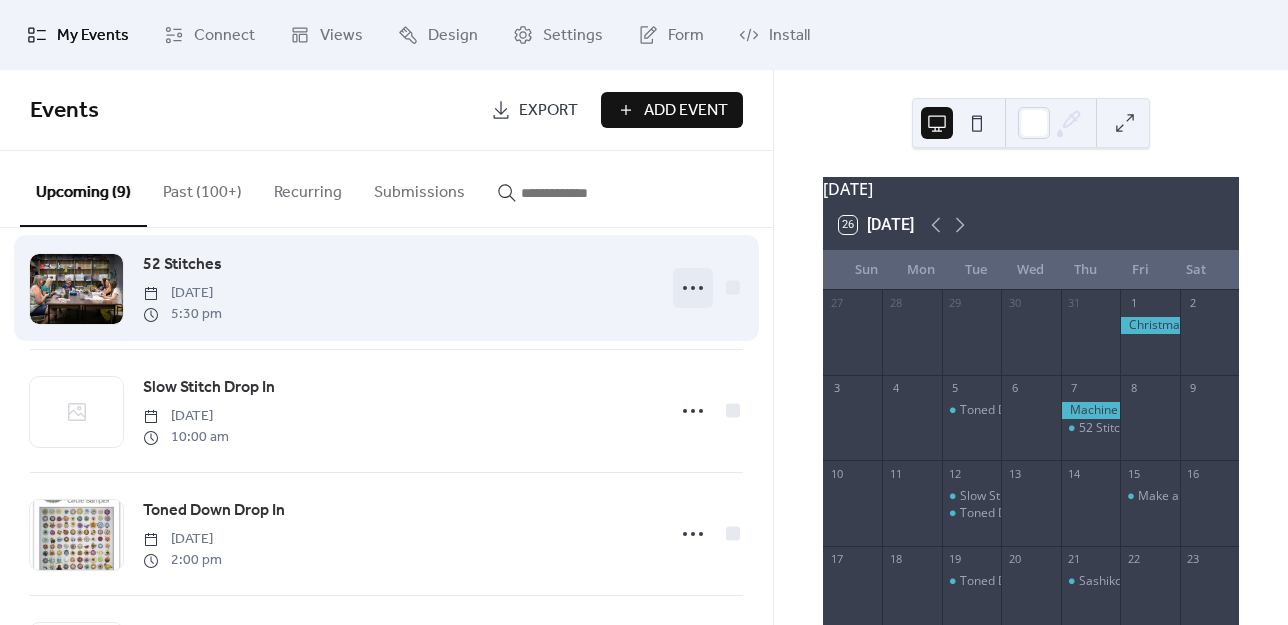 click 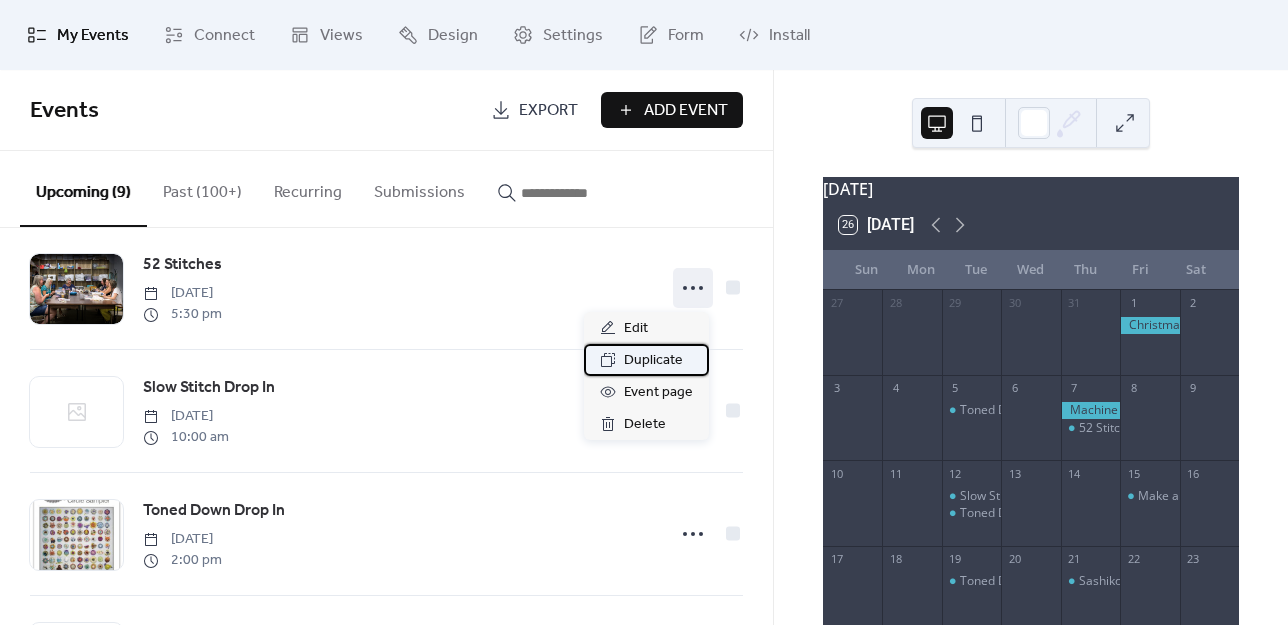 click on "Duplicate" at bounding box center [653, 361] 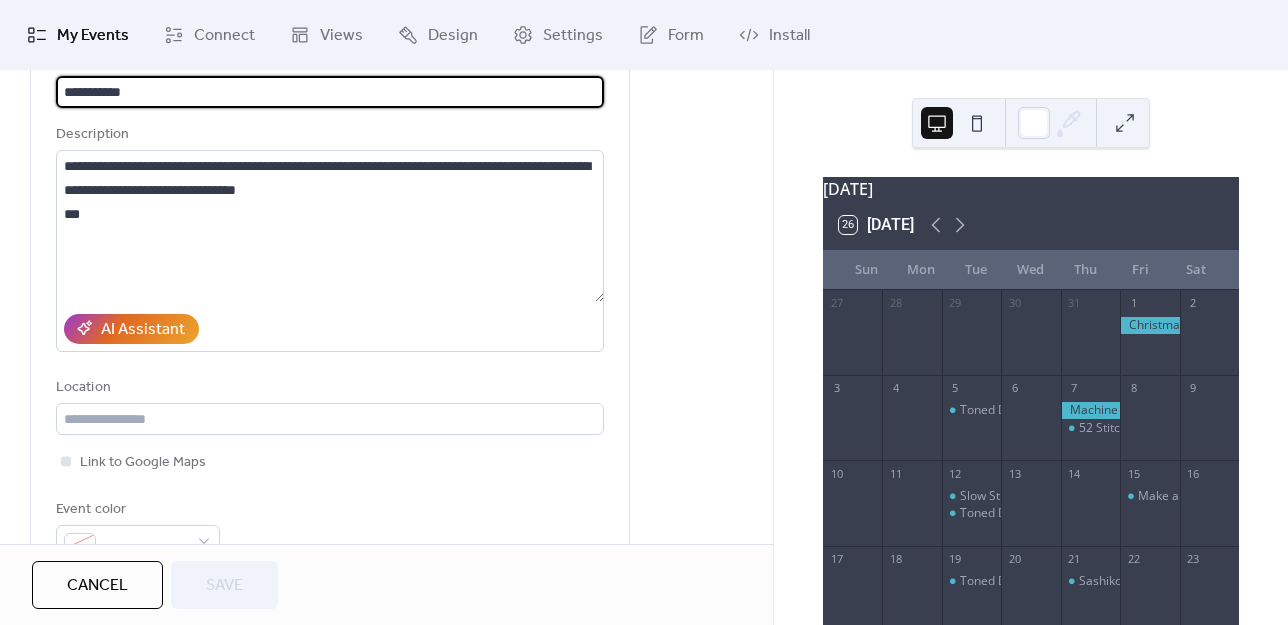 scroll, scrollTop: 400, scrollLeft: 0, axis: vertical 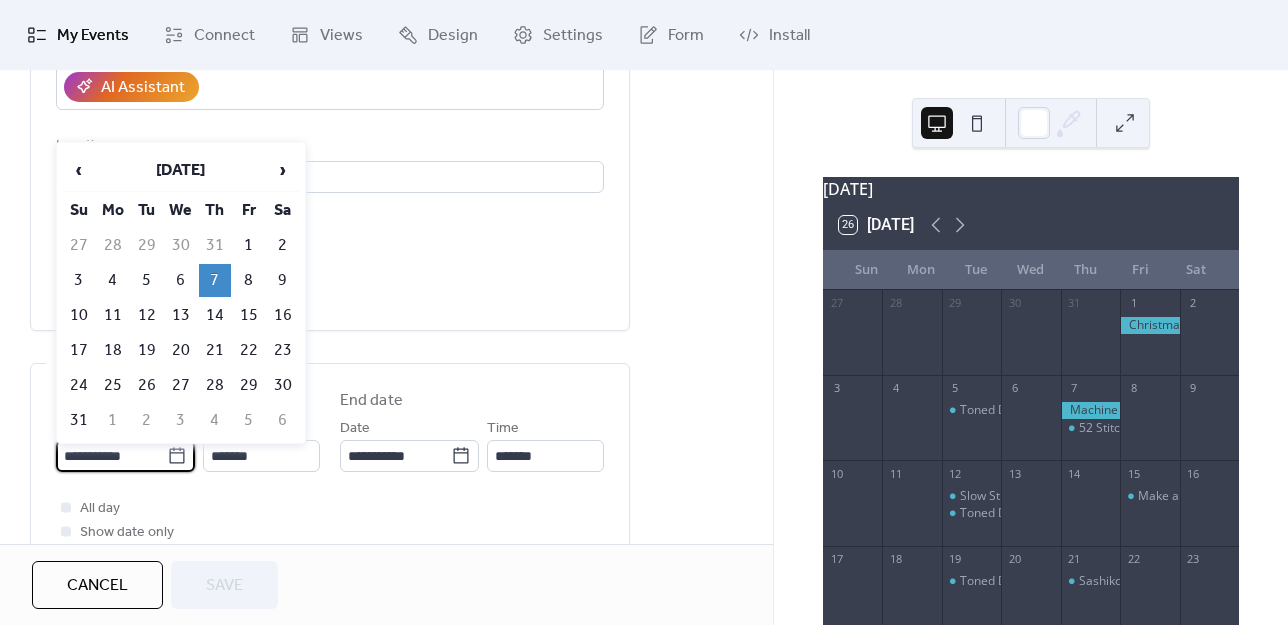click on "**********" at bounding box center [111, 456] 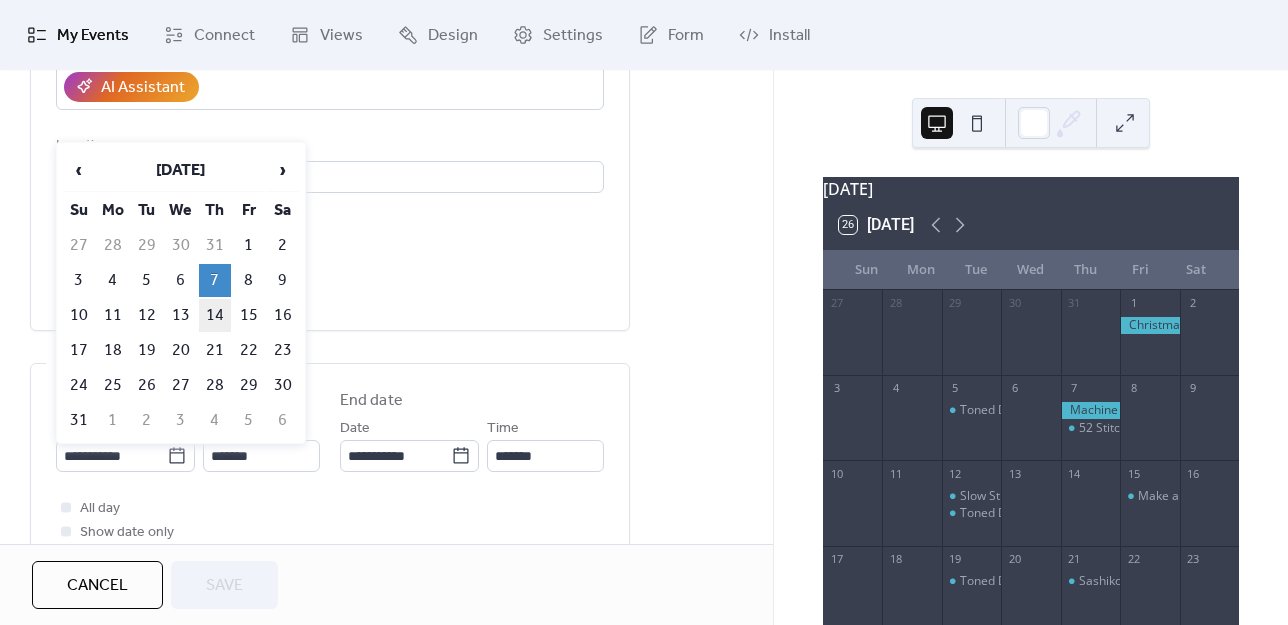 click on "14" at bounding box center [215, 315] 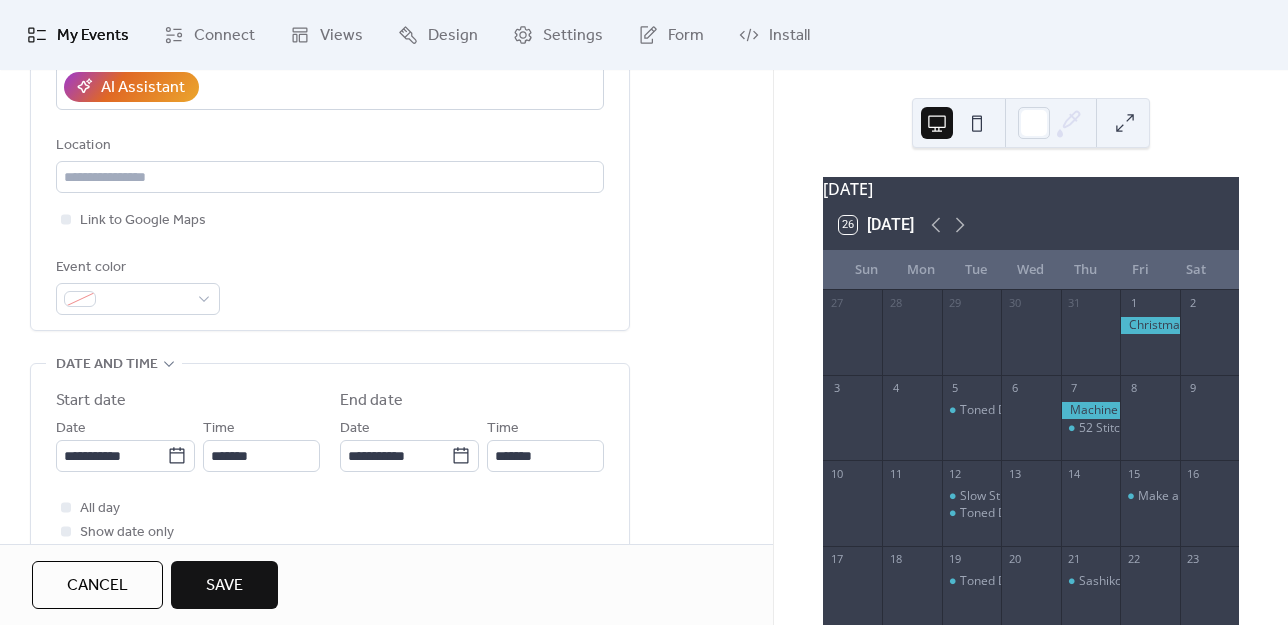 click on "Save" at bounding box center [224, 586] 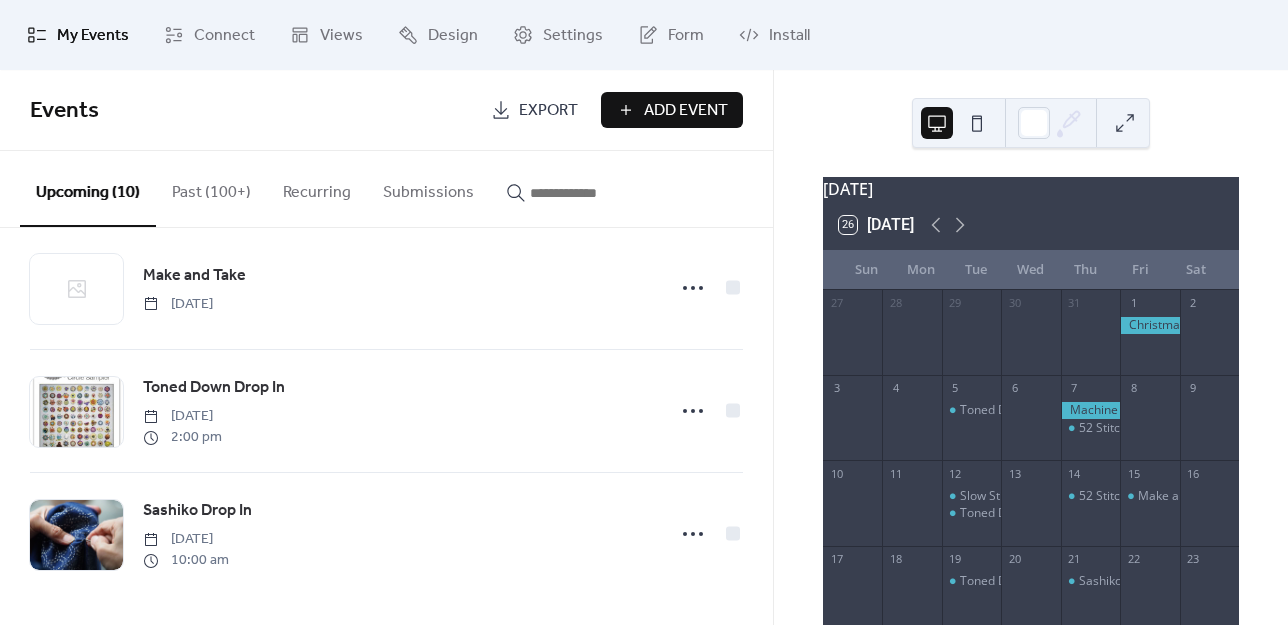scroll, scrollTop: 592, scrollLeft: 0, axis: vertical 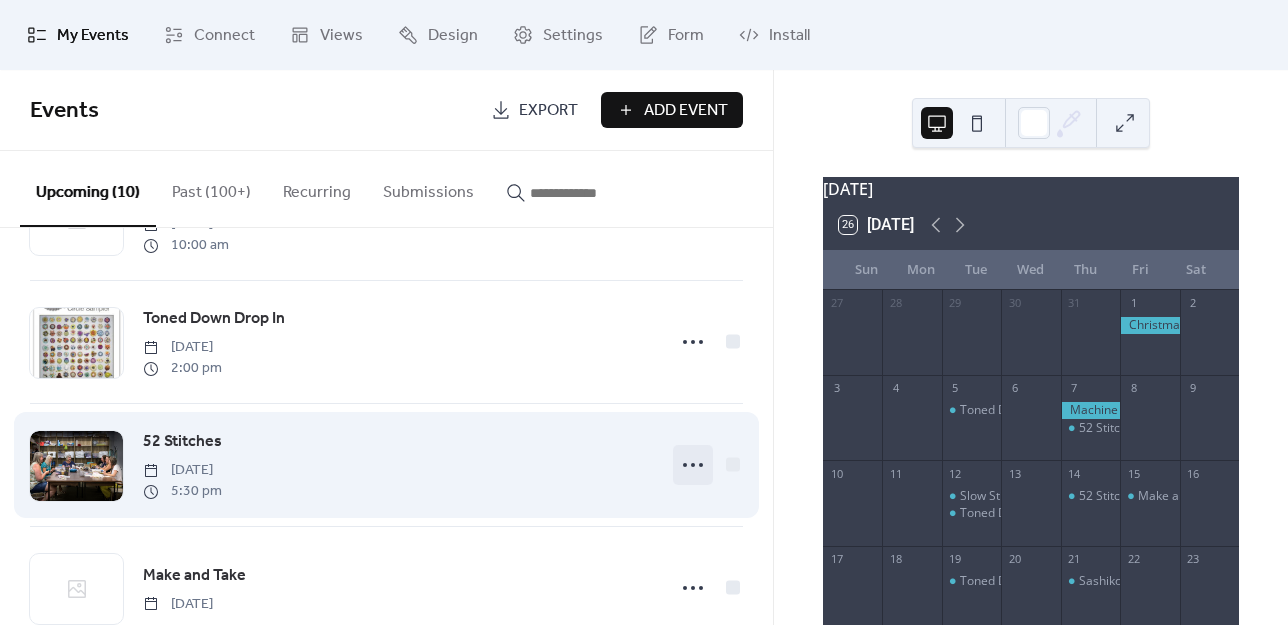 click 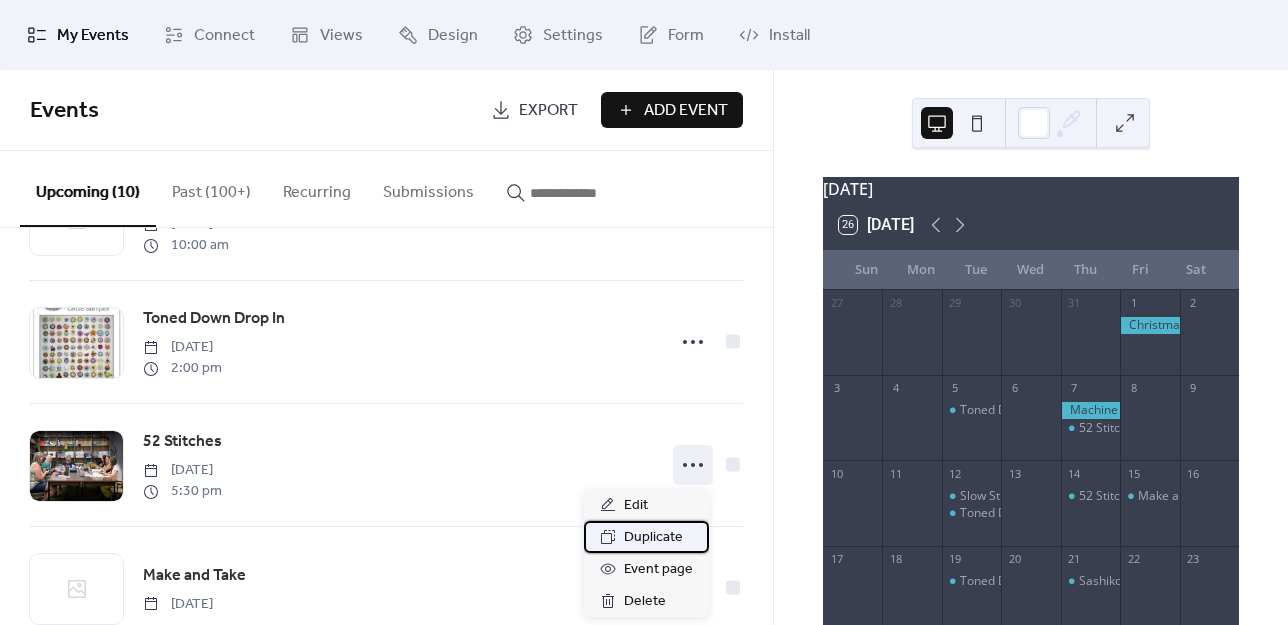 click on "Duplicate" at bounding box center (653, 538) 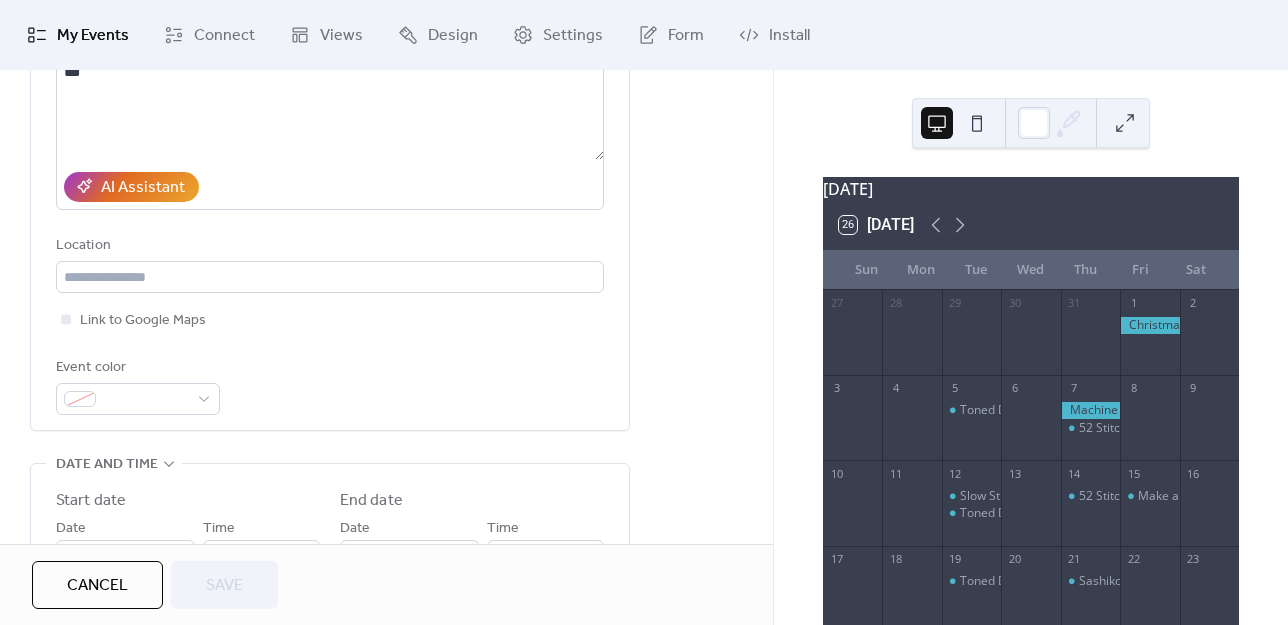 scroll, scrollTop: 500, scrollLeft: 0, axis: vertical 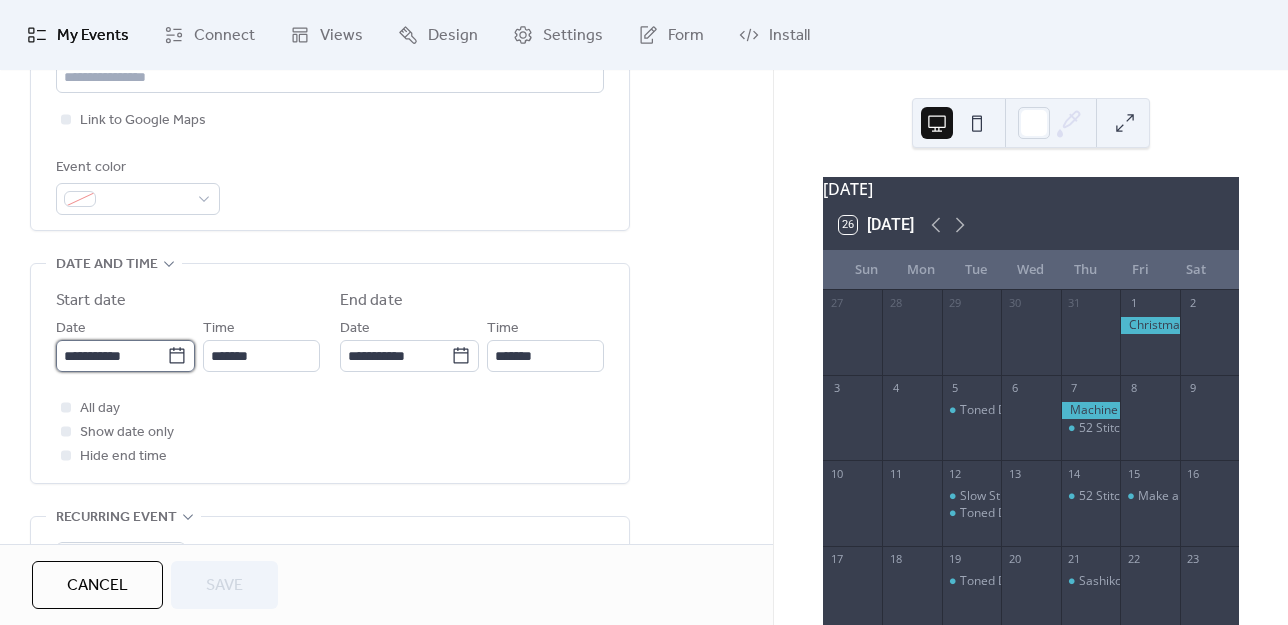 click on "**********" at bounding box center [111, 356] 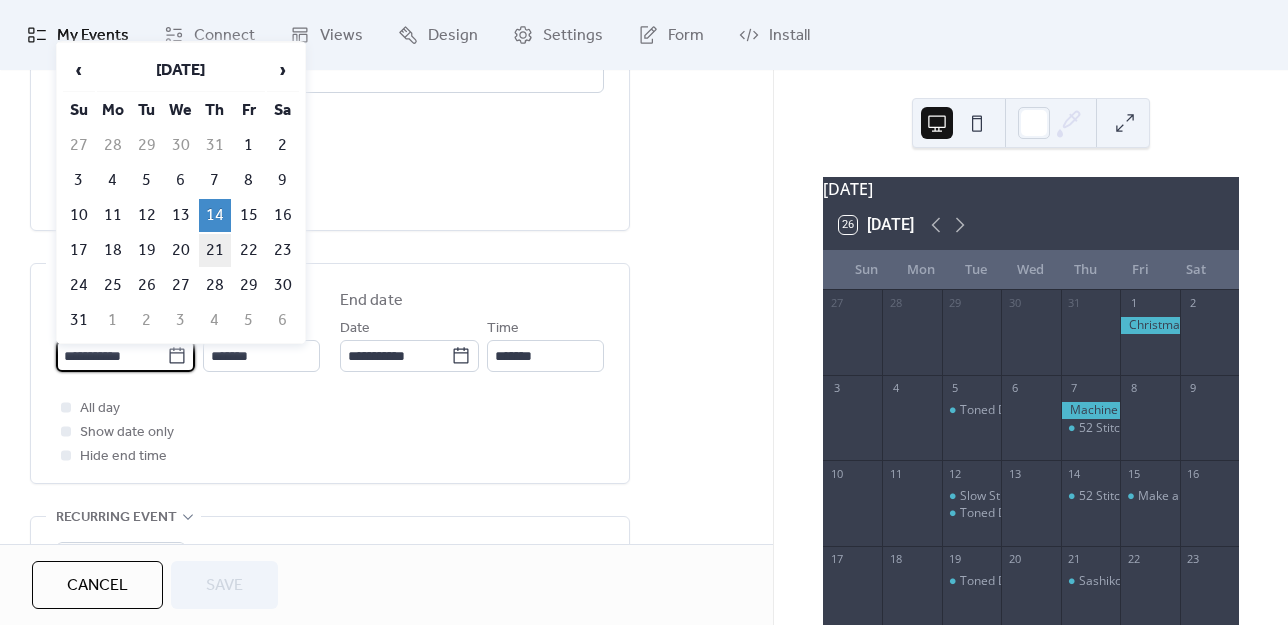 click on "21" at bounding box center (215, 250) 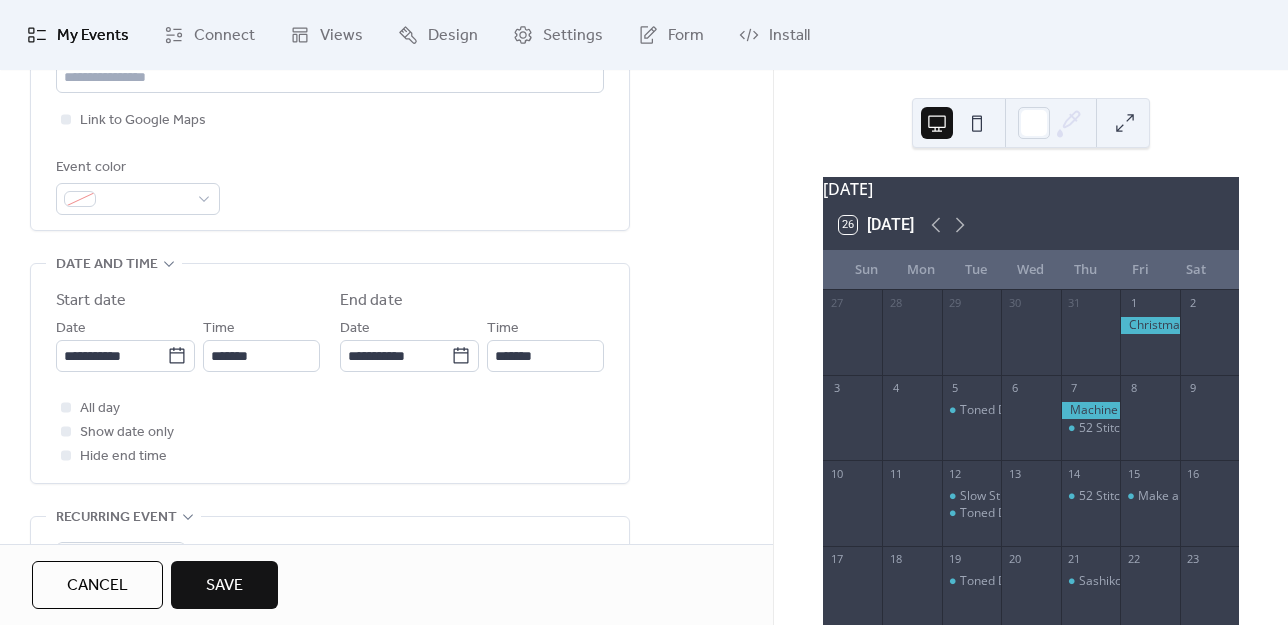 click on "Save" at bounding box center (224, 585) 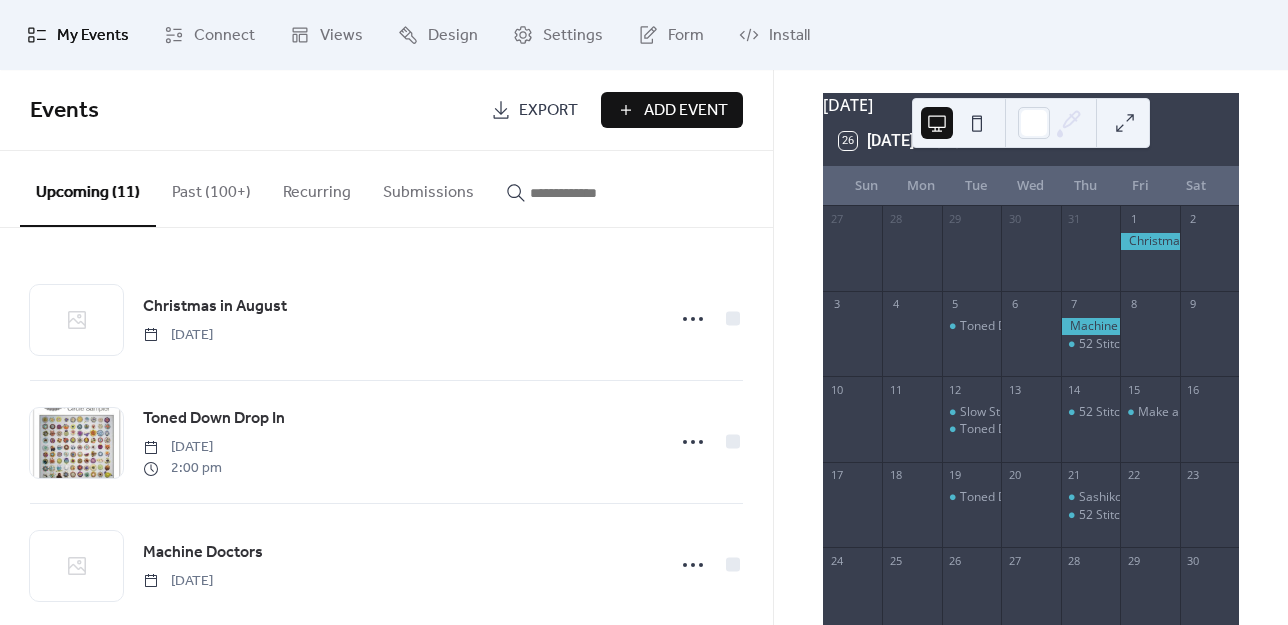 scroll, scrollTop: 100, scrollLeft: 0, axis: vertical 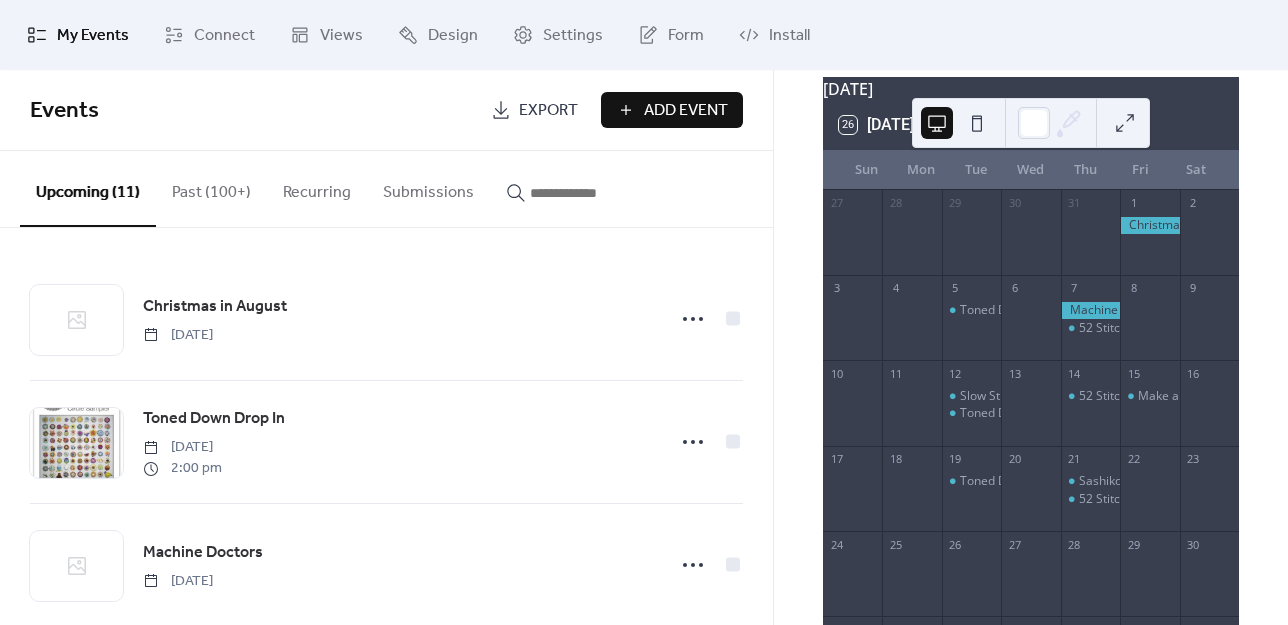 click on "Past (100+)" at bounding box center (211, 188) 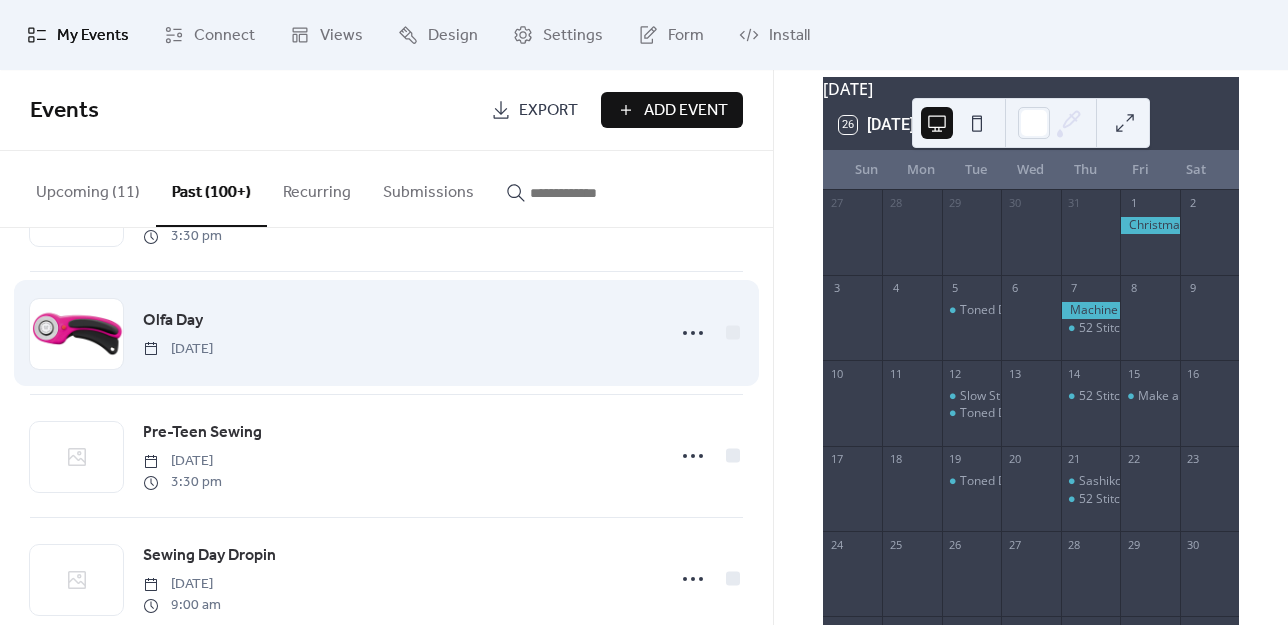scroll, scrollTop: 3200, scrollLeft: 0, axis: vertical 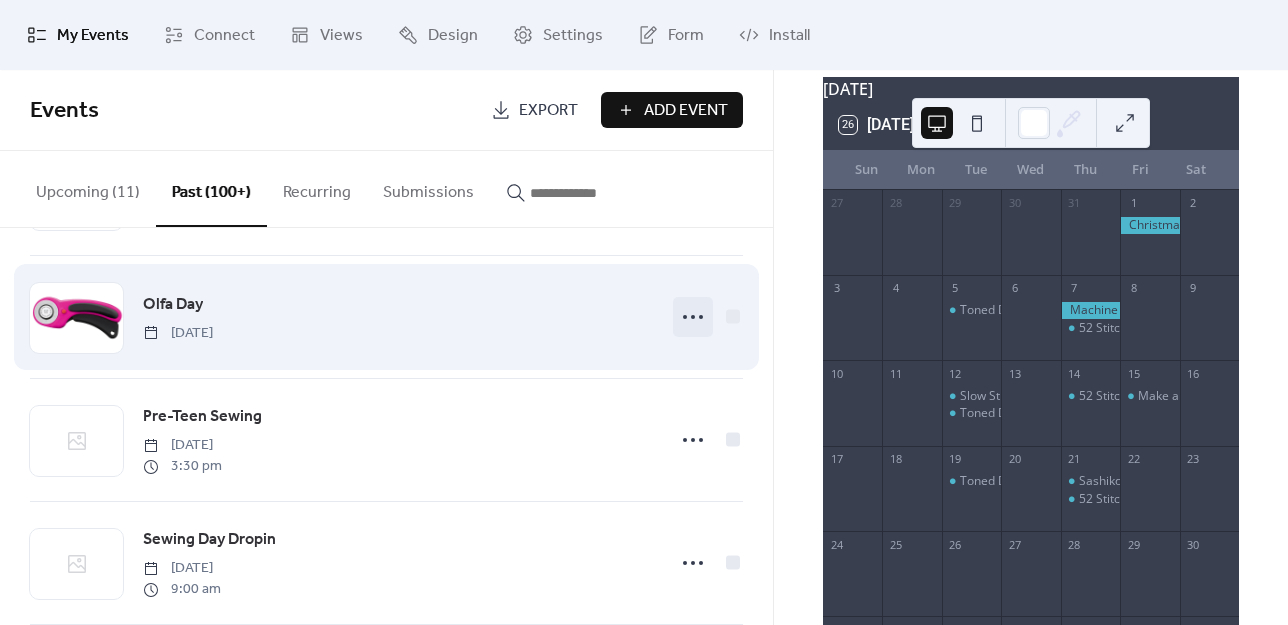 click 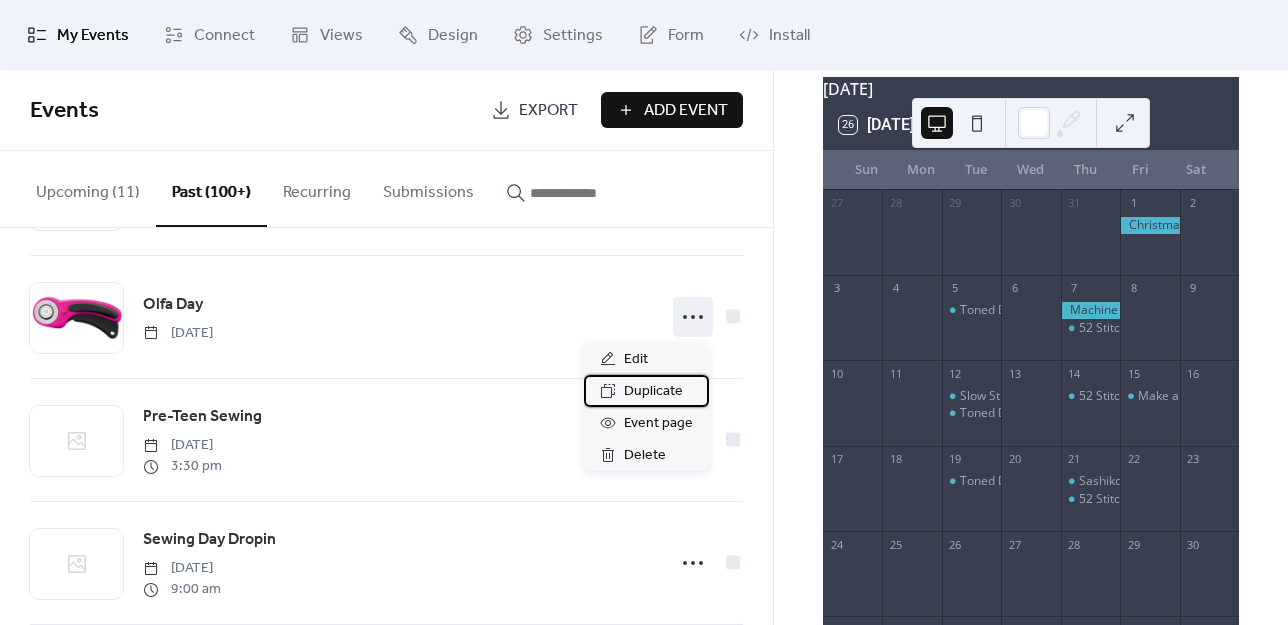 click on "Duplicate" at bounding box center (653, 392) 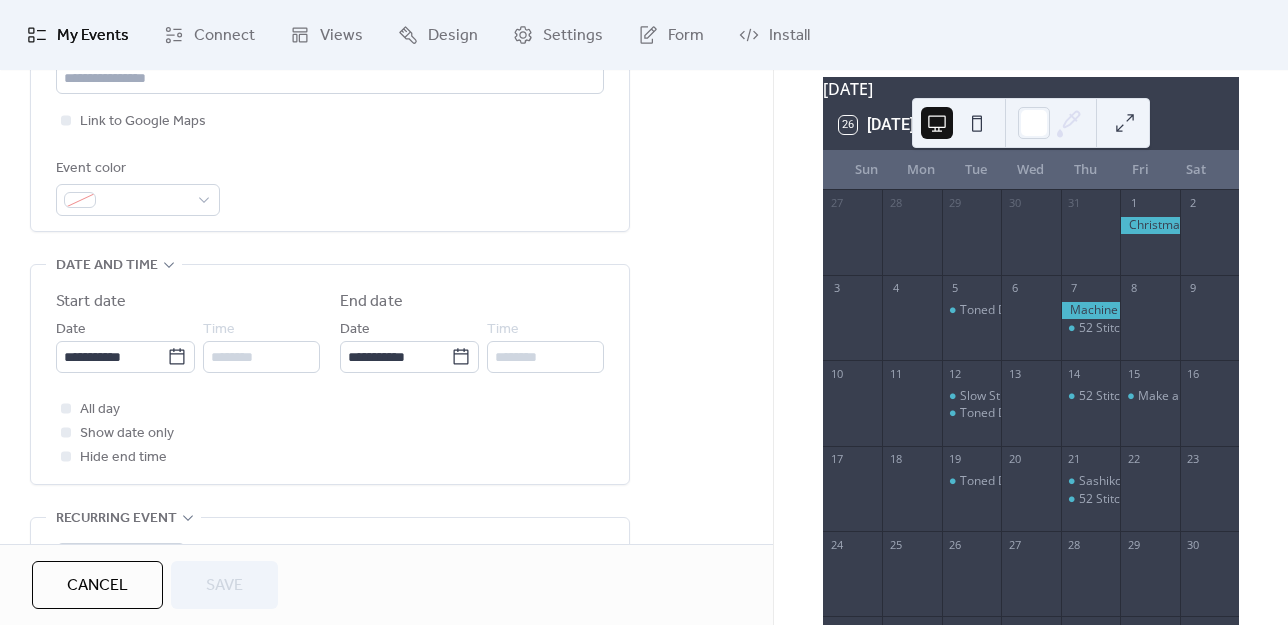 scroll, scrollTop: 500, scrollLeft: 0, axis: vertical 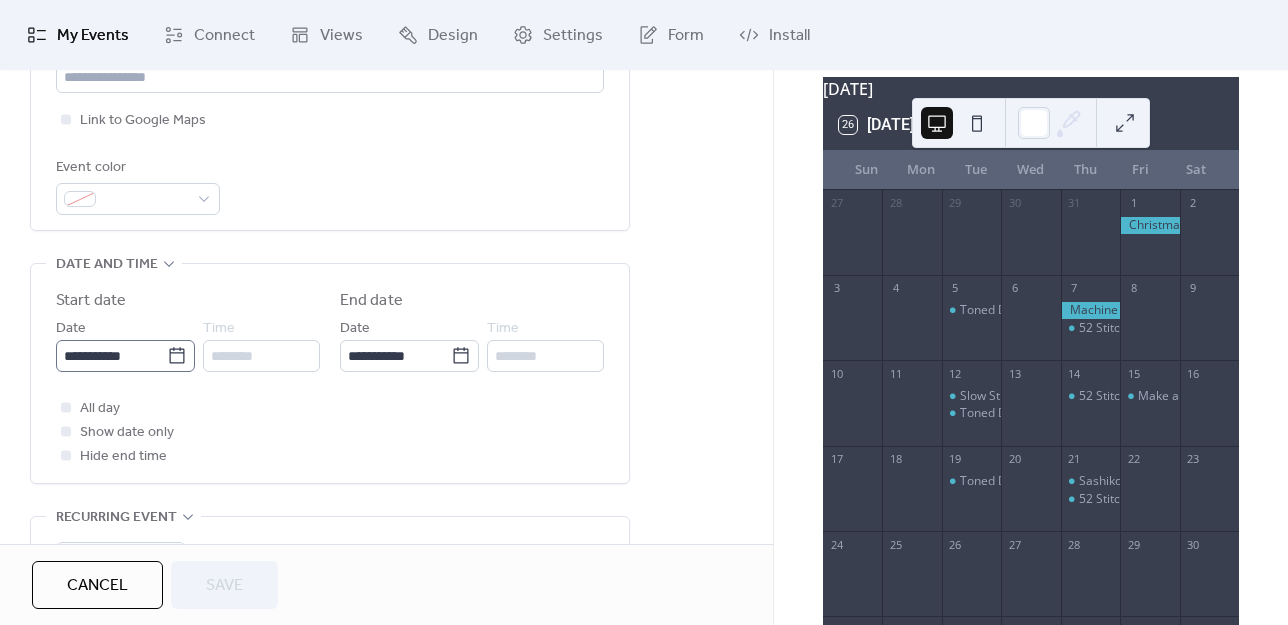 click 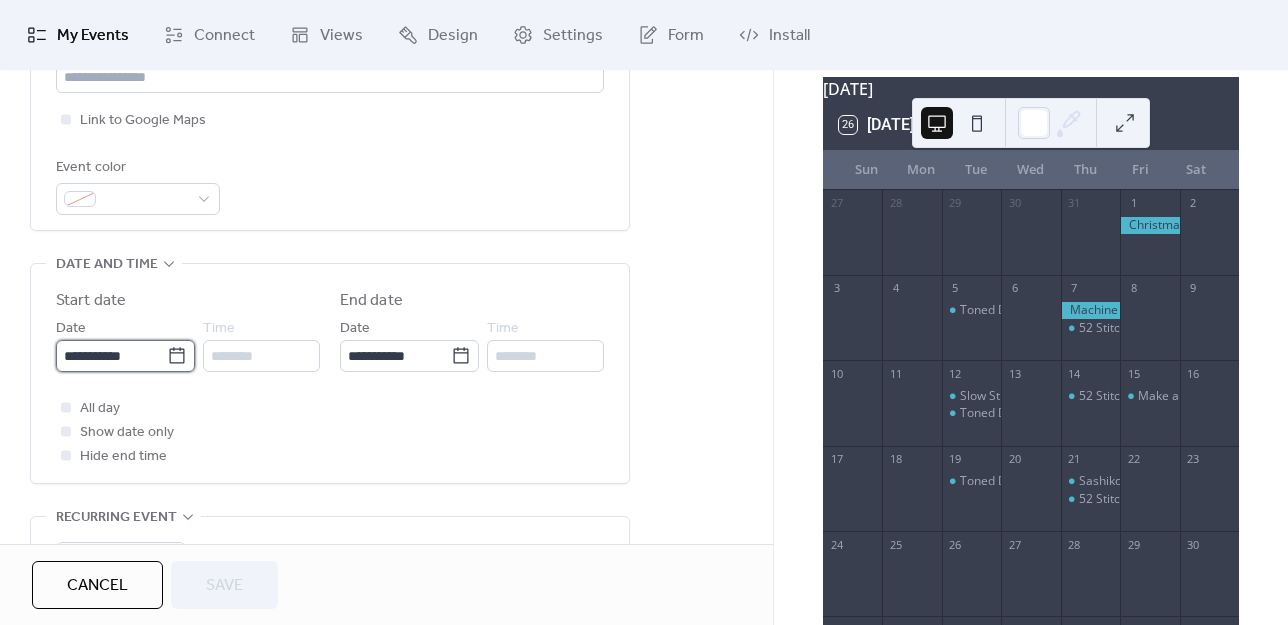 click on "**********" at bounding box center (111, 356) 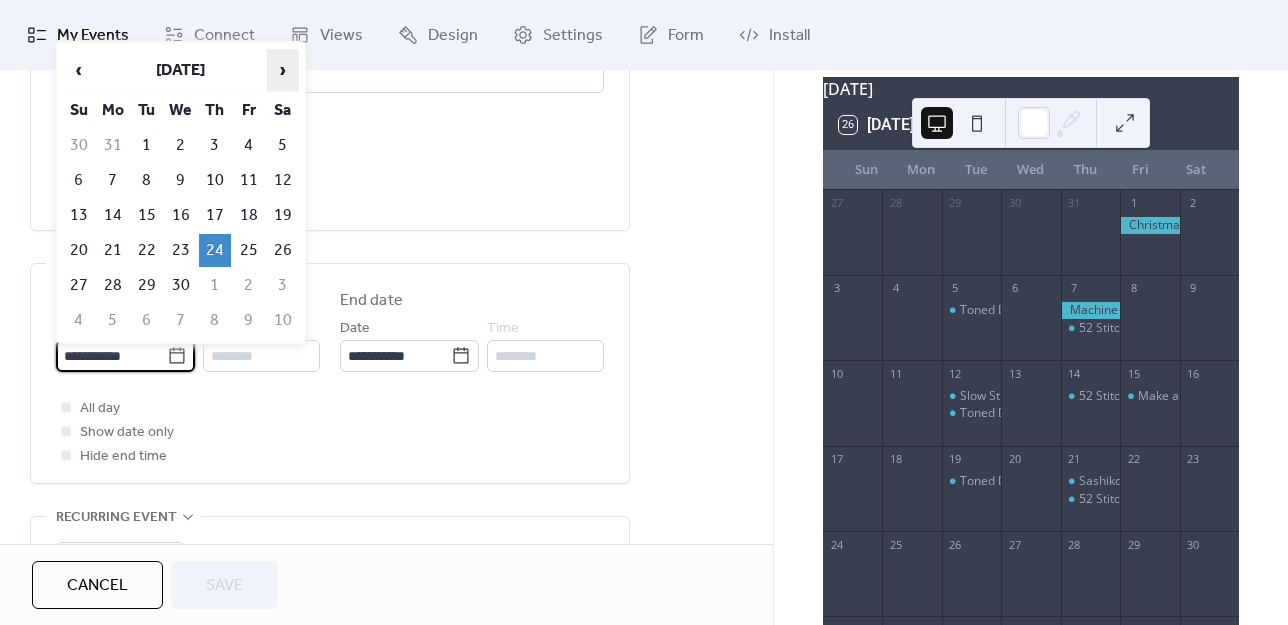 click on "›" at bounding box center (283, 70) 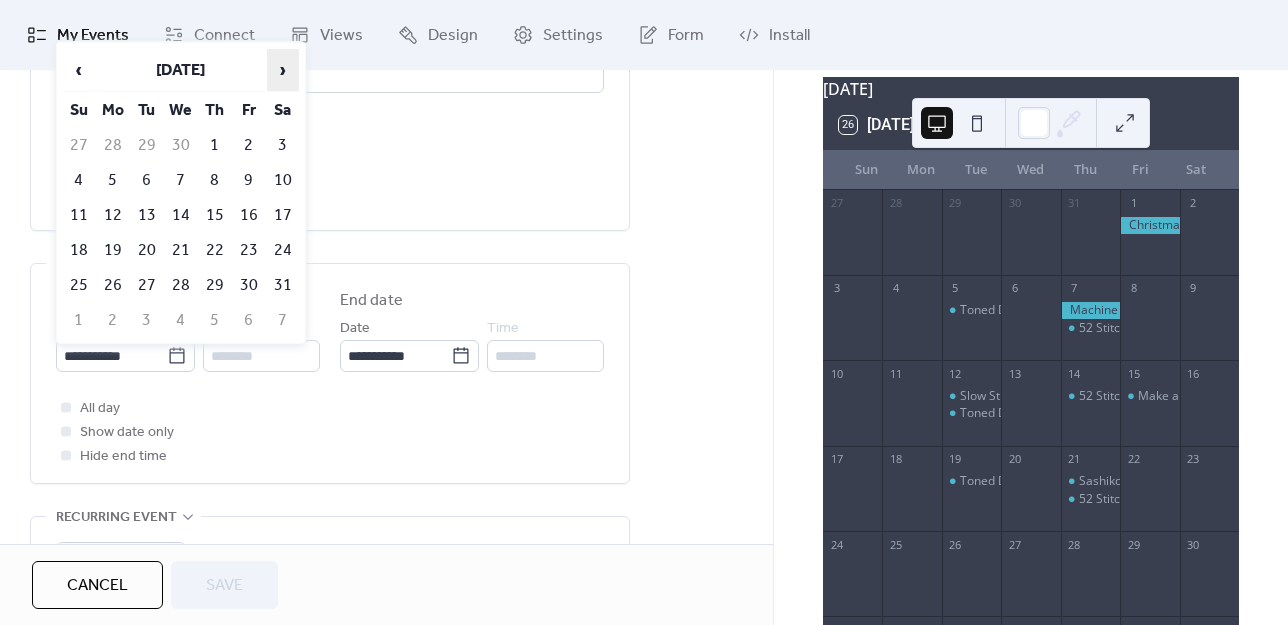 click on "›" at bounding box center (283, 70) 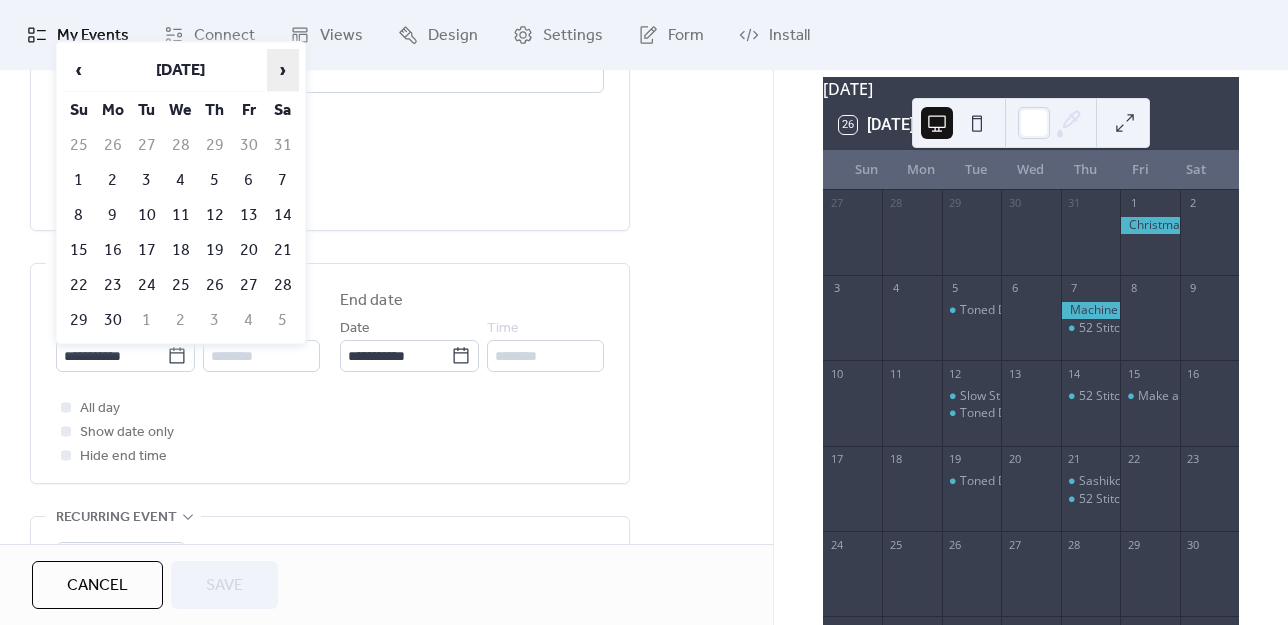 click on "›" at bounding box center (283, 70) 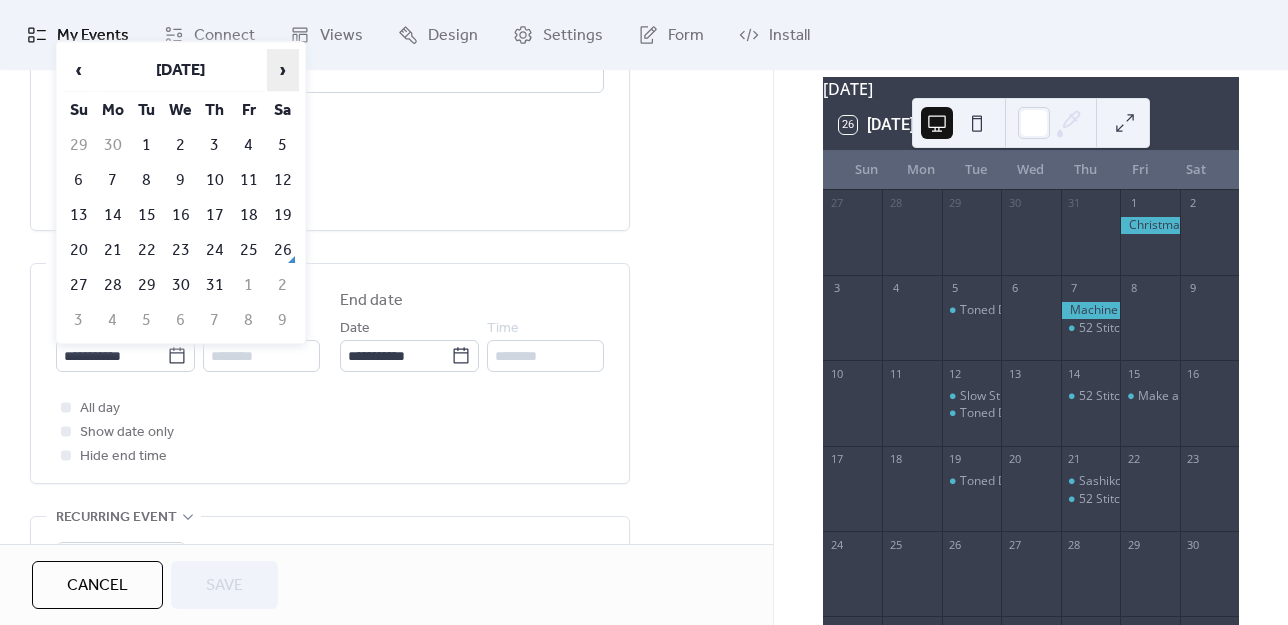 click on "›" at bounding box center (283, 70) 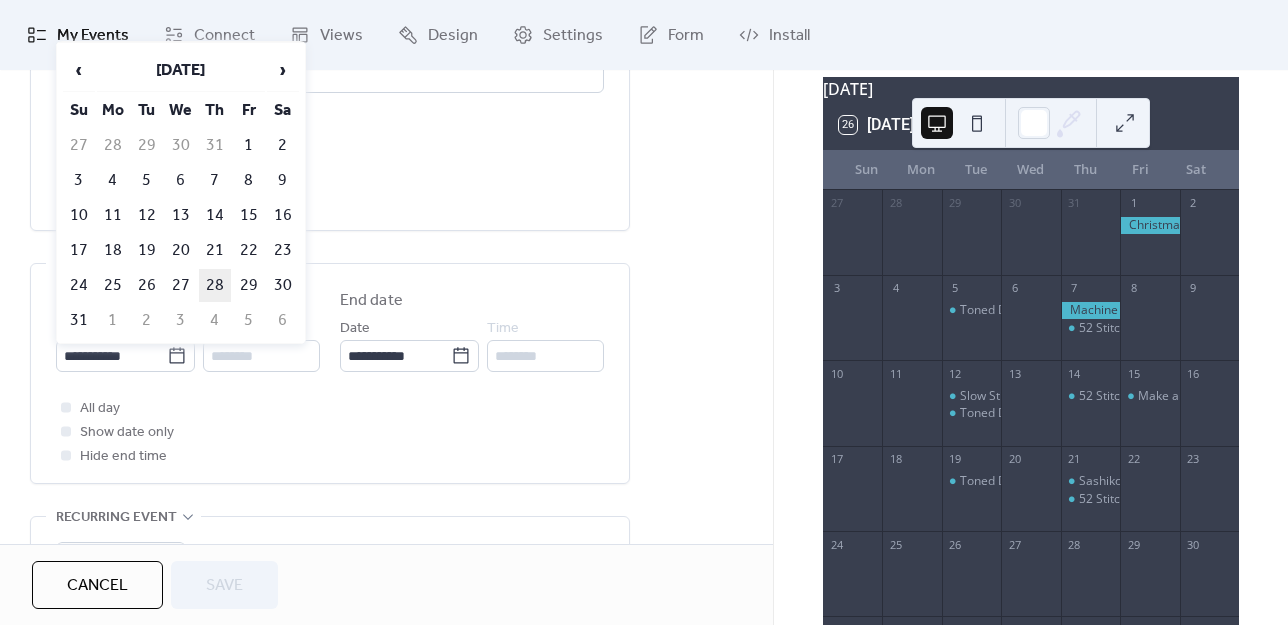 click on "28" at bounding box center (215, 285) 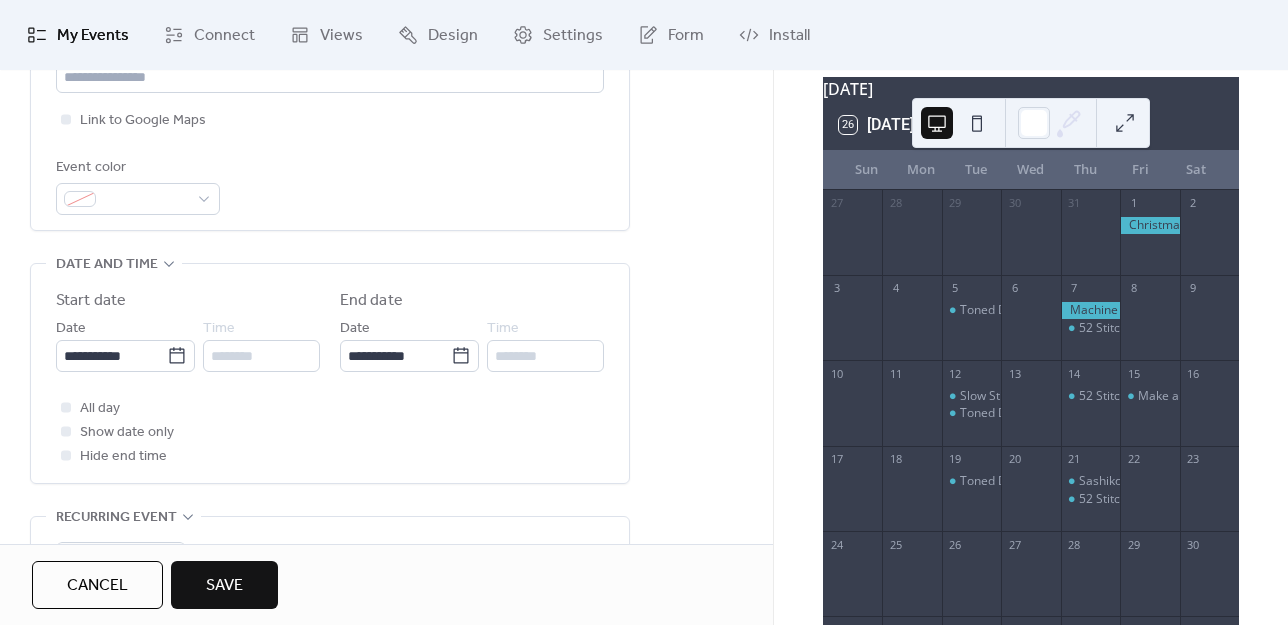 click on "Save" at bounding box center [224, 586] 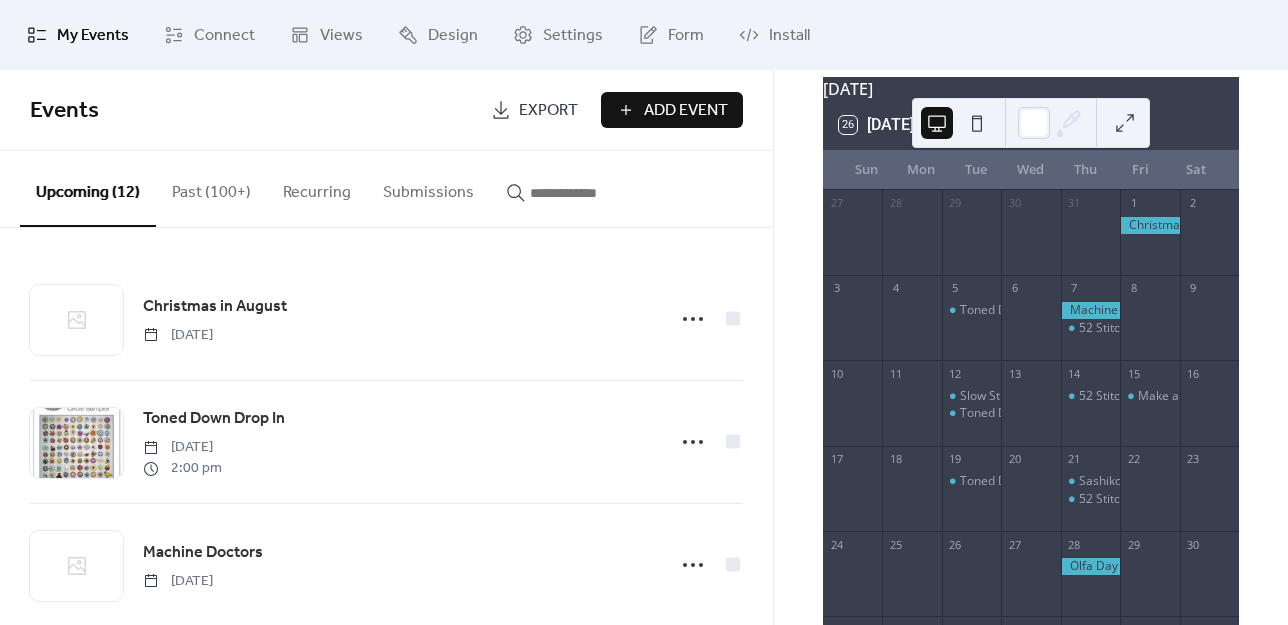 click on "Past (100+)" at bounding box center [211, 188] 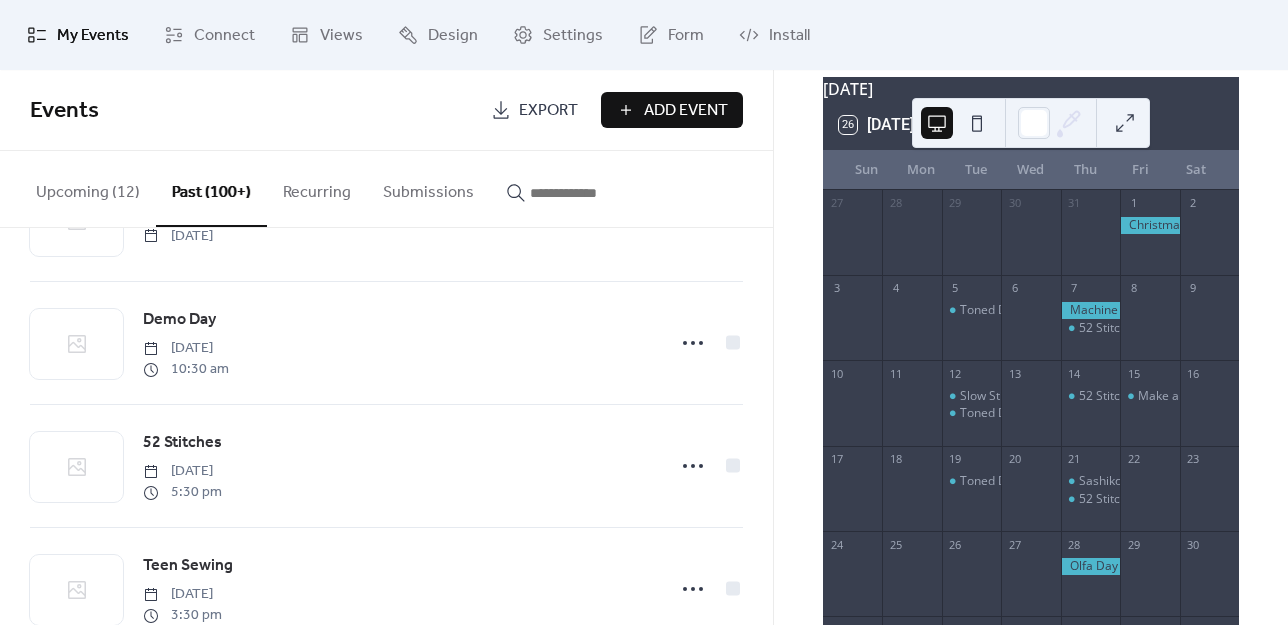 scroll, scrollTop: 3854, scrollLeft: 0, axis: vertical 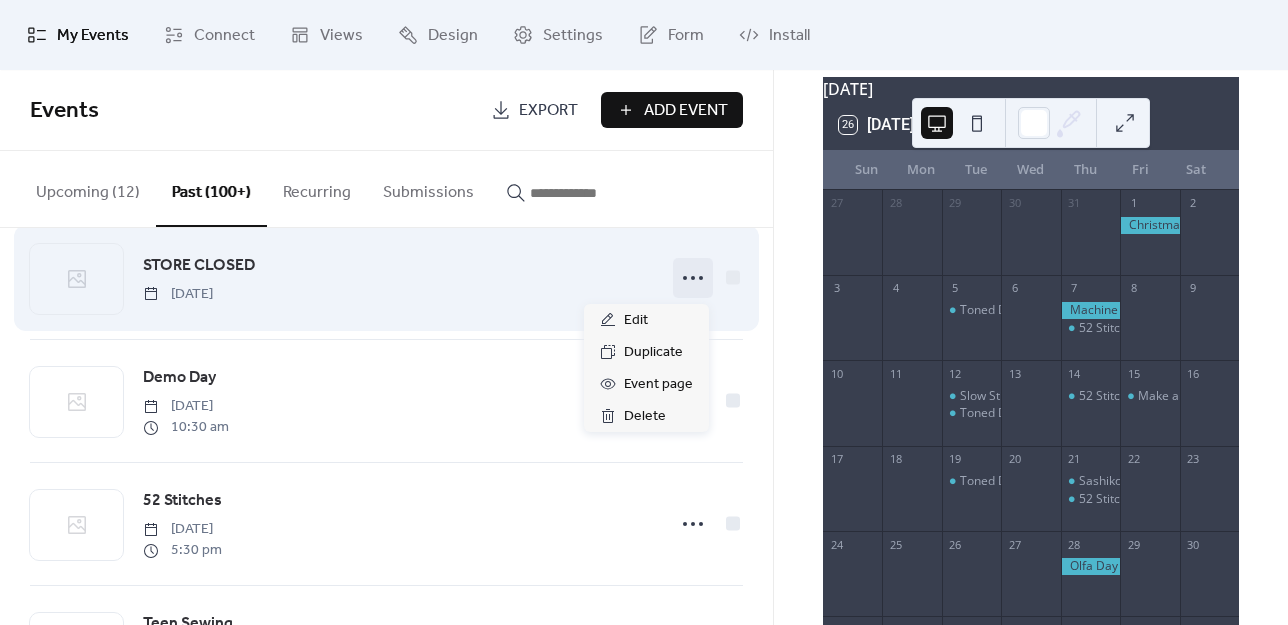click 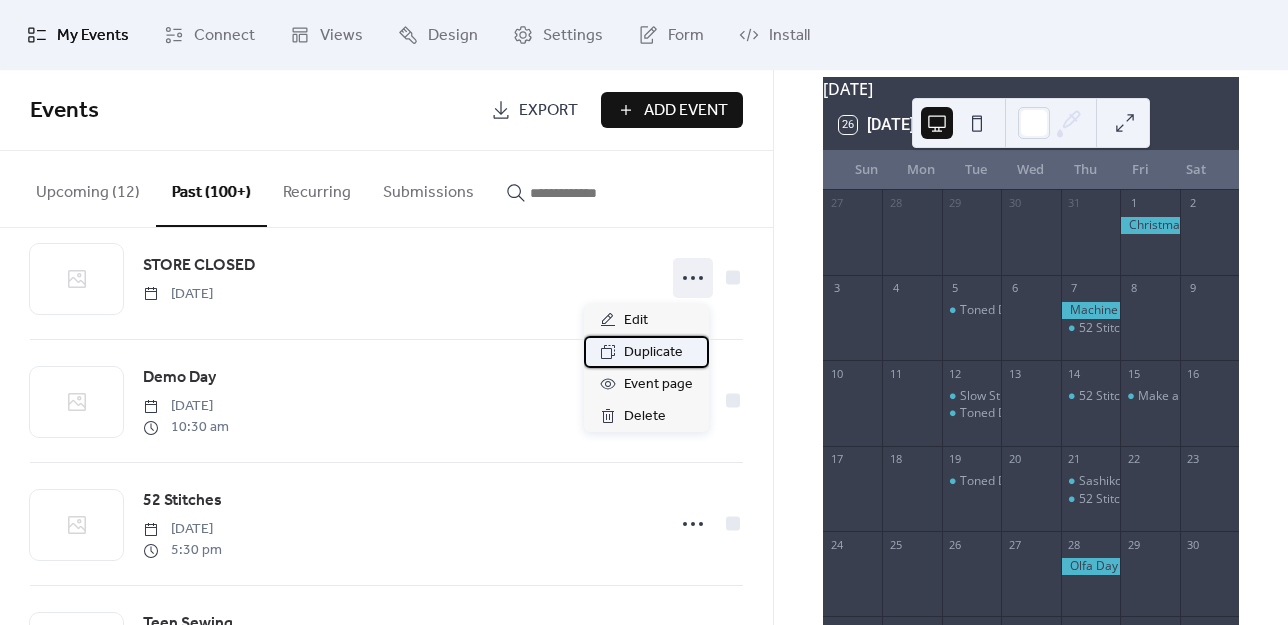 click on "Duplicate" at bounding box center (653, 353) 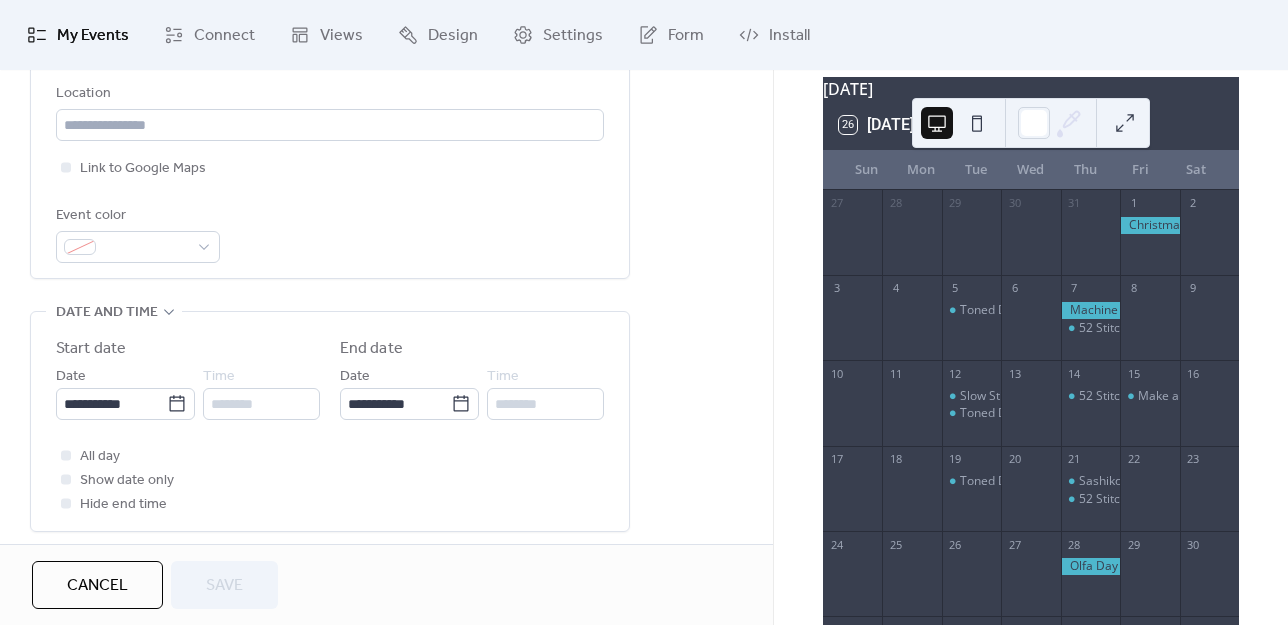 scroll, scrollTop: 500, scrollLeft: 0, axis: vertical 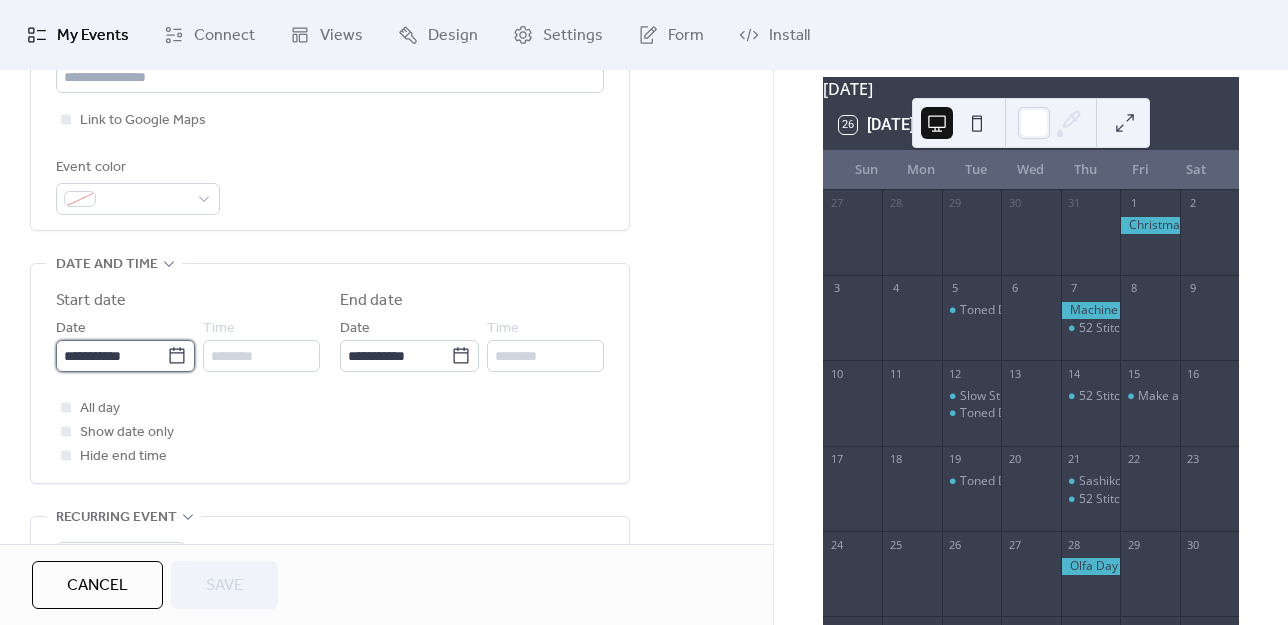 click on "**********" at bounding box center (111, 356) 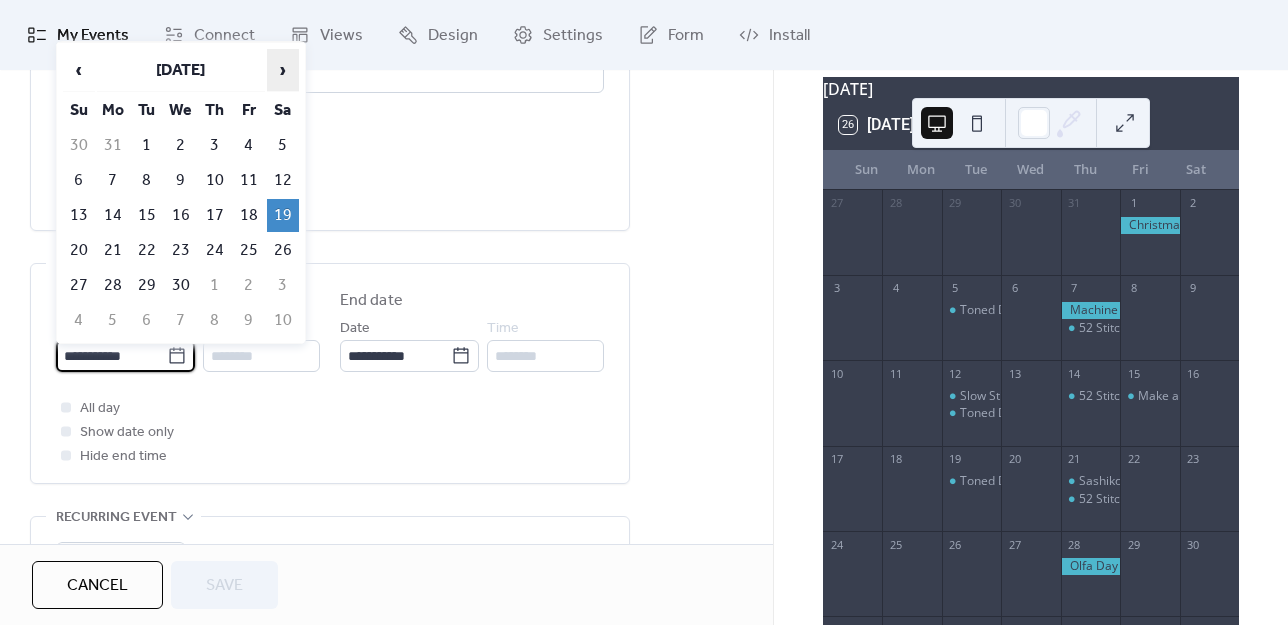 click on "›" at bounding box center [283, 70] 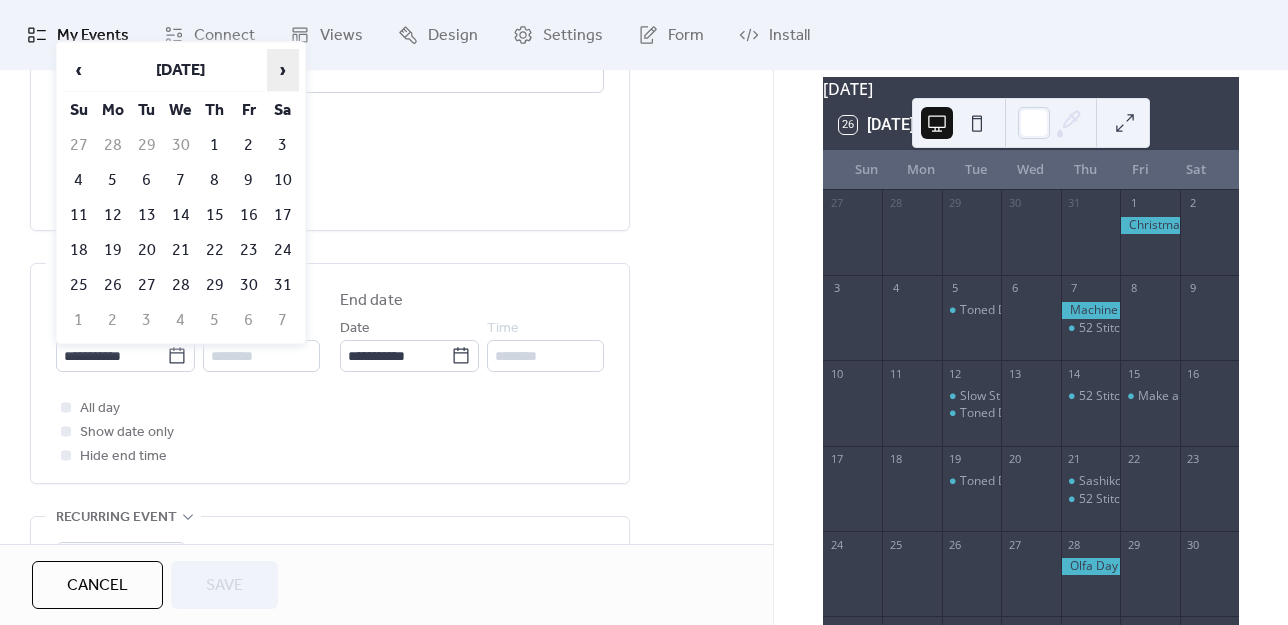 click on "›" at bounding box center [283, 70] 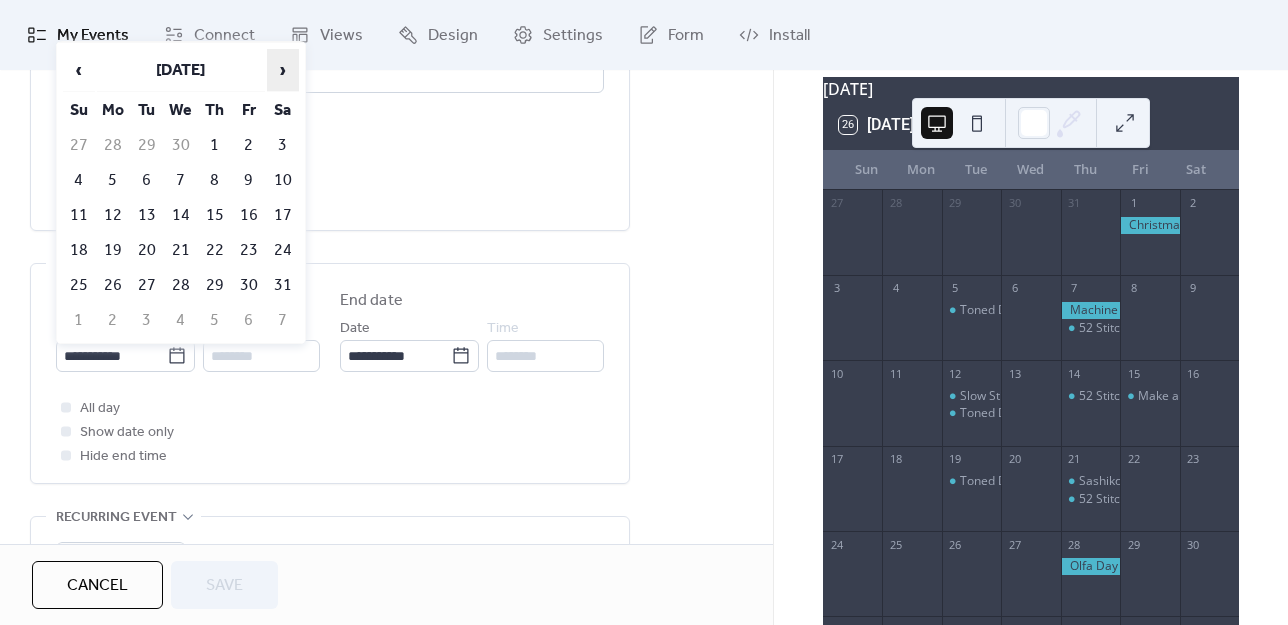 click on "›" at bounding box center (283, 70) 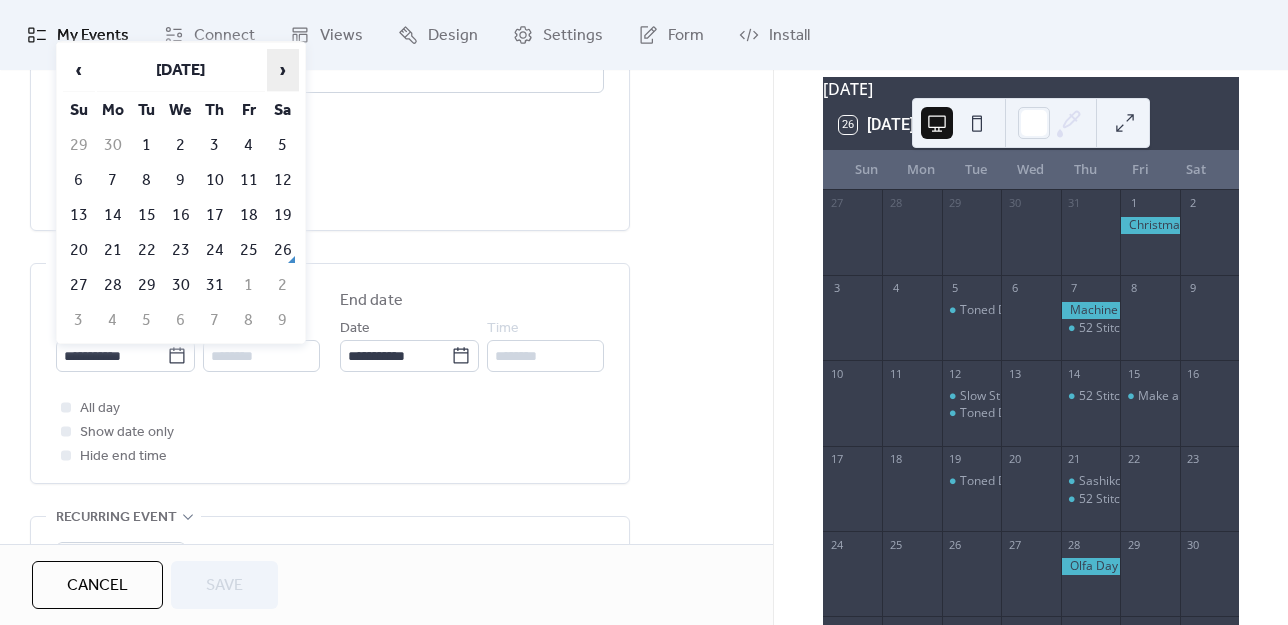 click on "›" at bounding box center (283, 70) 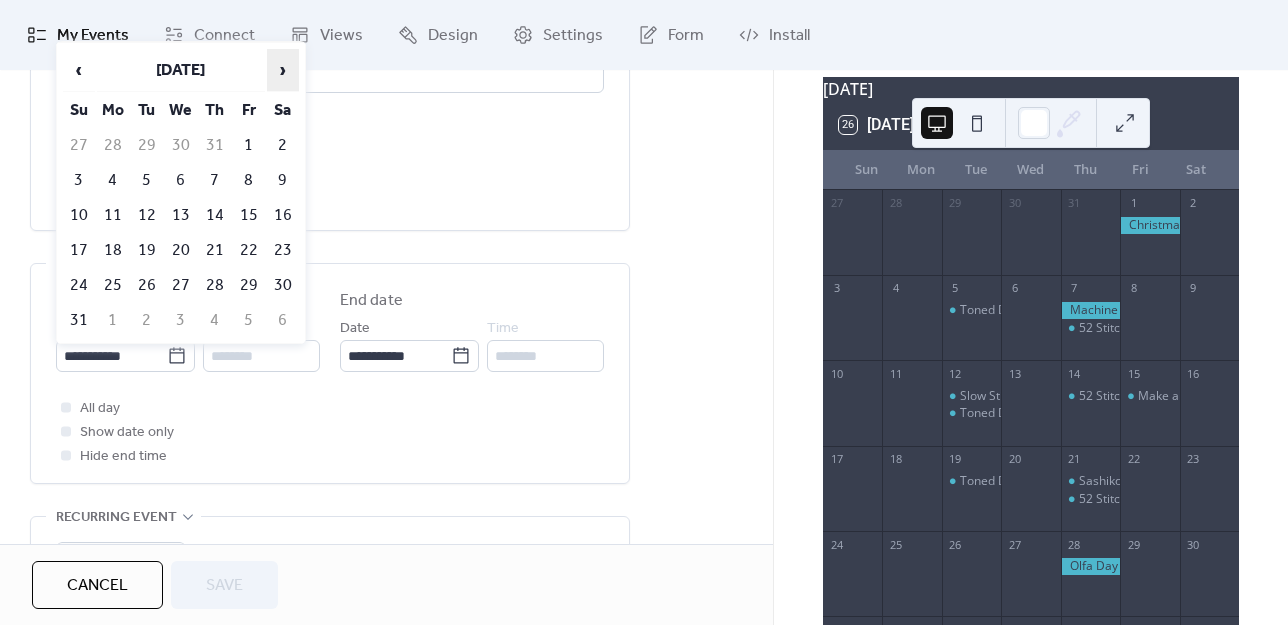 click on "›" at bounding box center [283, 70] 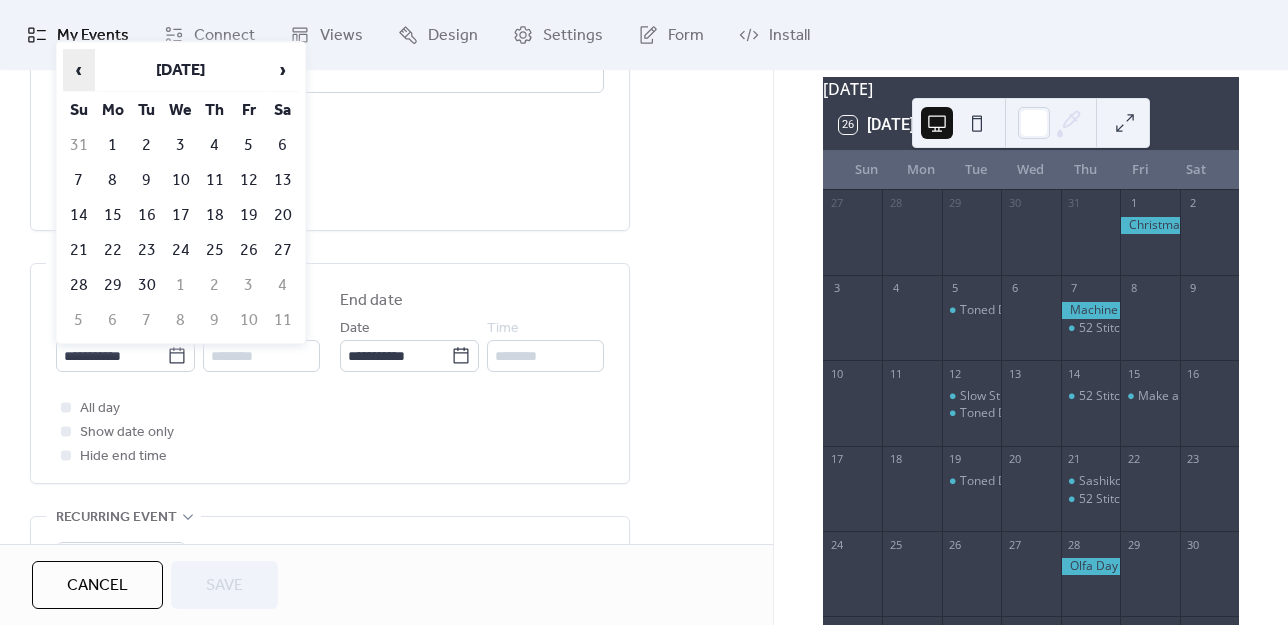 click on "‹" at bounding box center (79, 70) 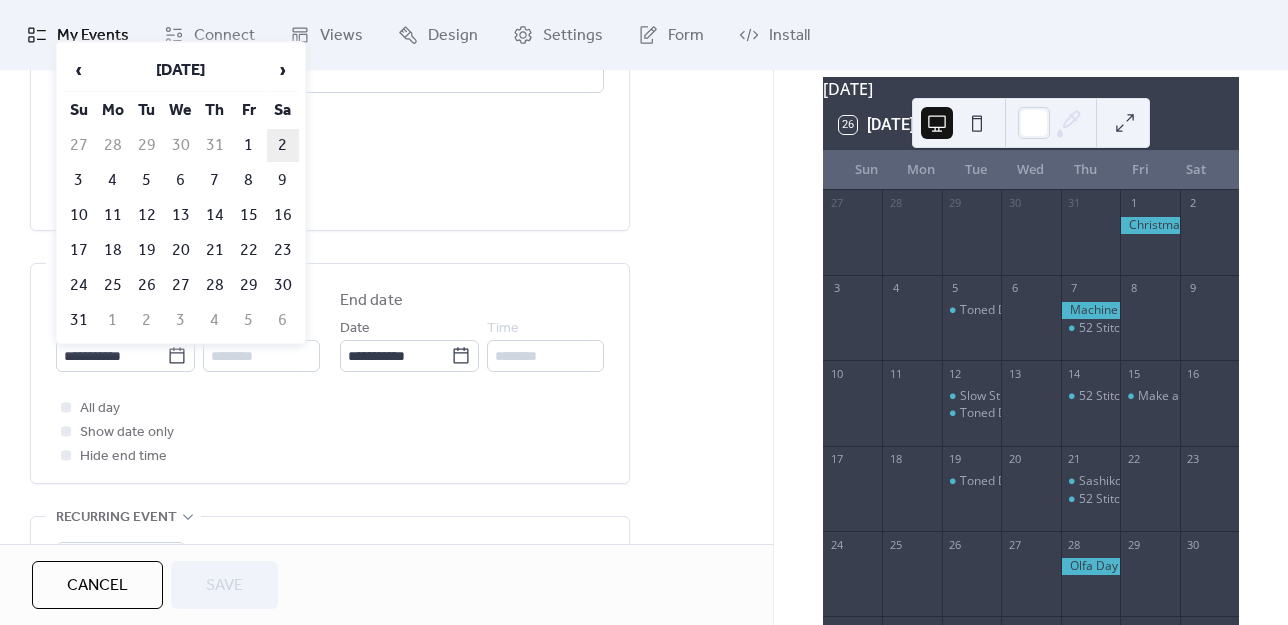 click on "2" at bounding box center [283, 145] 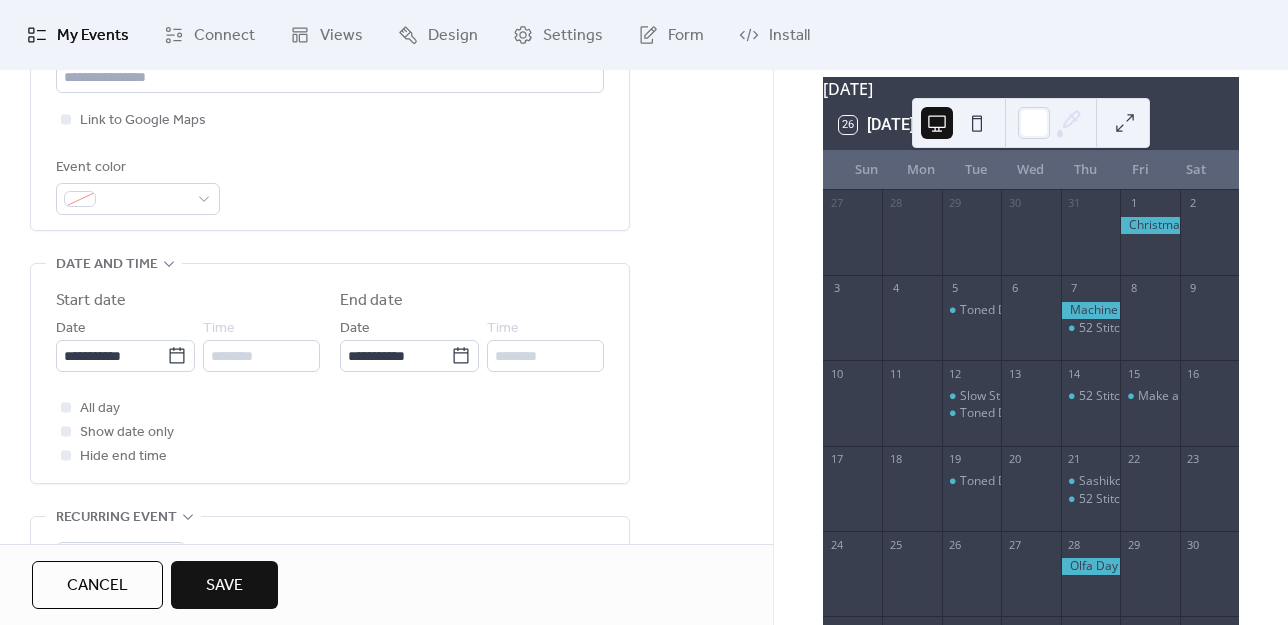 click on "Save" at bounding box center [224, 586] 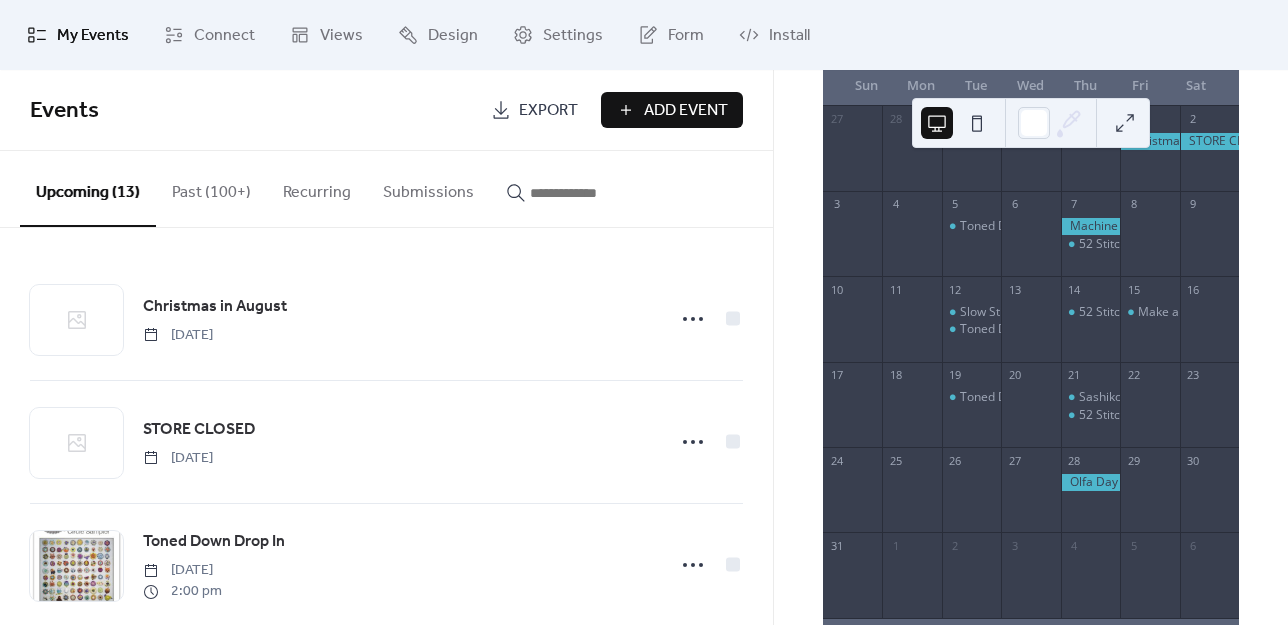scroll, scrollTop: 200, scrollLeft: 0, axis: vertical 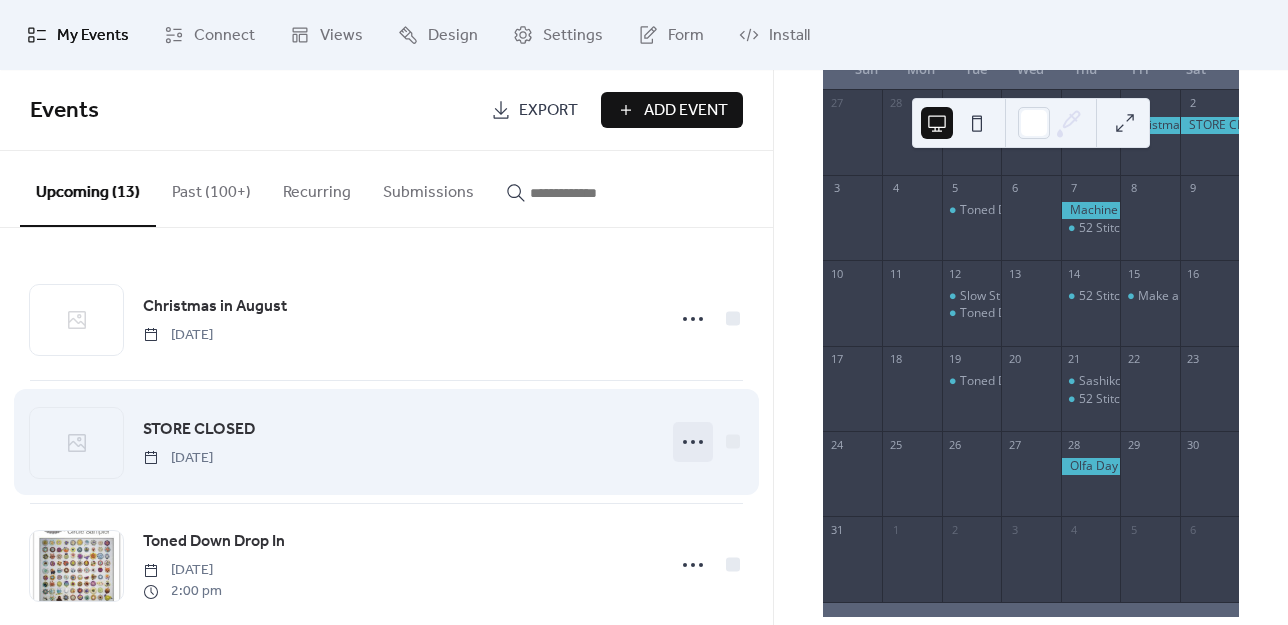 click 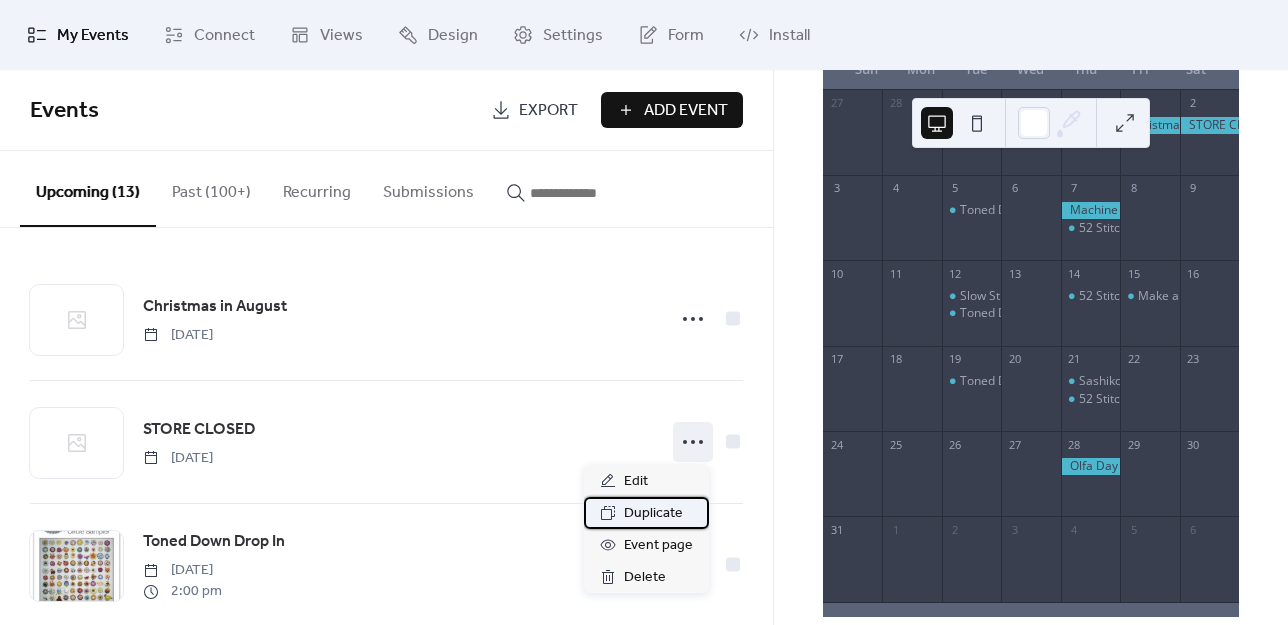 click on "Duplicate" at bounding box center (653, 514) 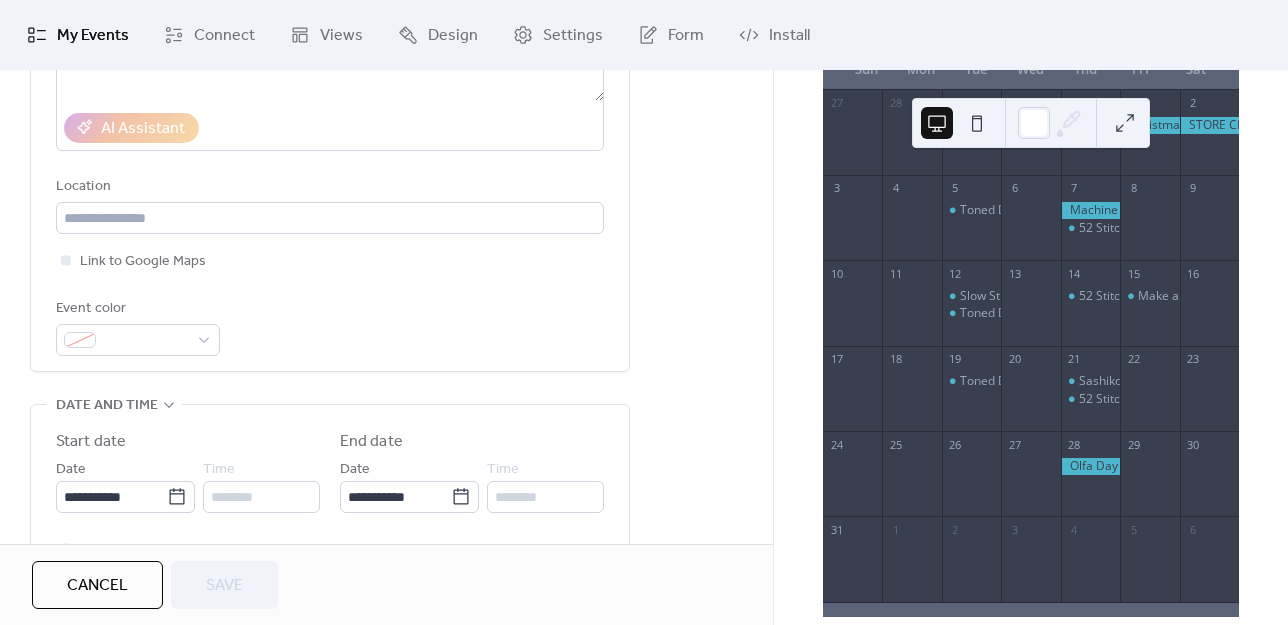 scroll, scrollTop: 400, scrollLeft: 0, axis: vertical 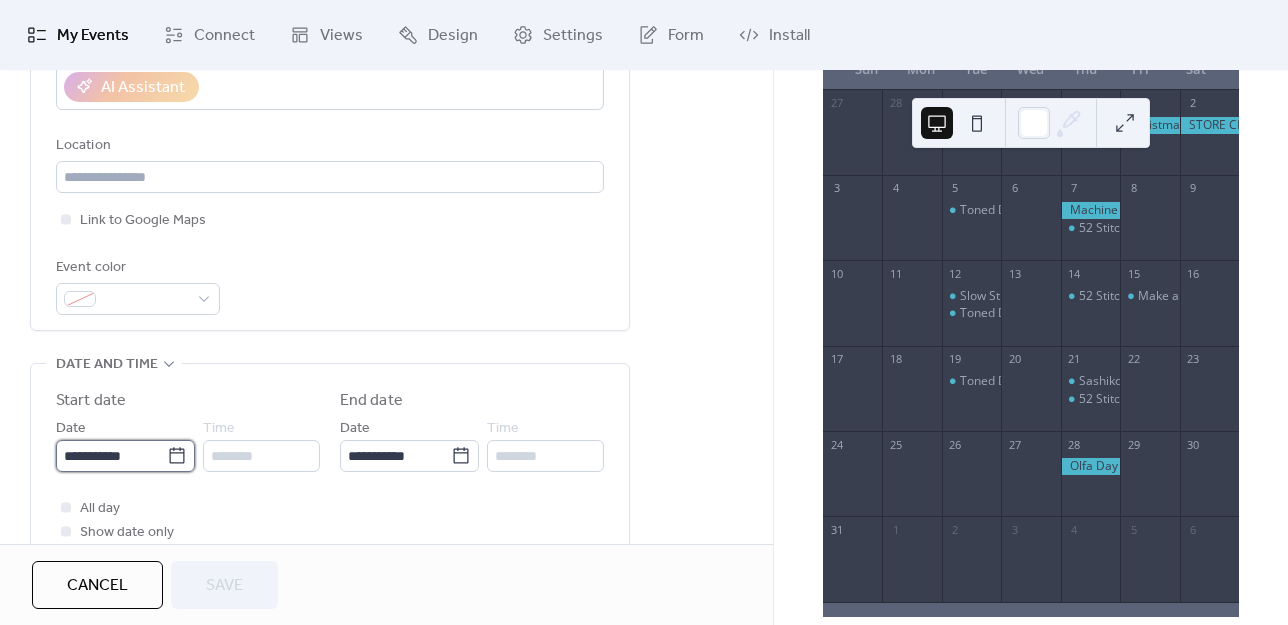 click on "**********" at bounding box center [111, 456] 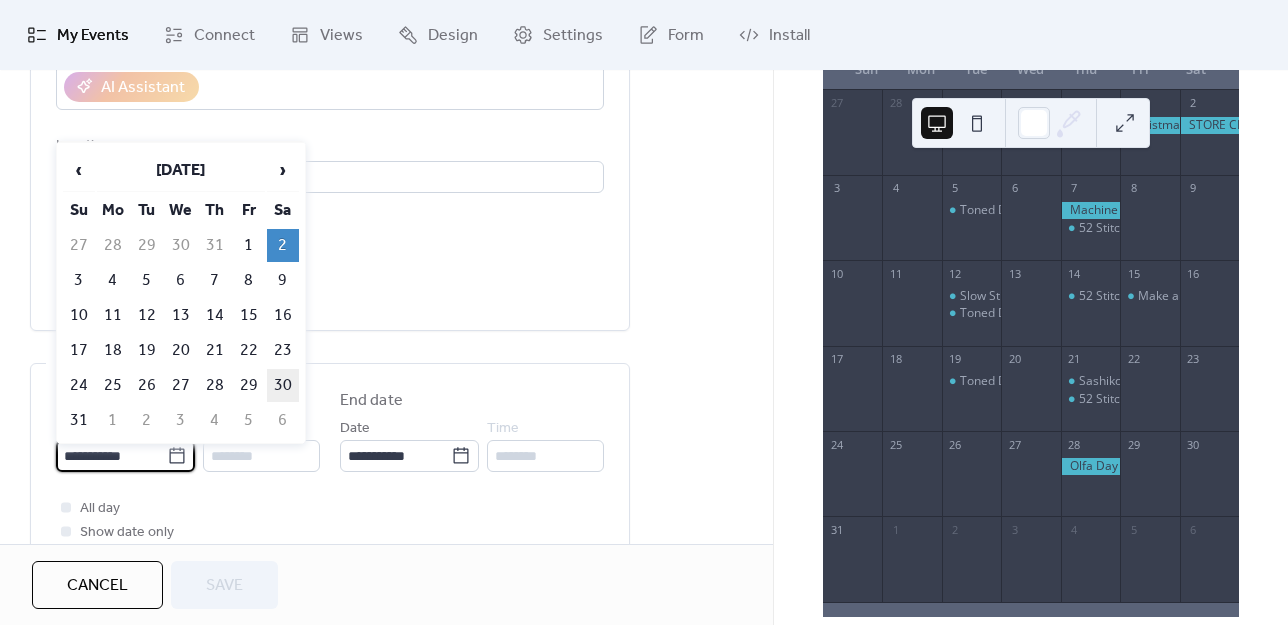 click on "30" at bounding box center (283, 385) 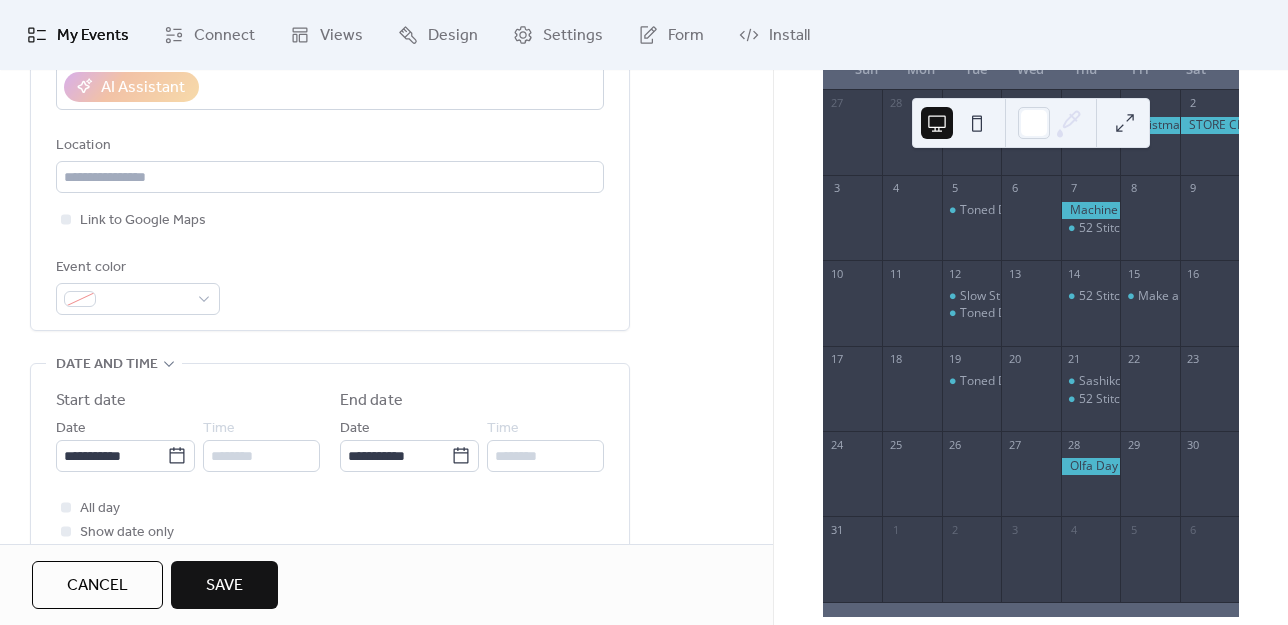 click on "Save" at bounding box center [224, 586] 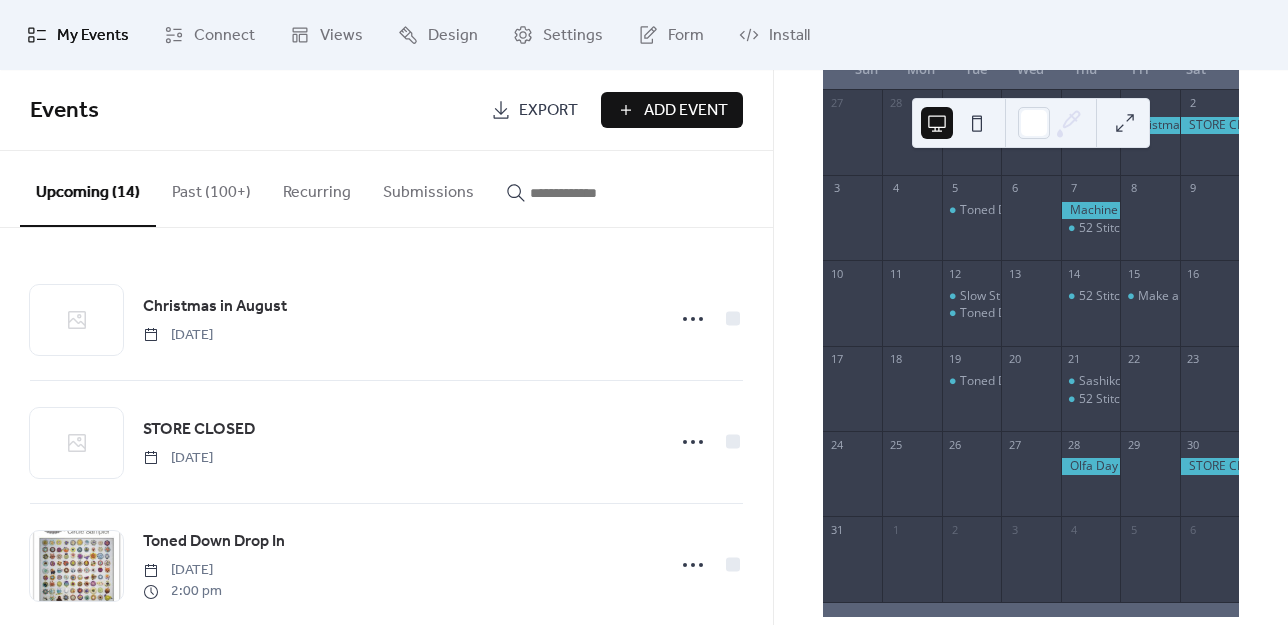 click on "Past (100+)" at bounding box center [211, 188] 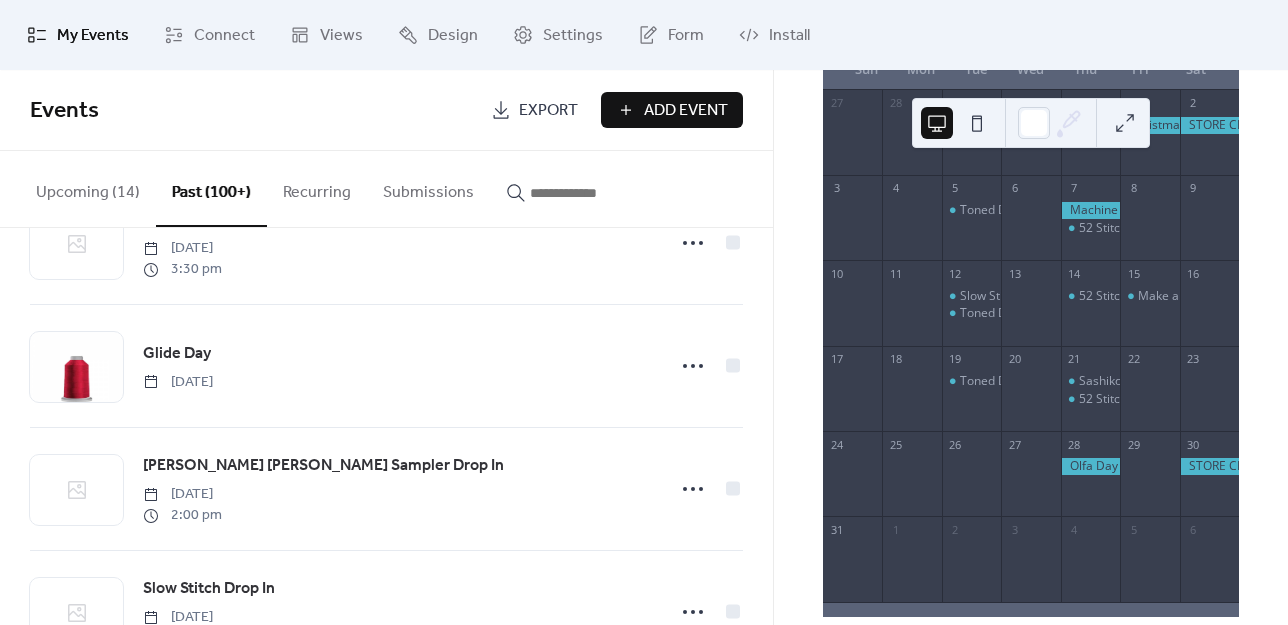 scroll, scrollTop: 5386, scrollLeft: 0, axis: vertical 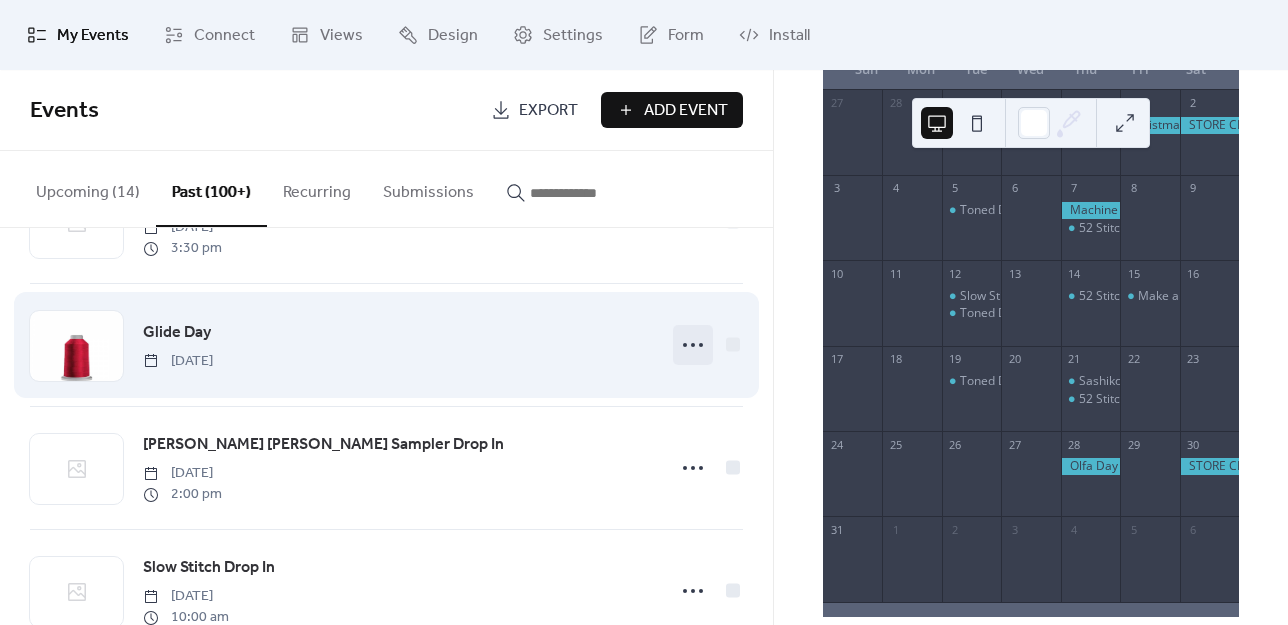 click 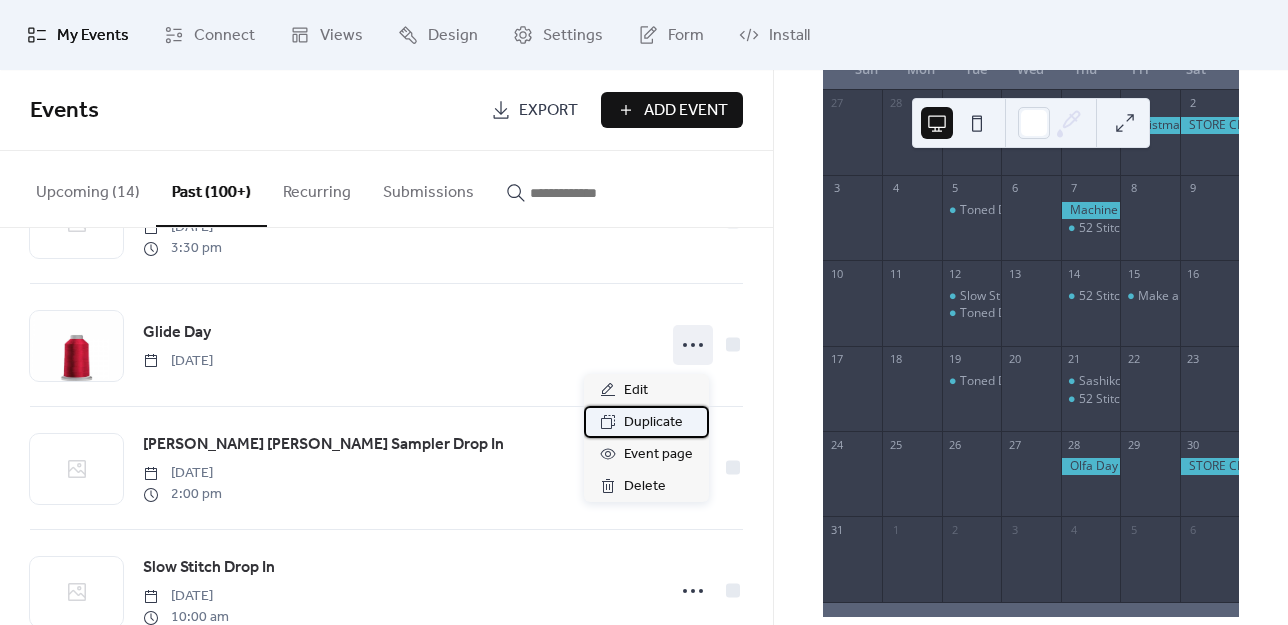 click on "Duplicate" at bounding box center [653, 423] 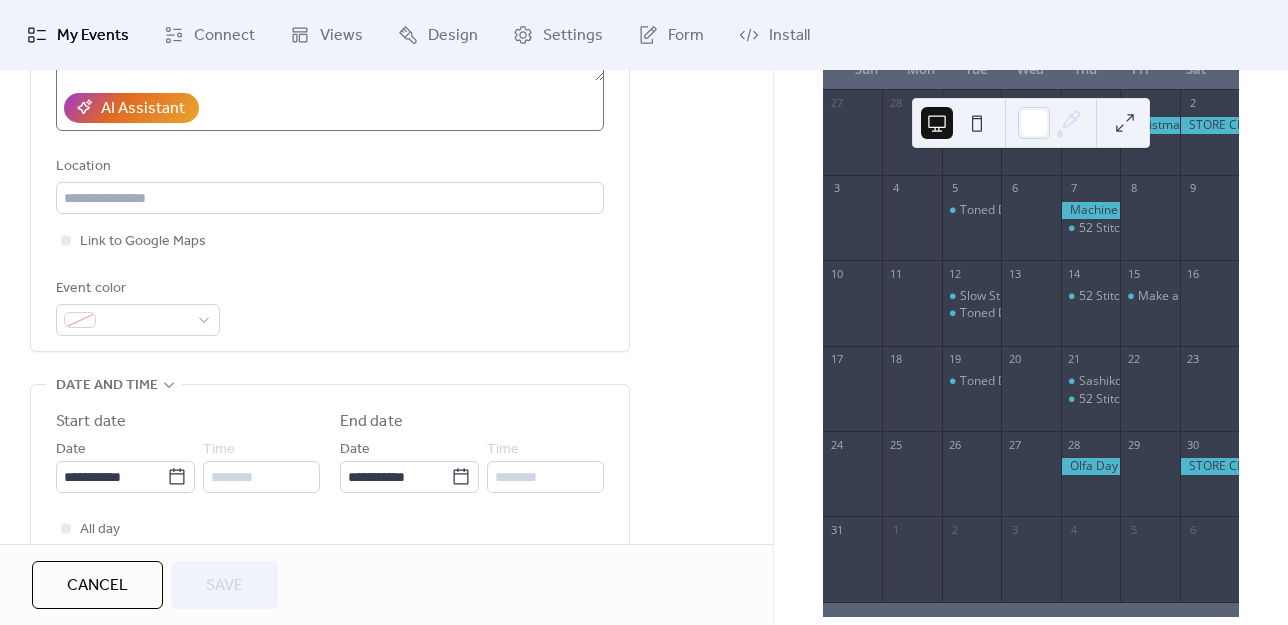 scroll, scrollTop: 400, scrollLeft: 0, axis: vertical 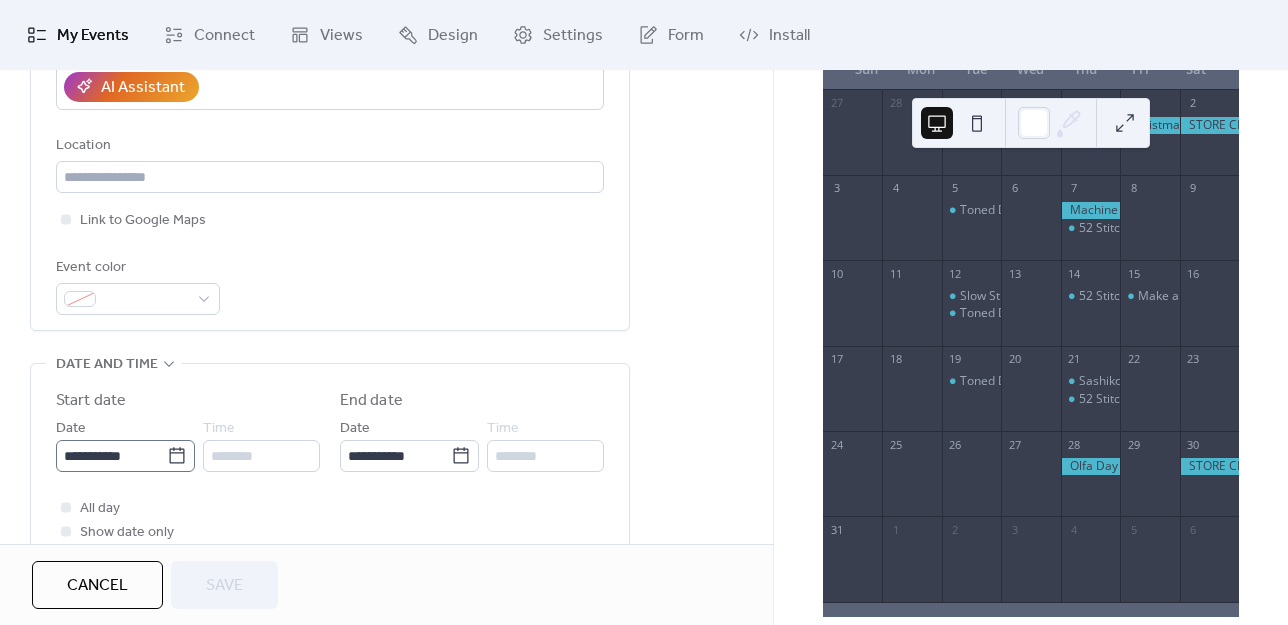click 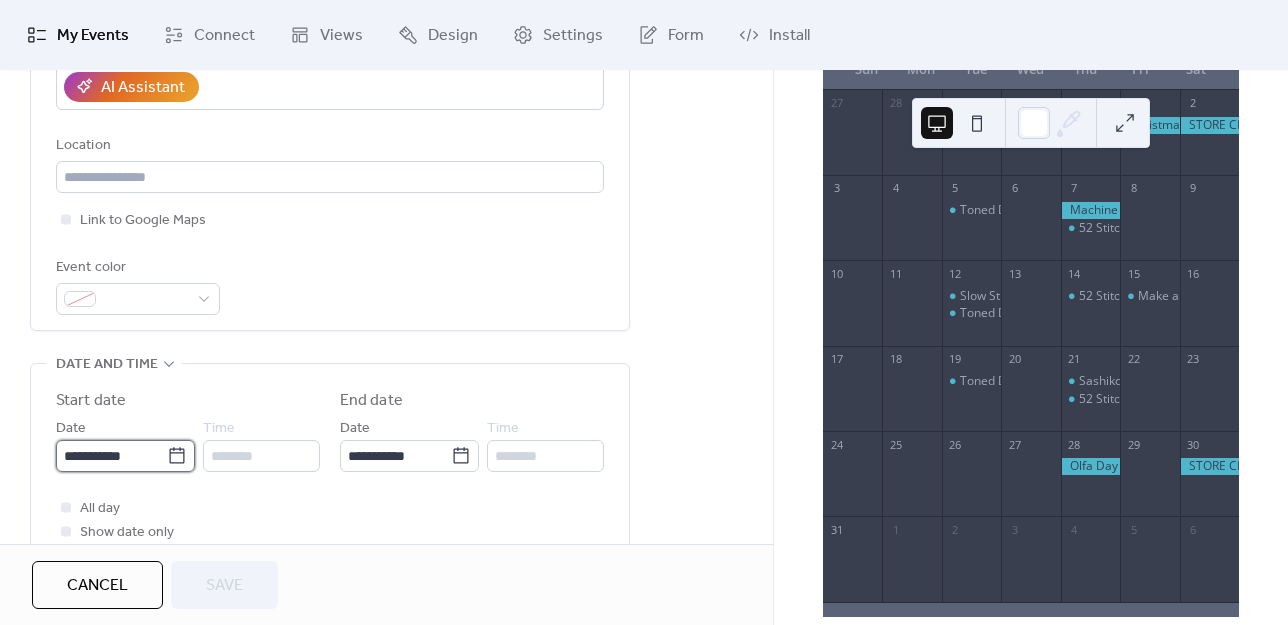 click on "**********" at bounding box center [111, 456] 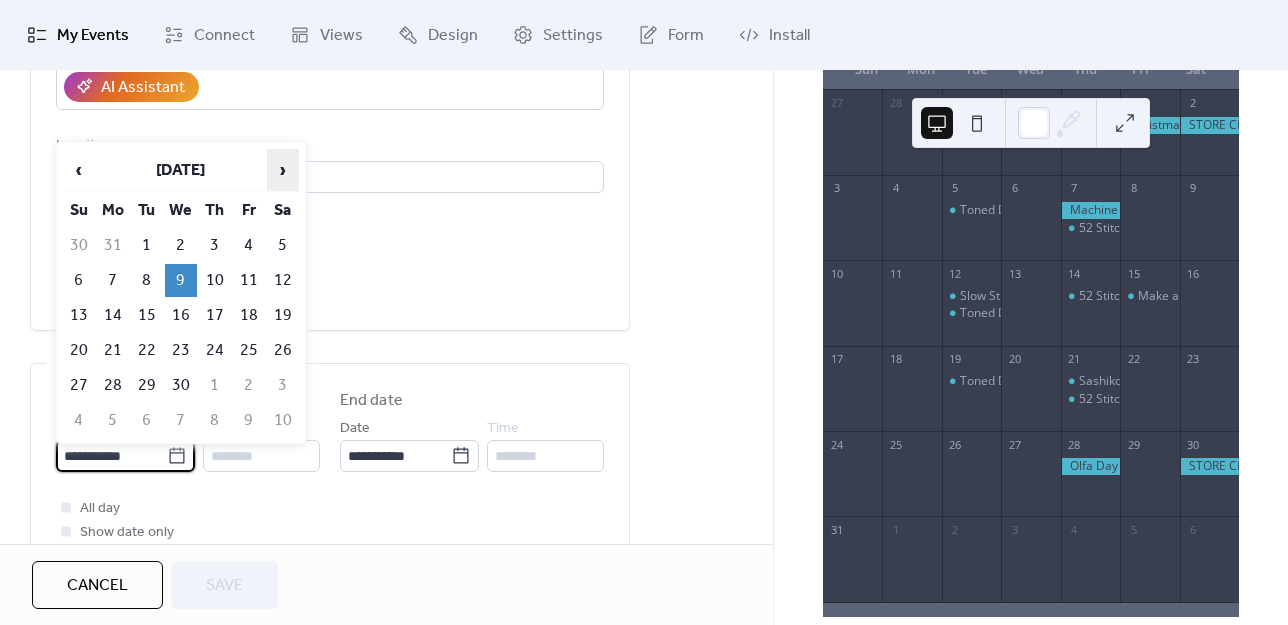 click on "›" at bounding box center [283, 170] 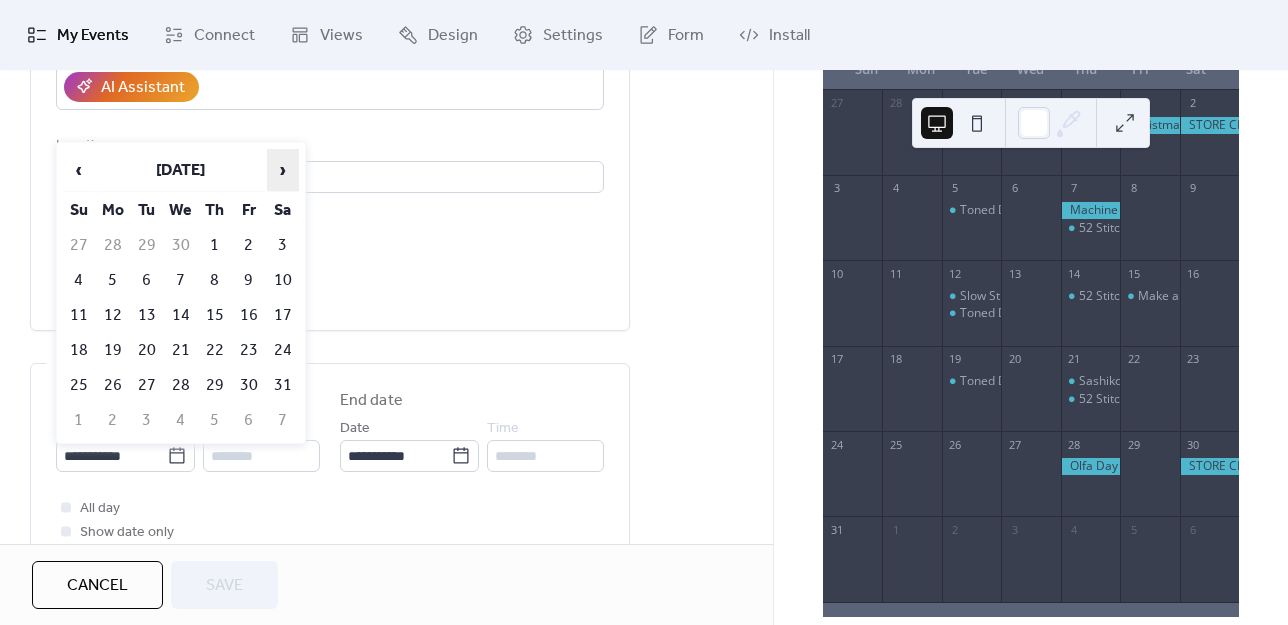click on "›" at bounding box center (283, 170) 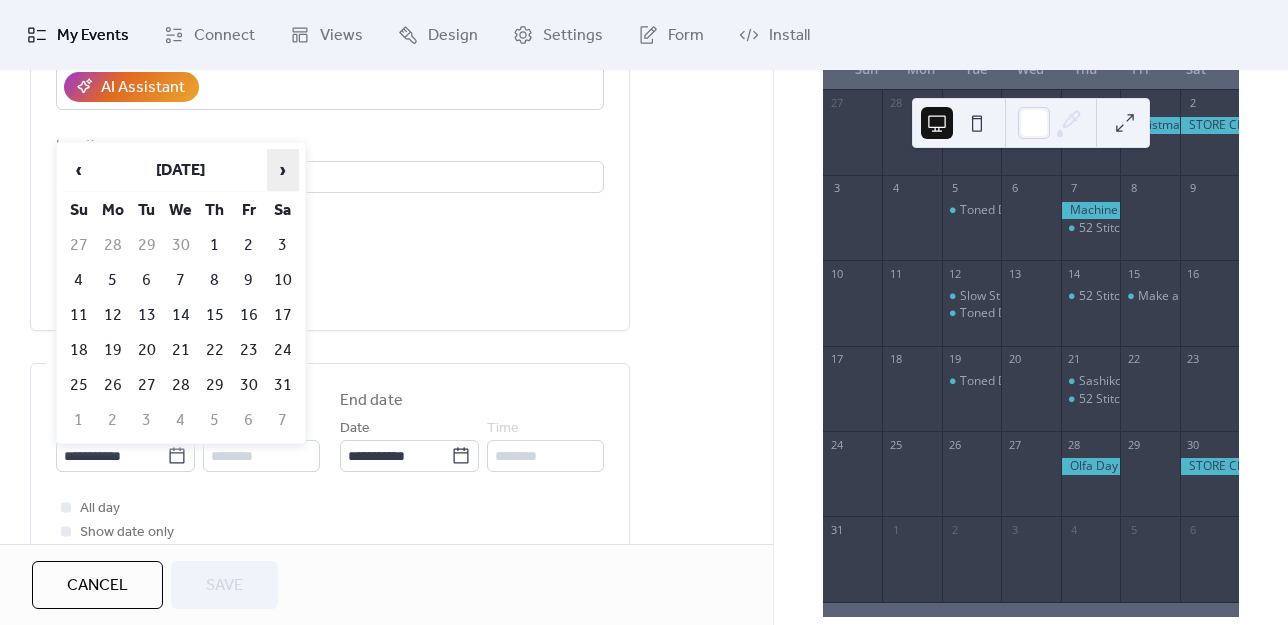 click on "›" at bounding box center [283, 170] 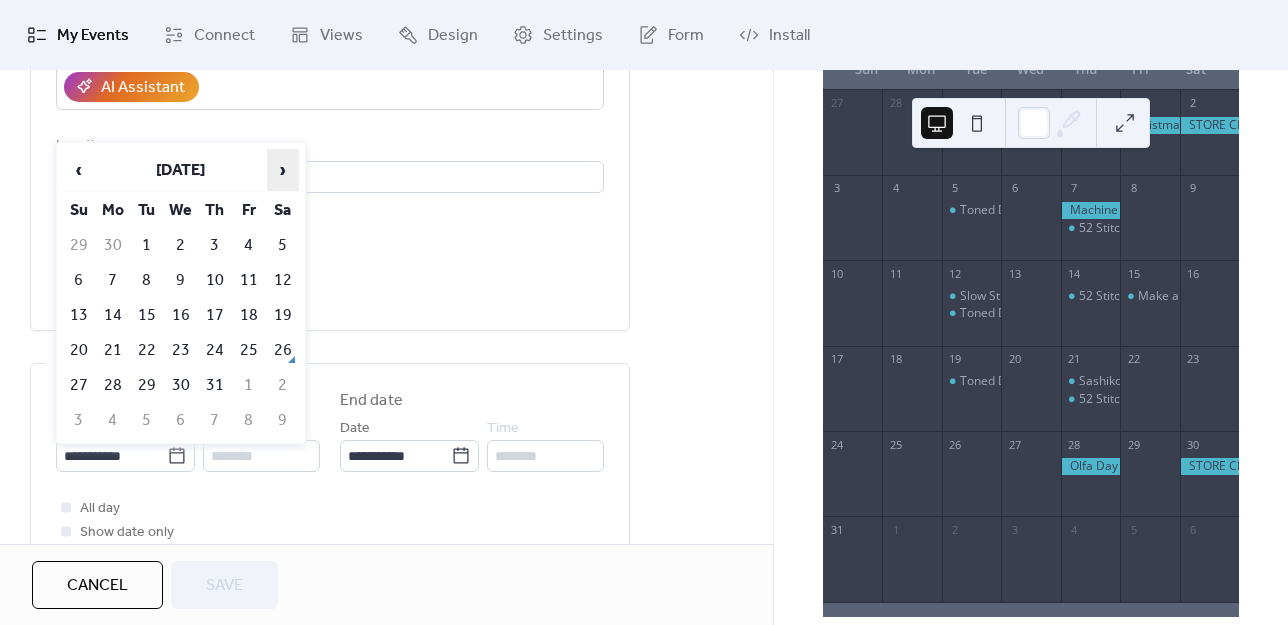 click on "›" at bounding box center [283, 170] 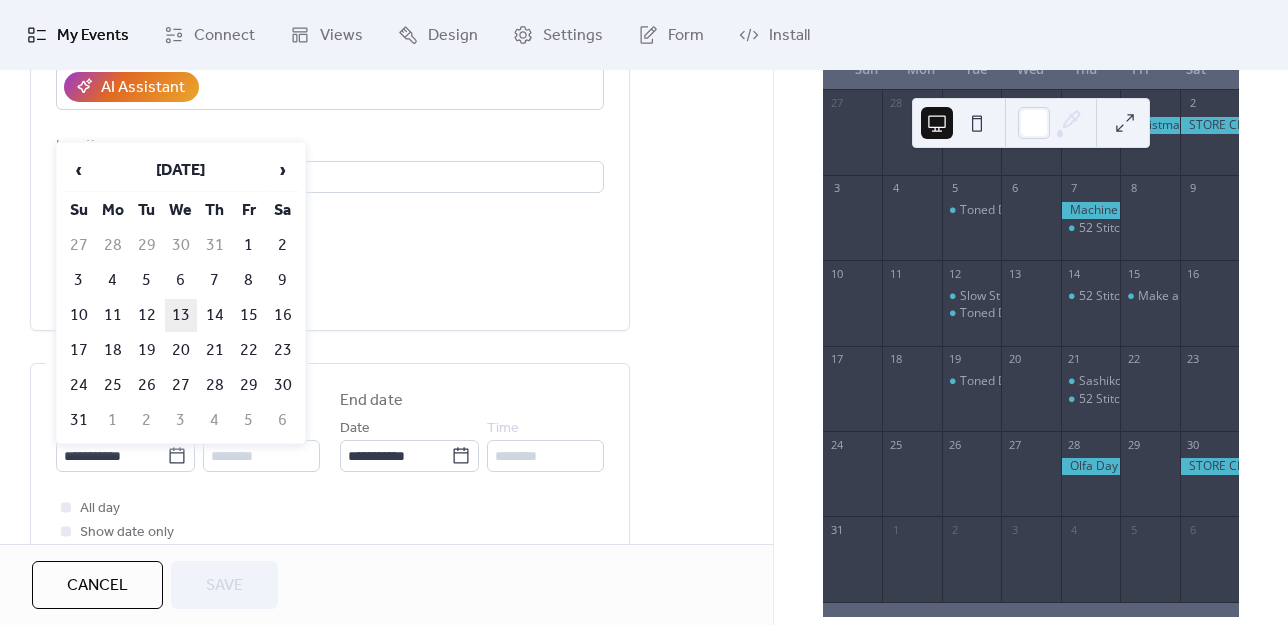 click on "13" at bounding box center [181, 315] 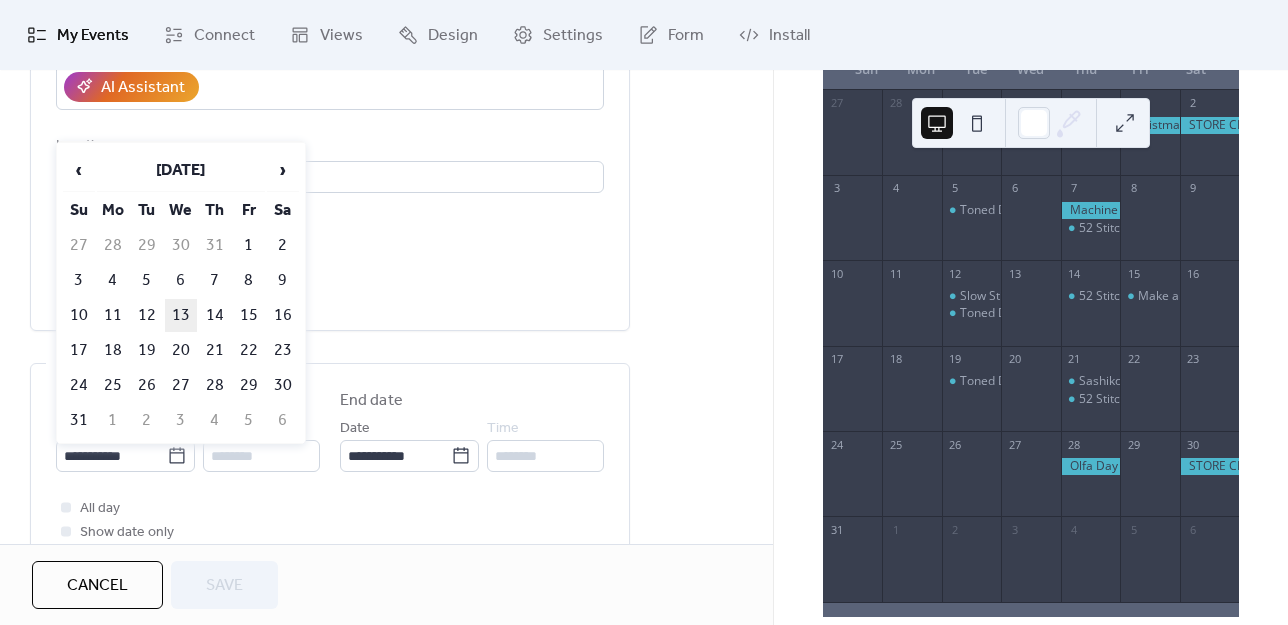 type on "**********" 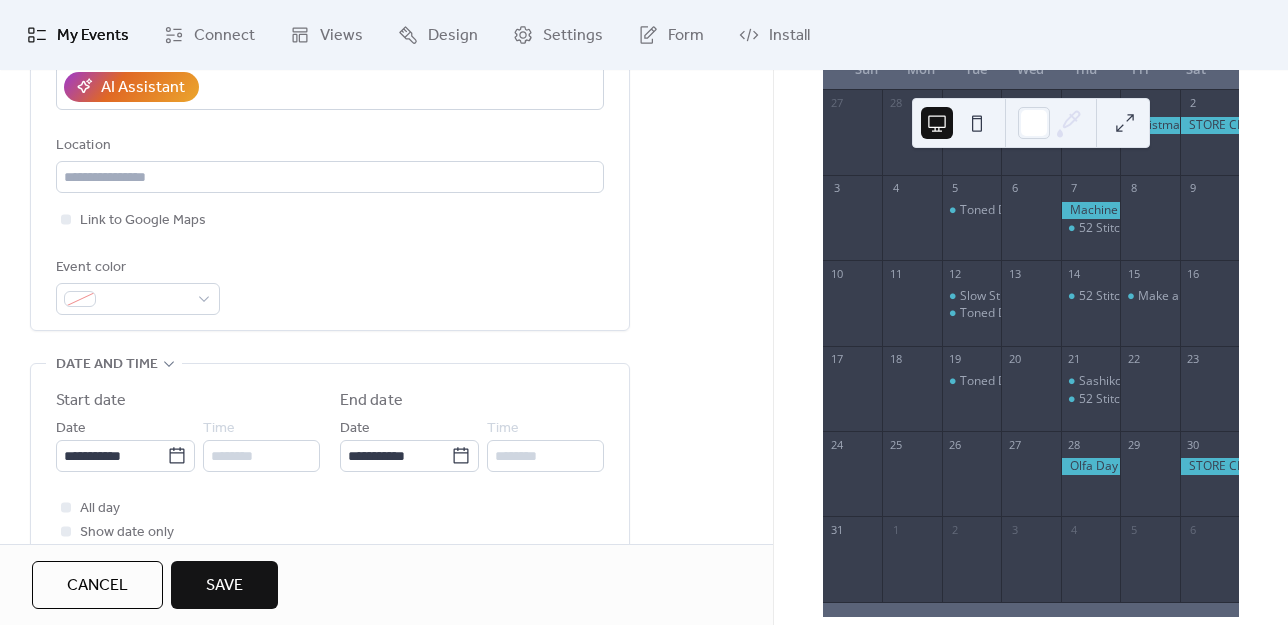 click on "Save" at bounding box center (224, 586) 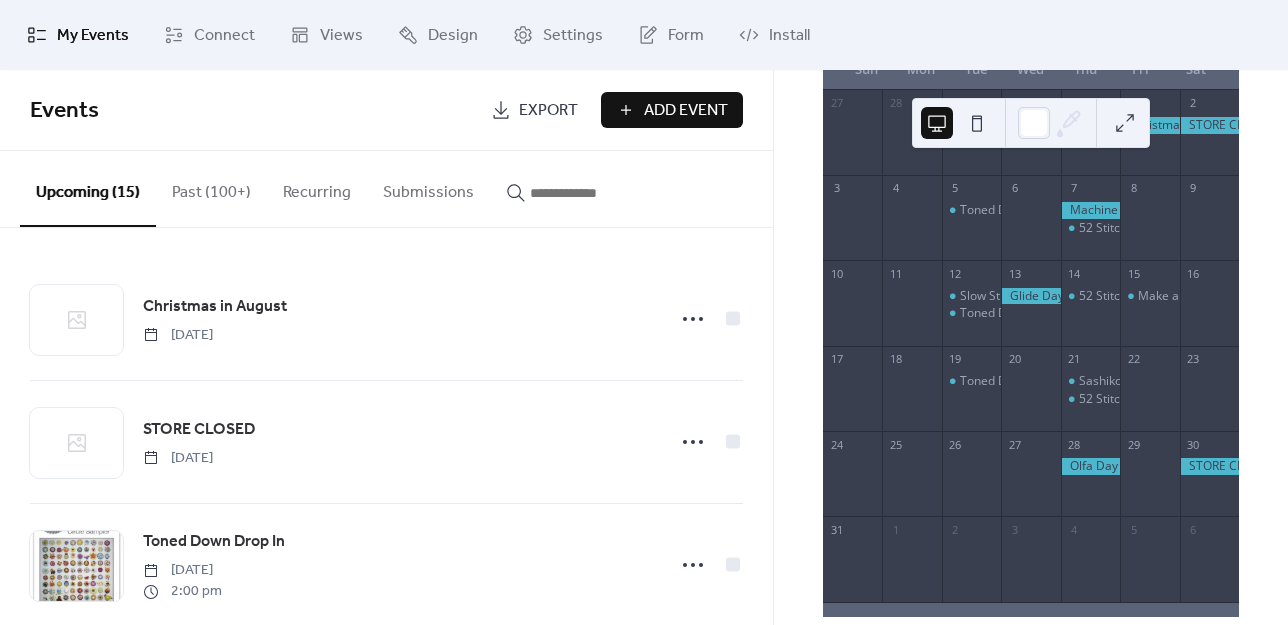 click on "Add Event" at bounding box center (672, 110) 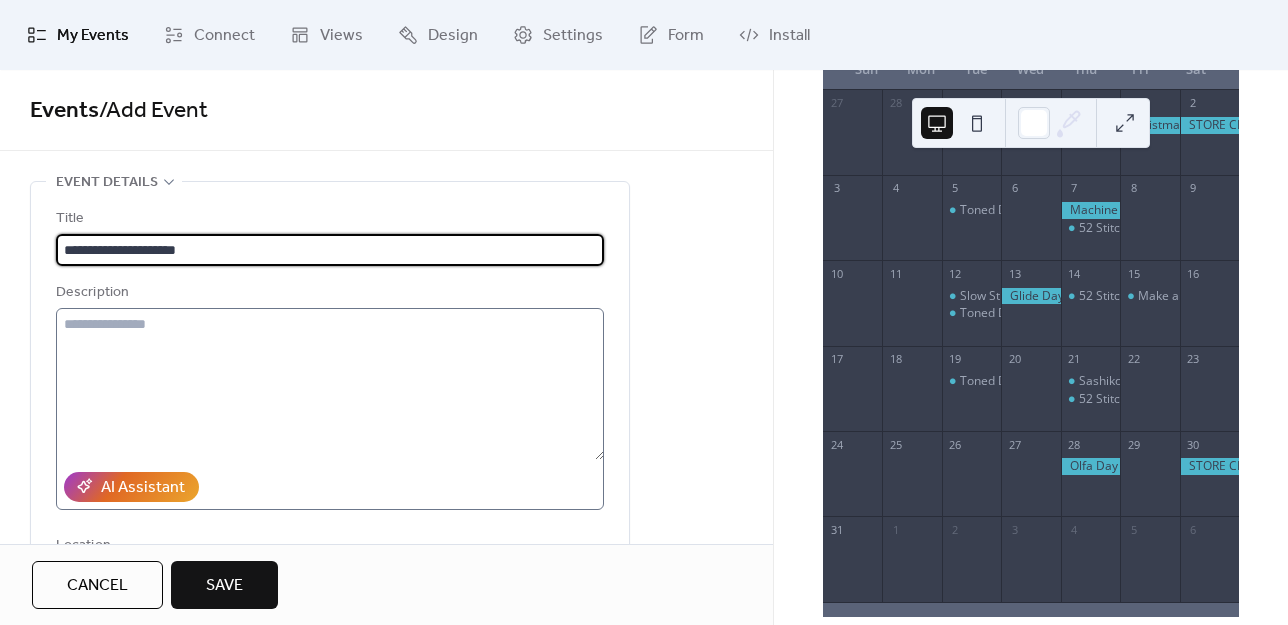 type on "**********" 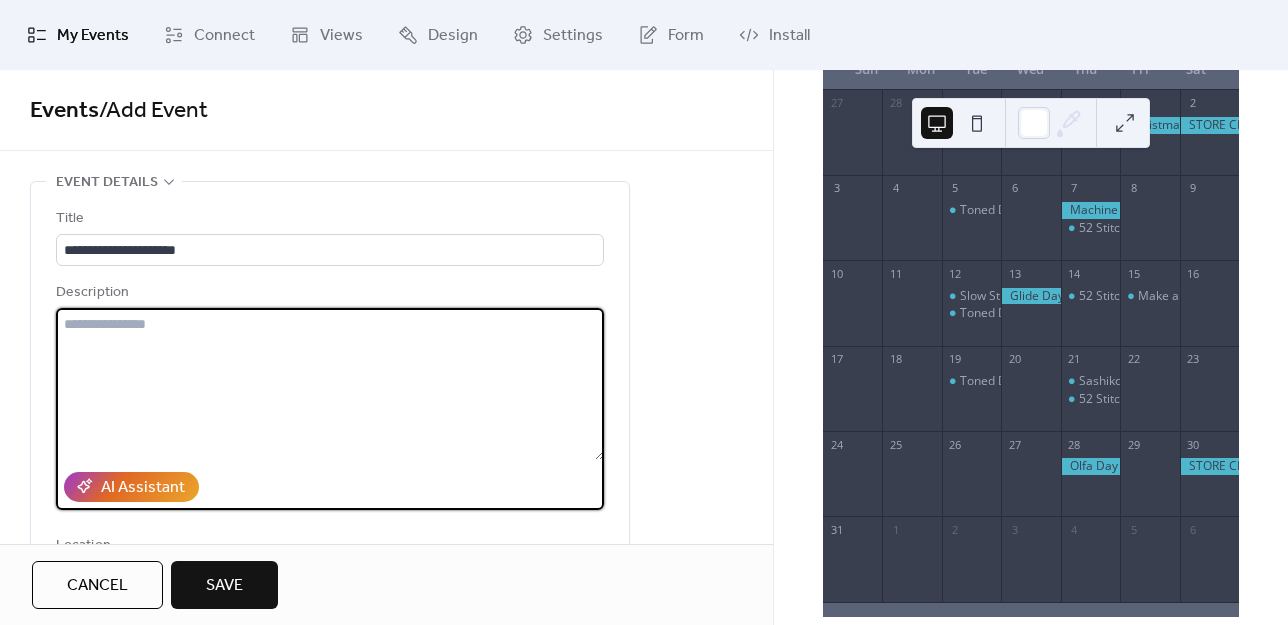 click at bounding box center (330, 384) 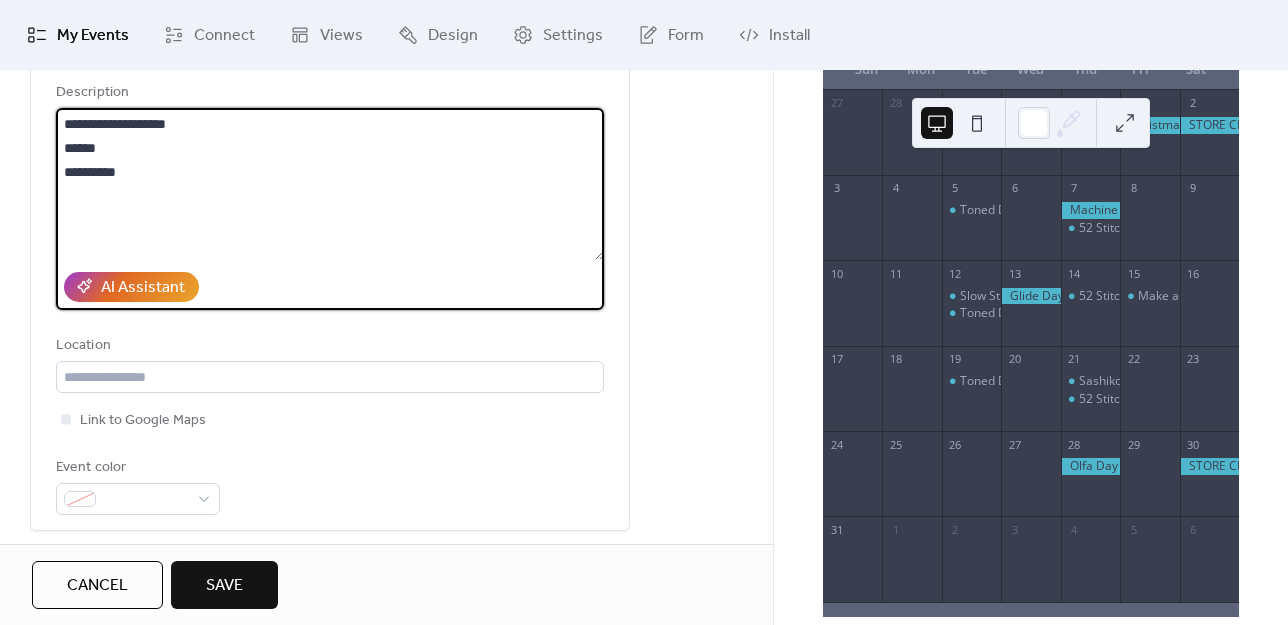 scroll, scrollTop: 500, scrollLeft: 0, axis: vertical 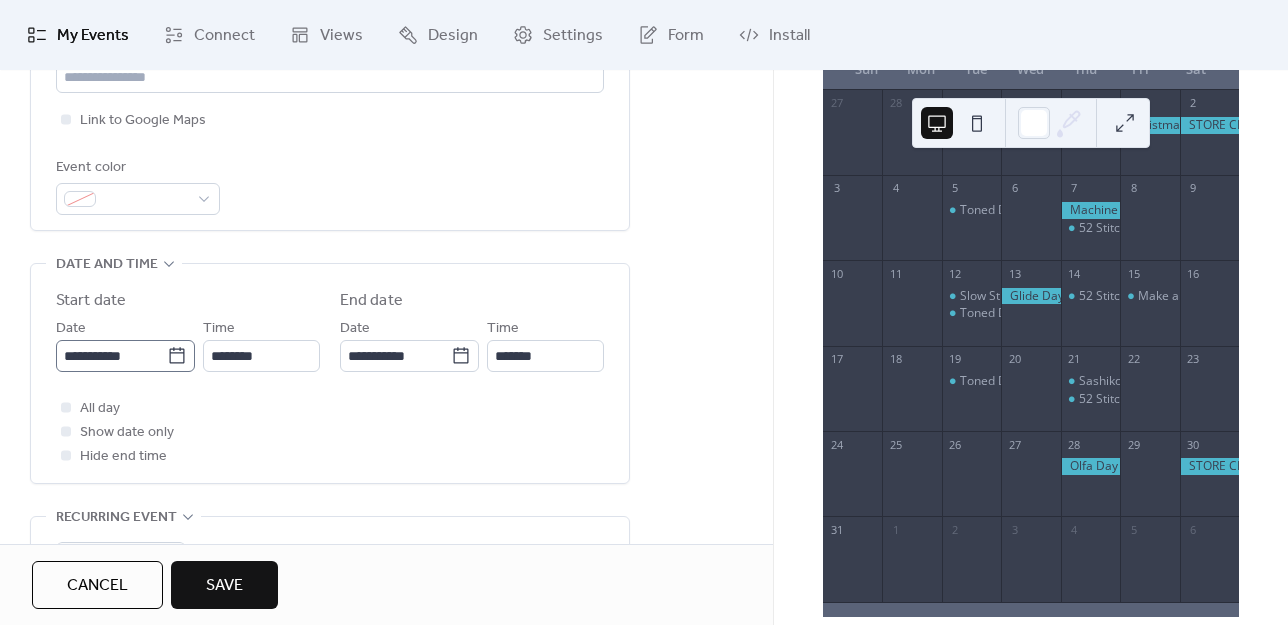 type on "**********" 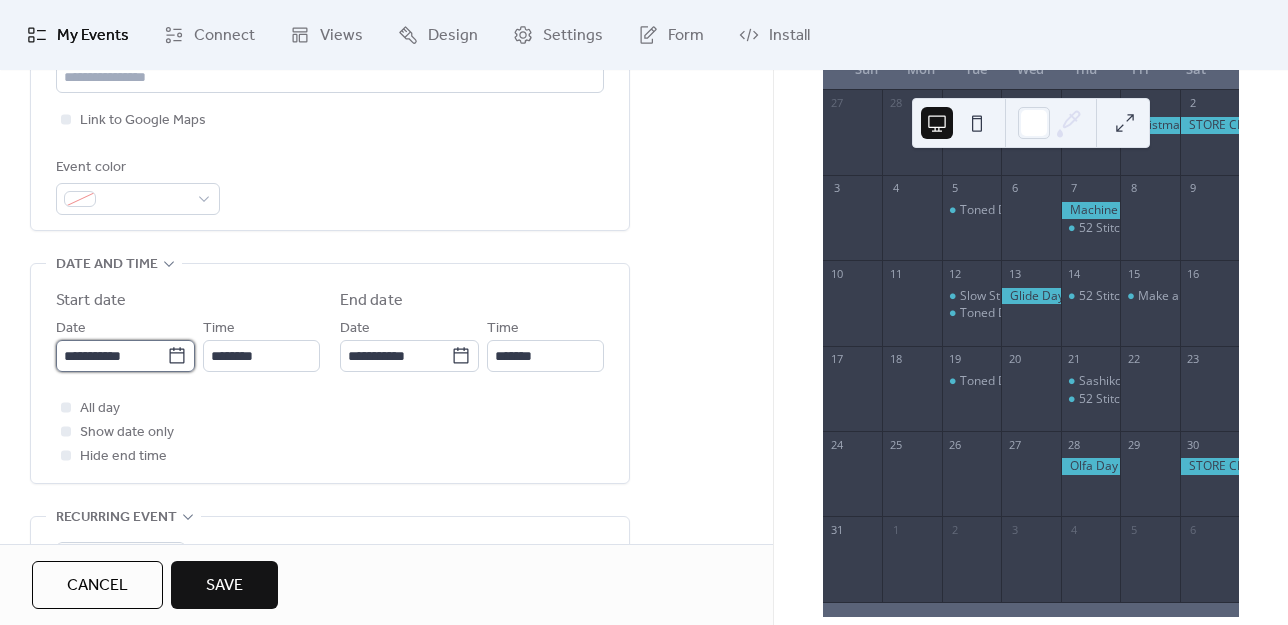 click on "**********" at bounding box center [111, 356] 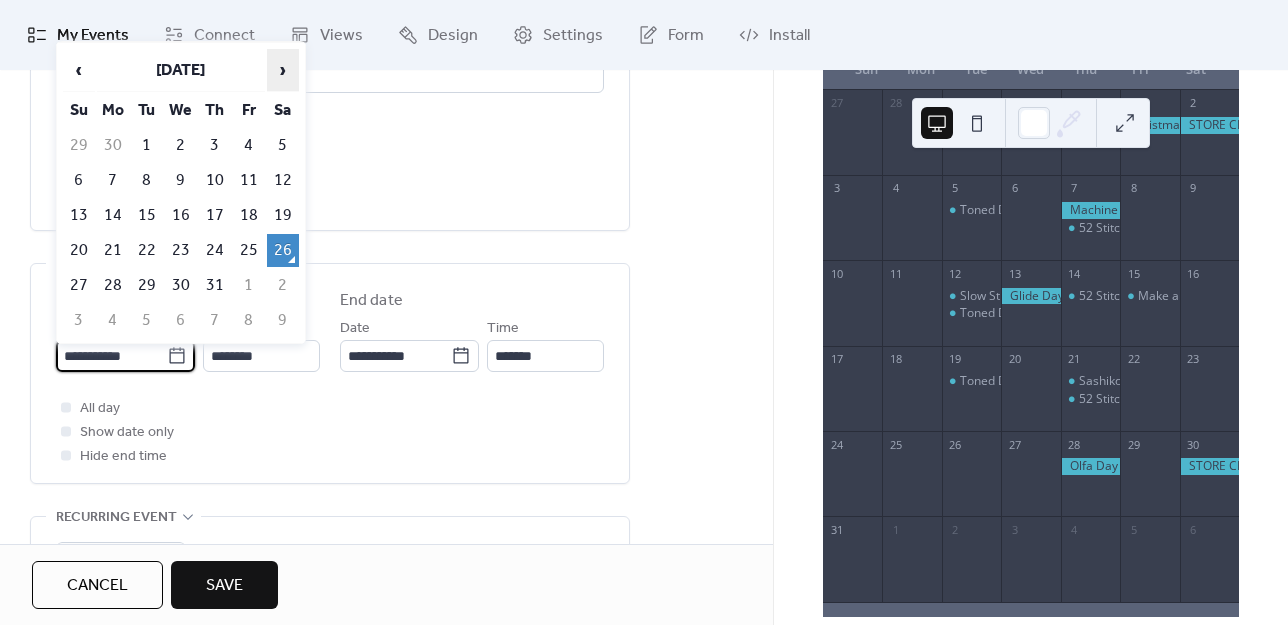 click on "›" at bounding box center [283, 70] 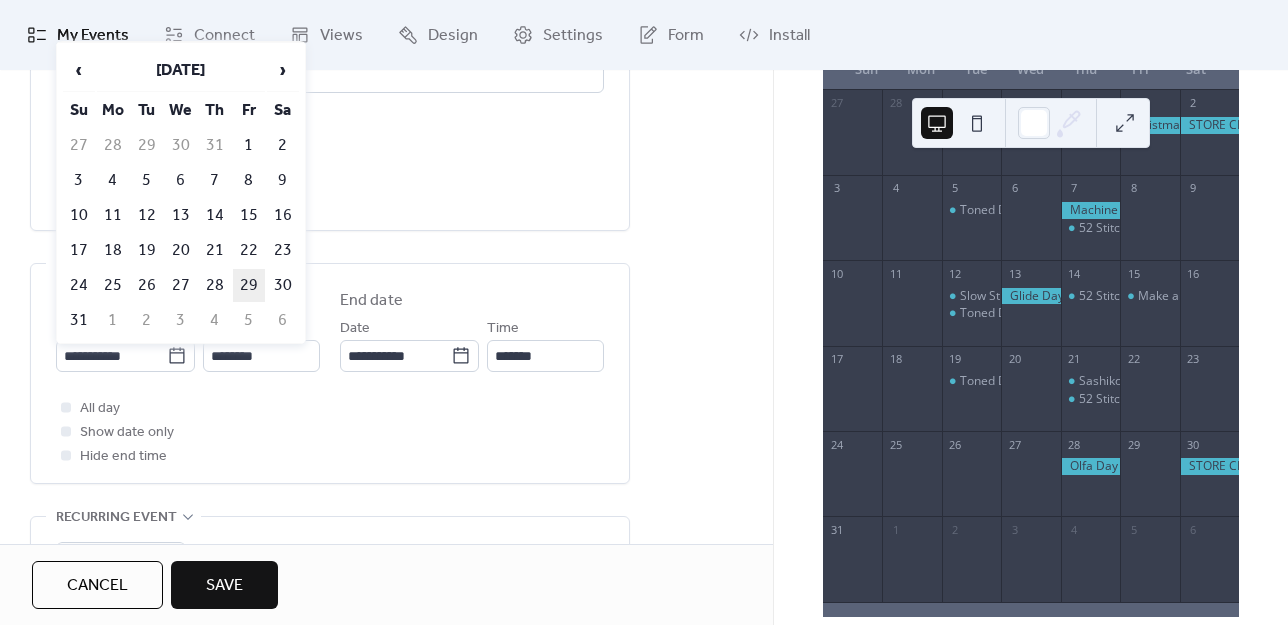 click on "29" at bounding box center (249, 285) 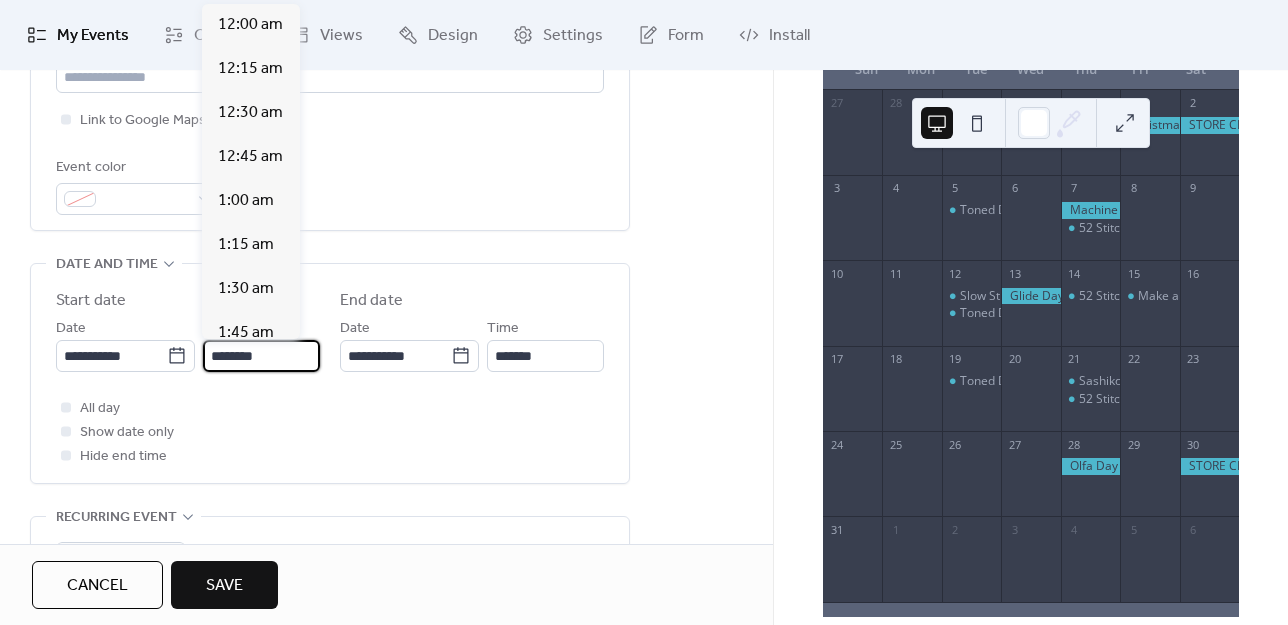 click on "********" at bounding box center (261, 356) 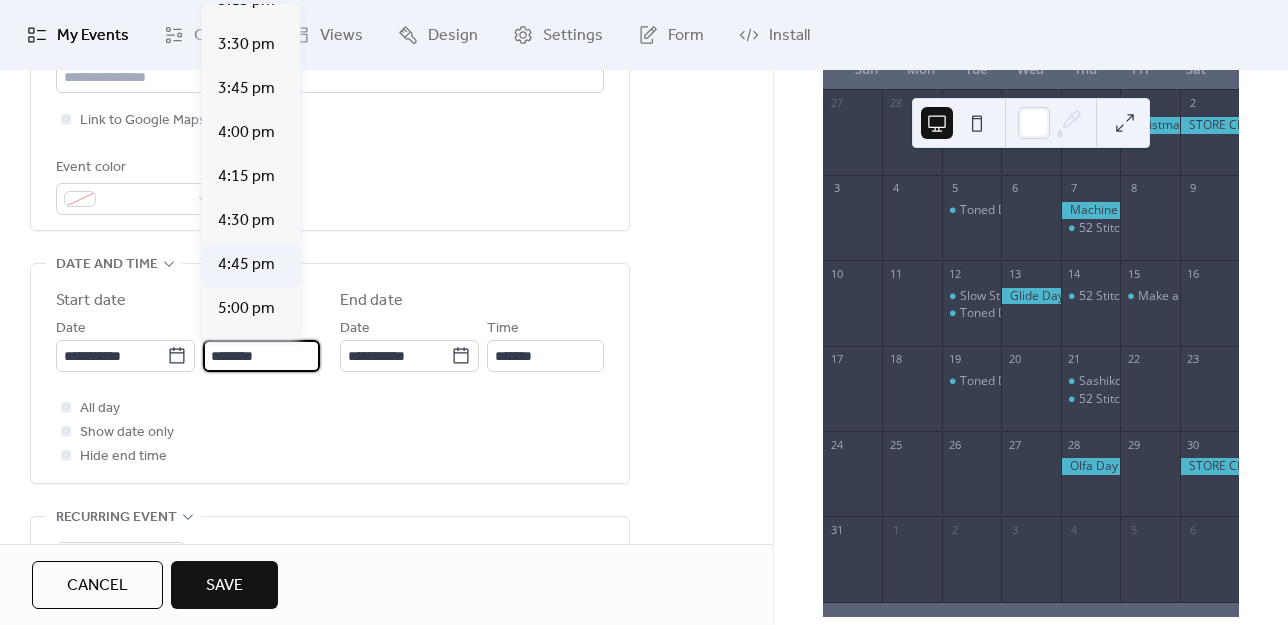 scroll, scrollTop: 2712, scrollLeft: 0, axis: vertical 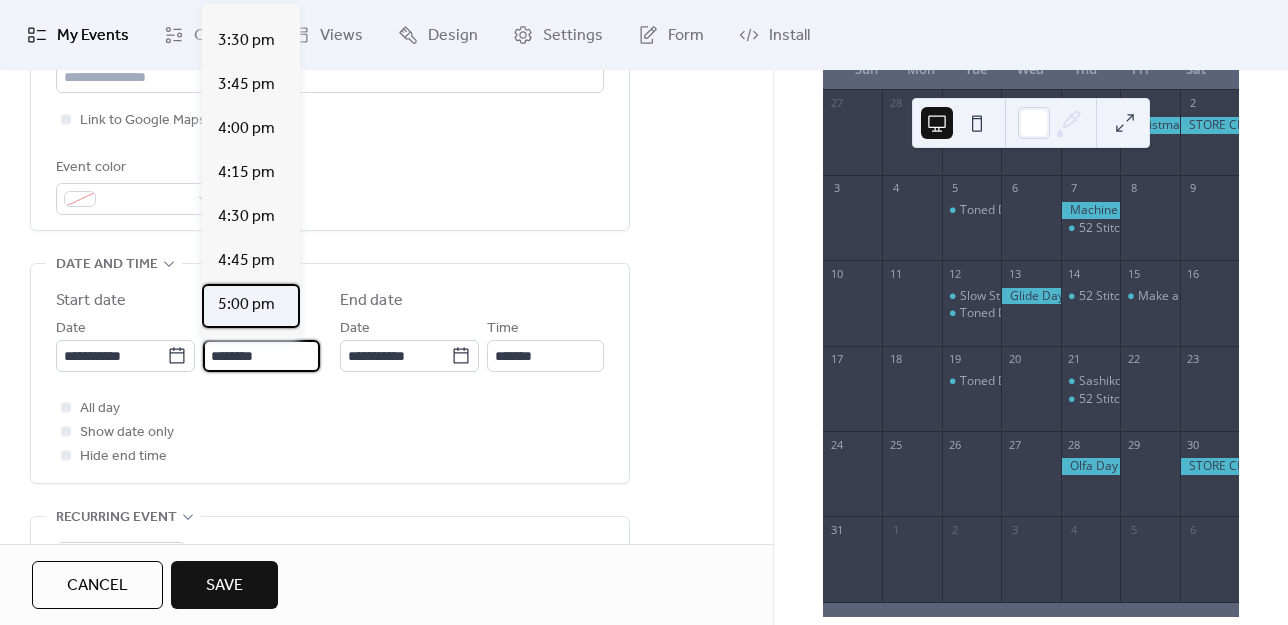 click on "5:00 pm" at bounding box center (246, 305) 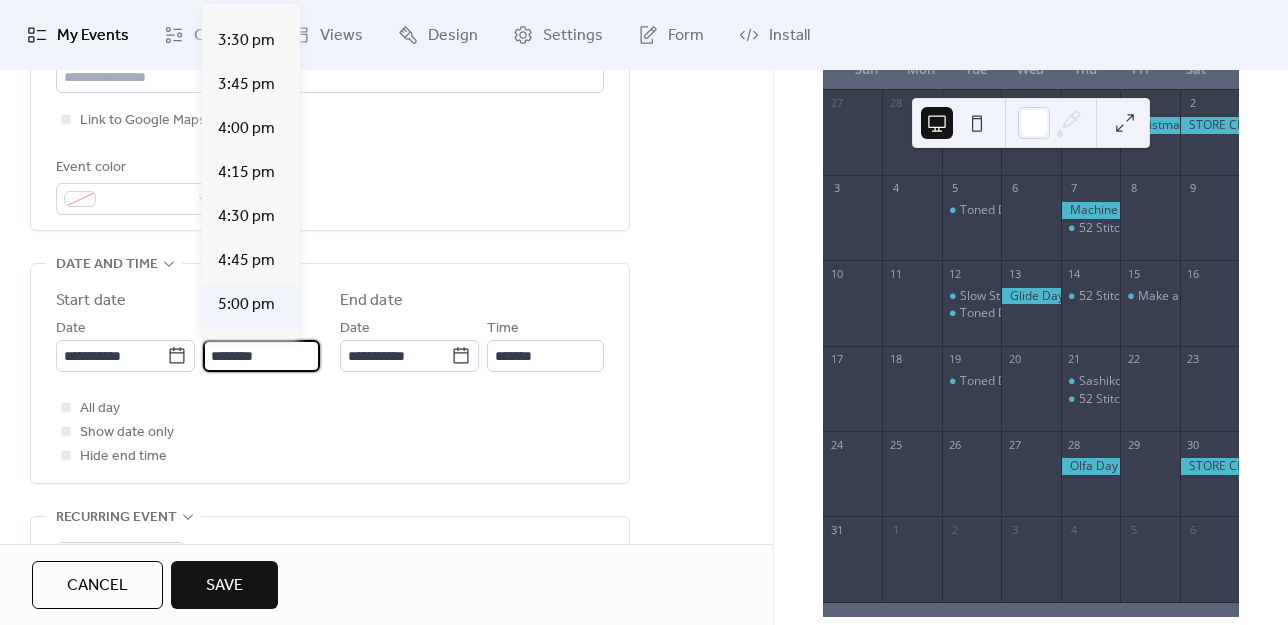 type on "*******" 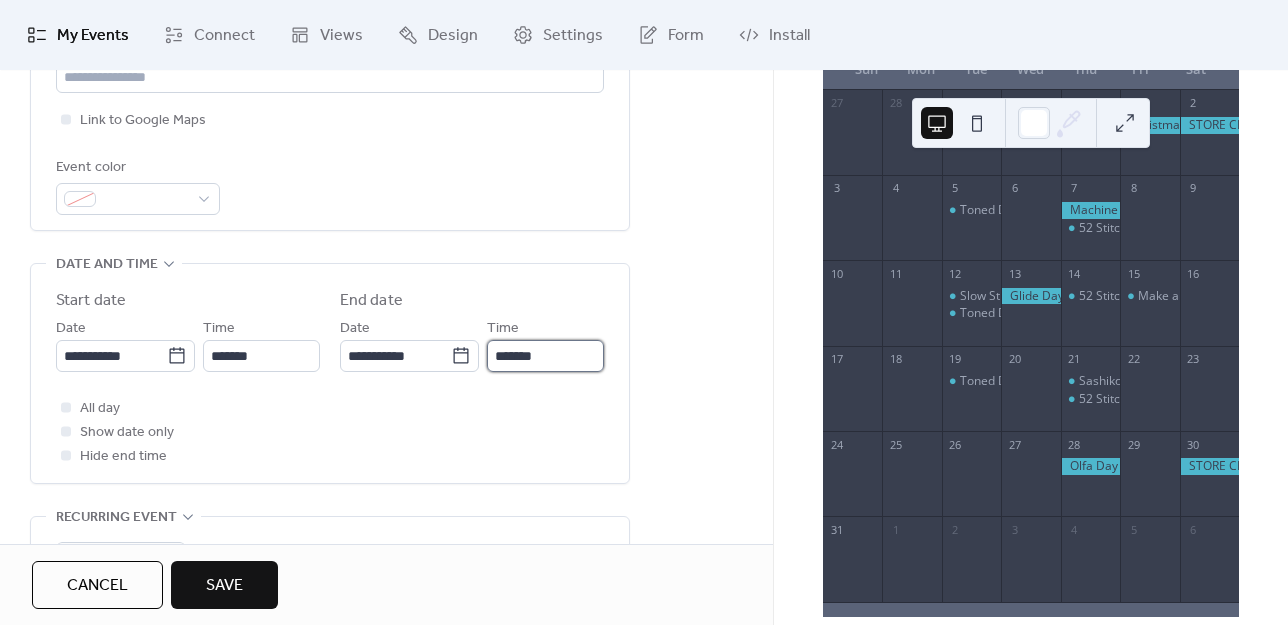 click on "*******" at bounding box center (545, 356) 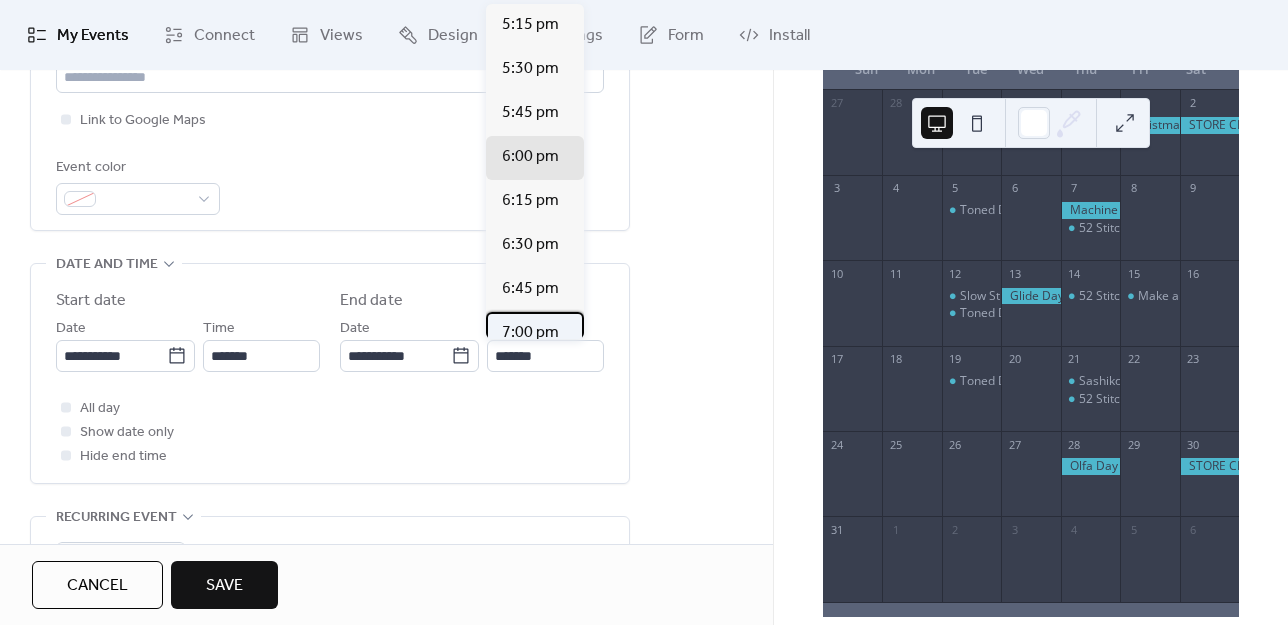 click on "7:00 pm" at bounding box center (530, 333) 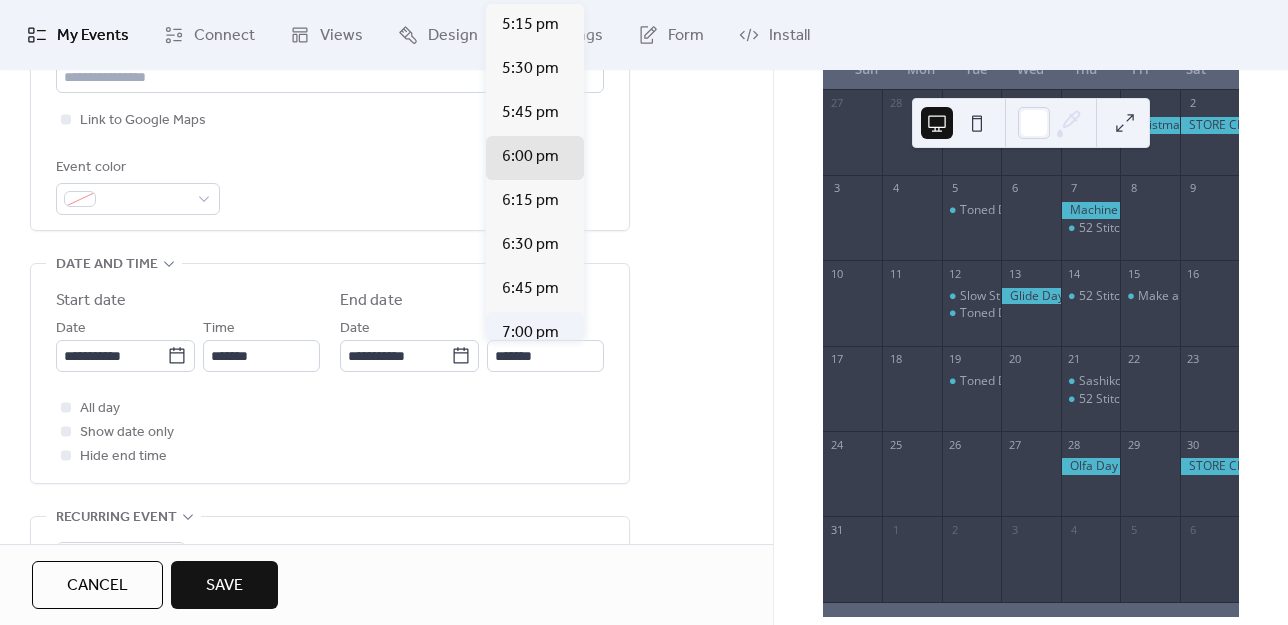 type on "*******" 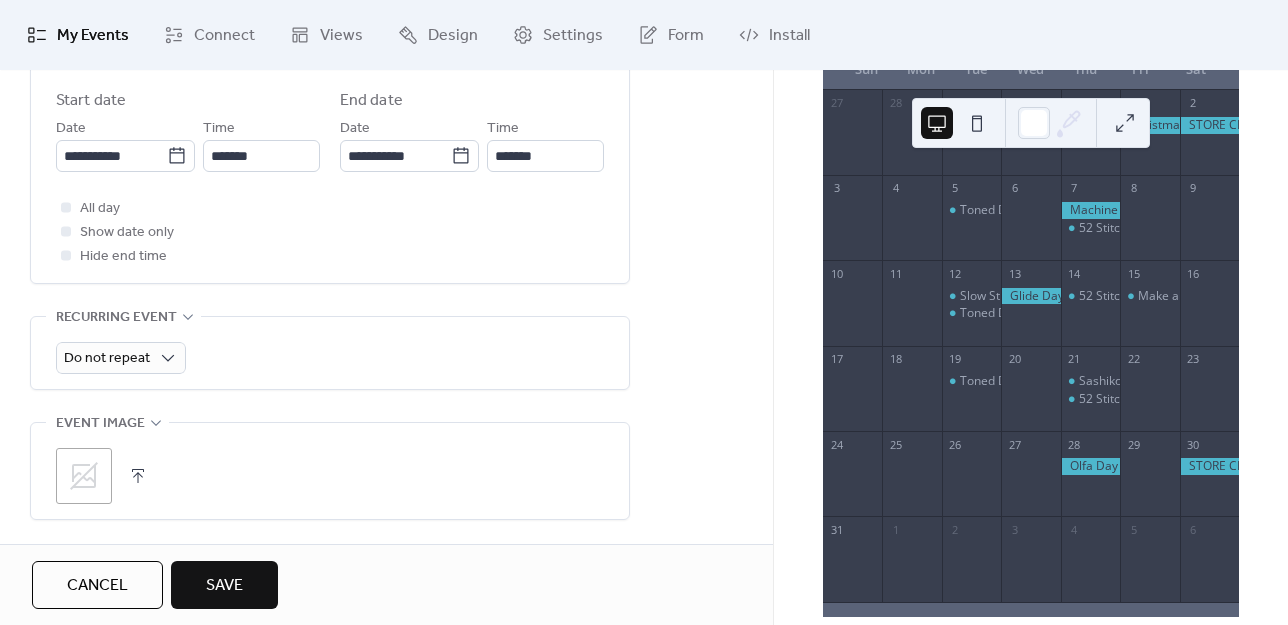 scroll, scrollTop: 800, scrollLeft: 0, axis: vertical 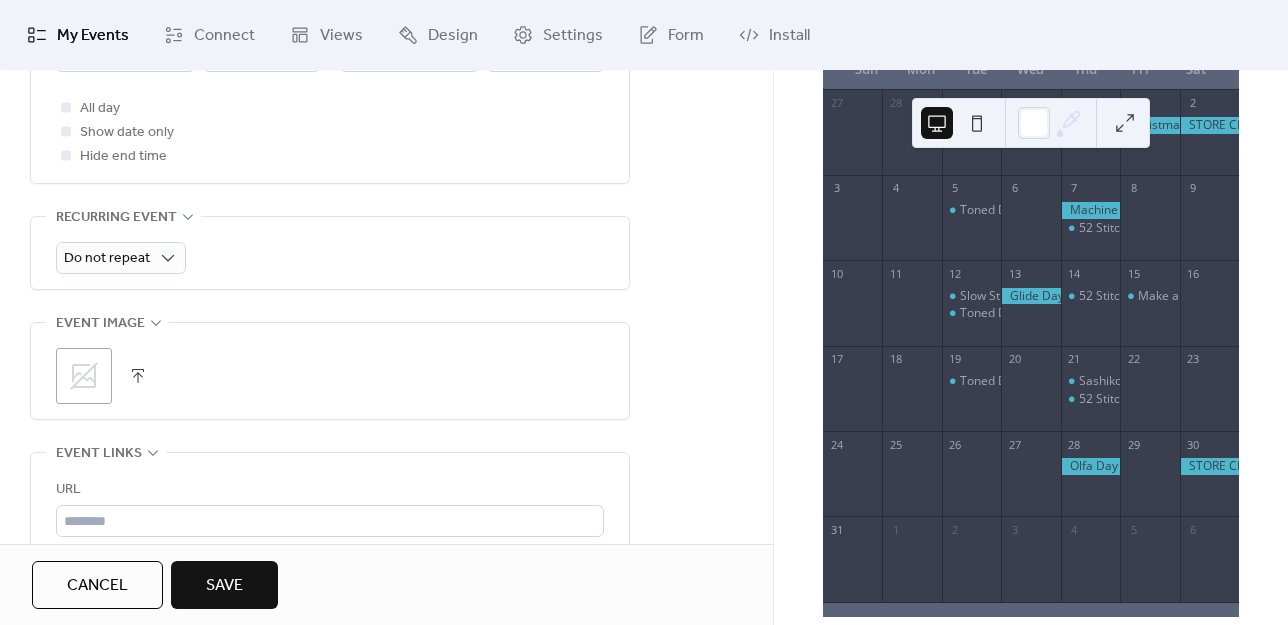 click at bounding box center [138, 376] 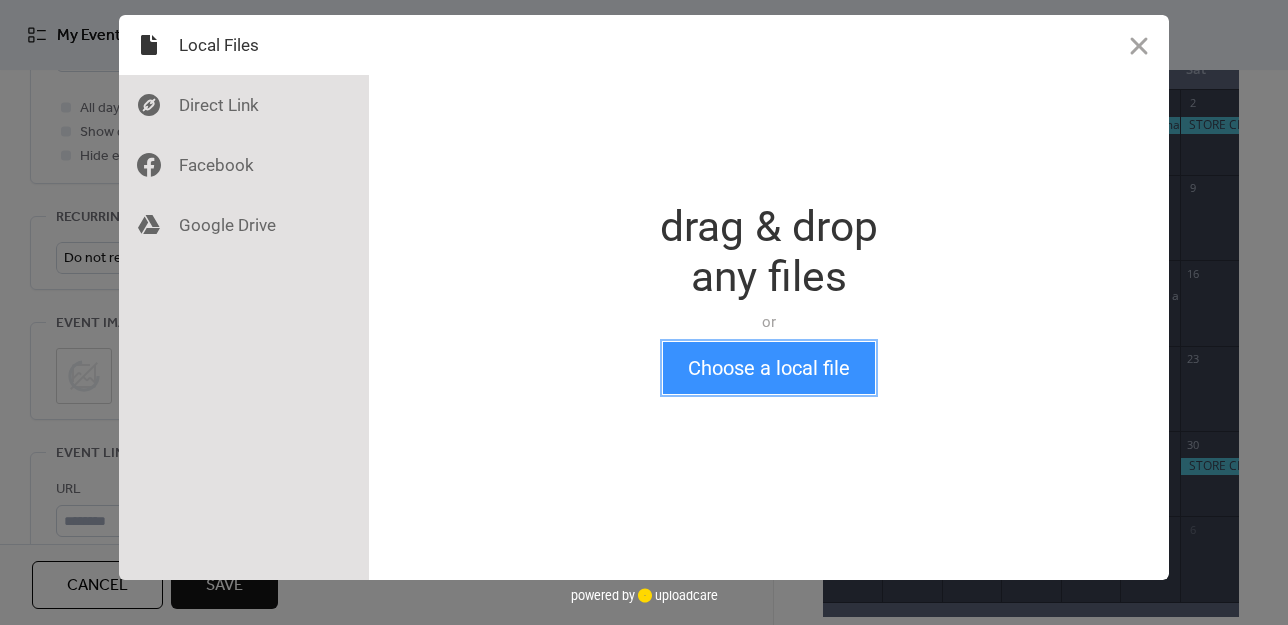 click on "Choose a local file" at bounding box center (769, 368) 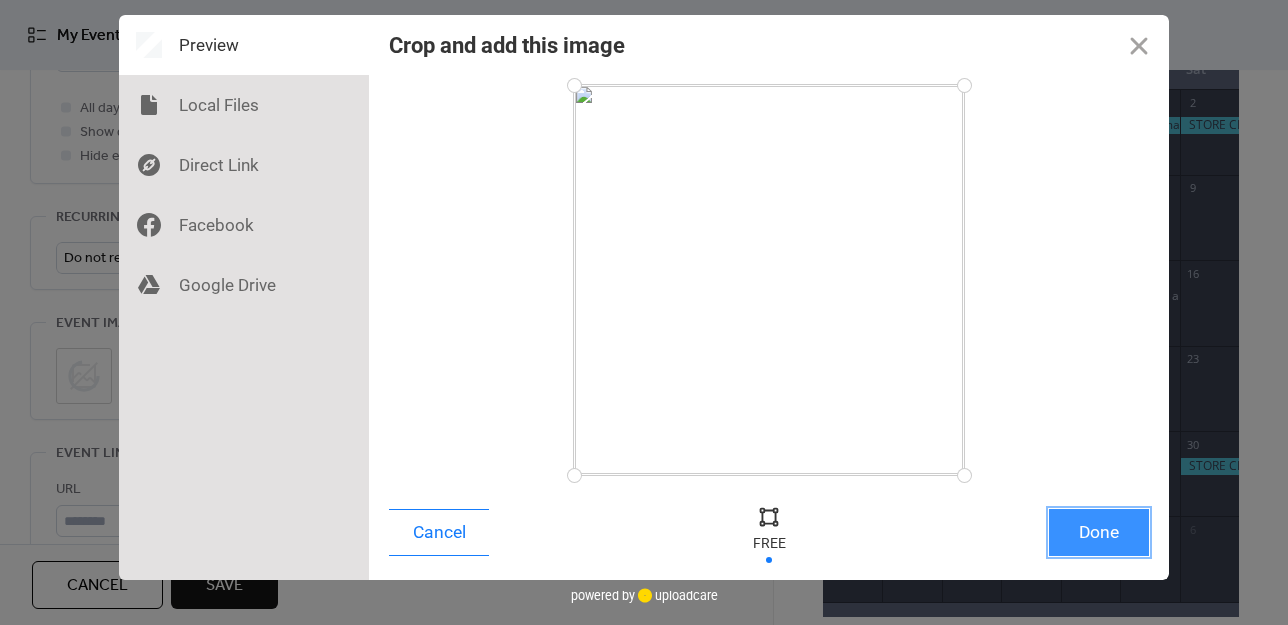 click on "Done" at bounding box center (1099, 532) 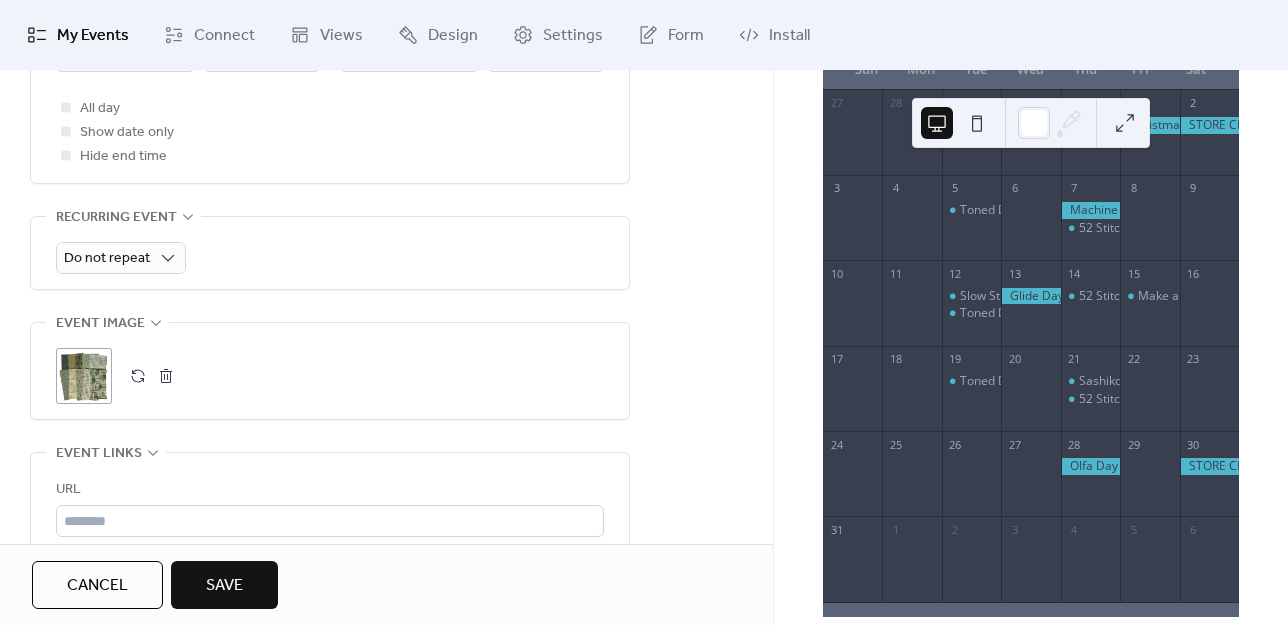 click on "Save" at bounding box center [224, 585] 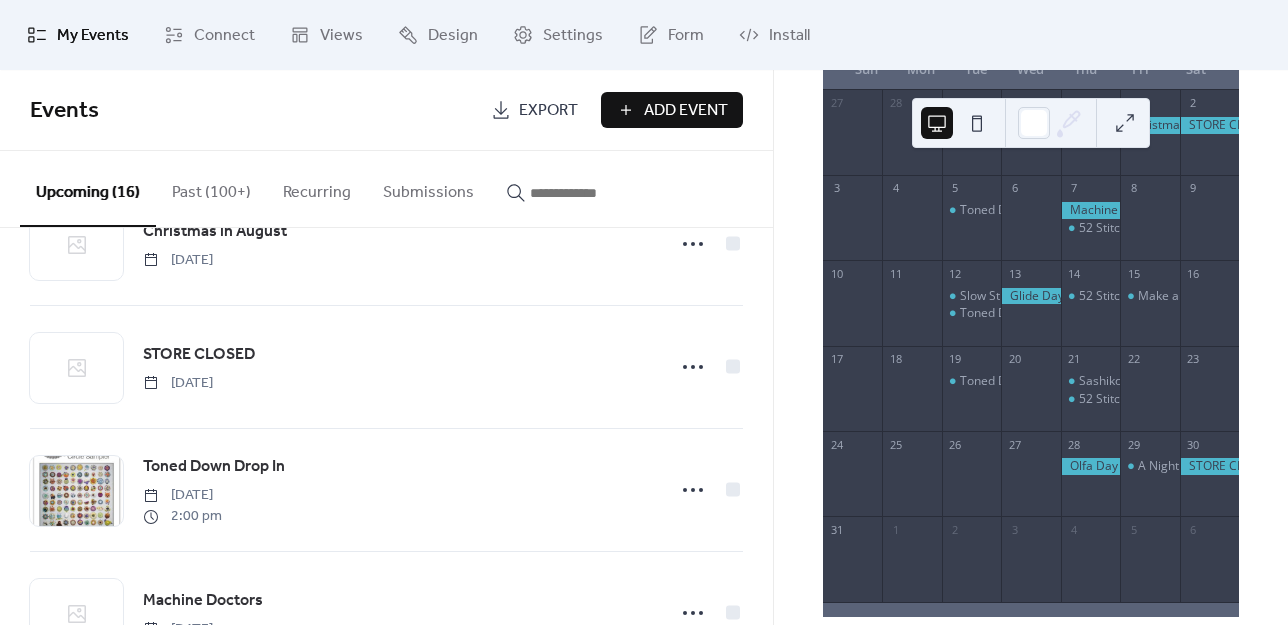 scroll, scrollTop: 100, scrollLeft: 0, axis: vertical 